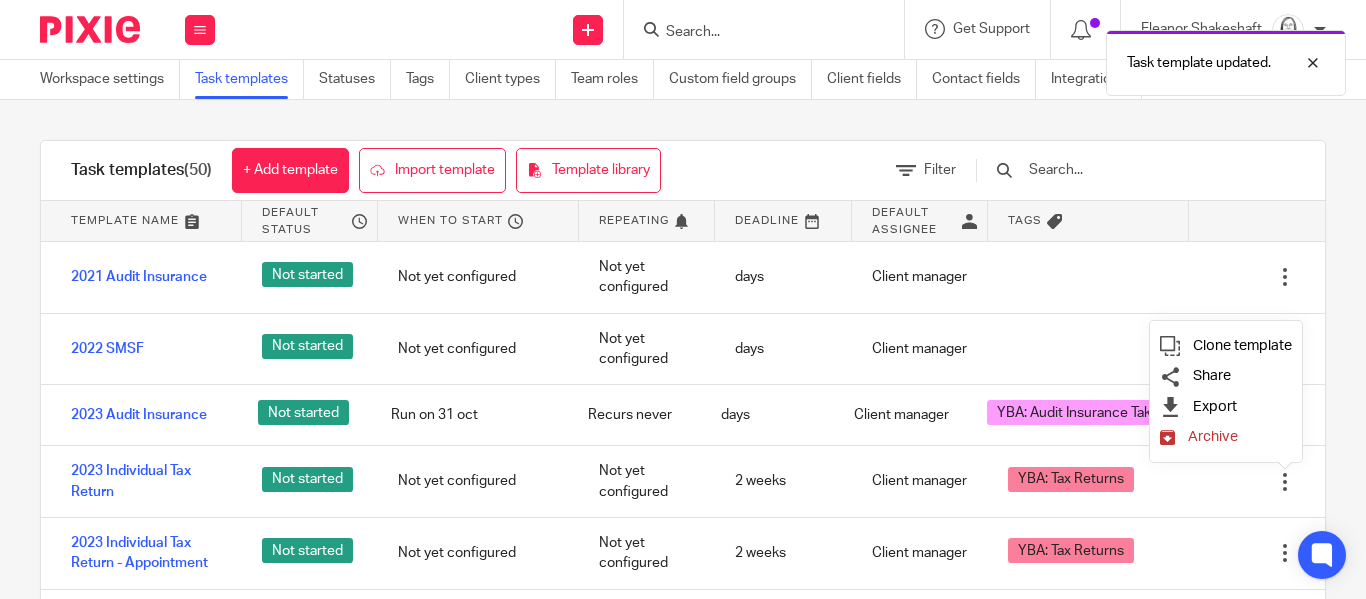 scroll, scrollTop: 0, scrollLeft: 0, axis: both 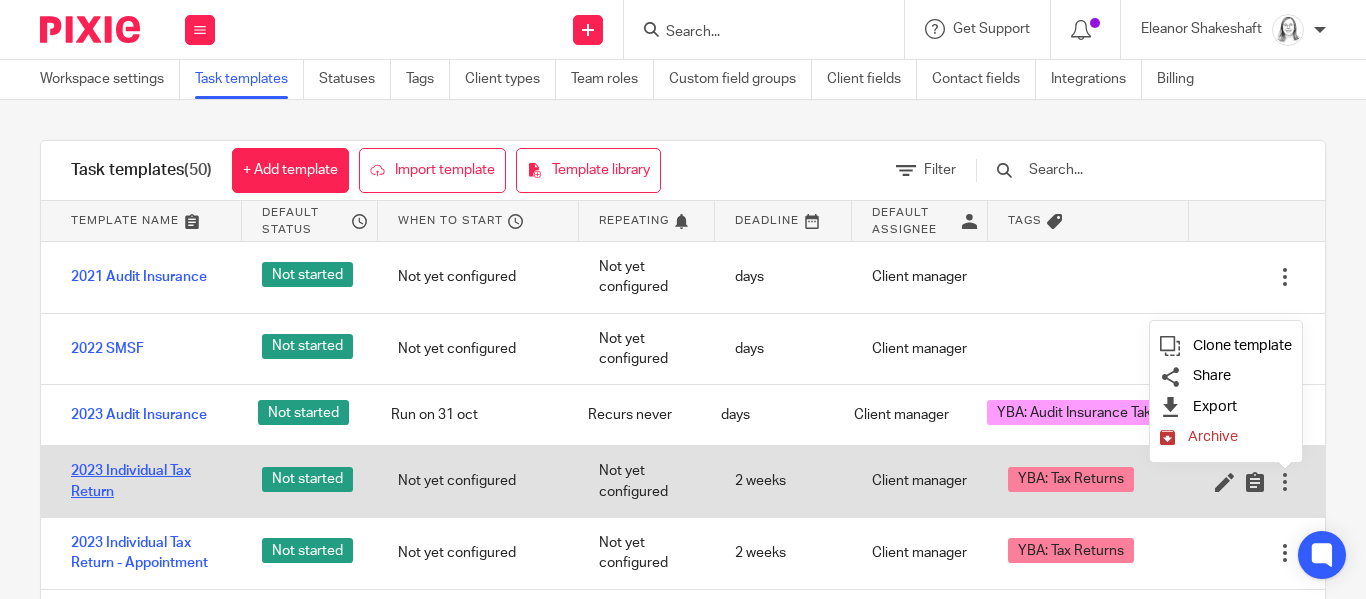 click on "2023 Individual Tax Return" at bounding box center (146, 481) 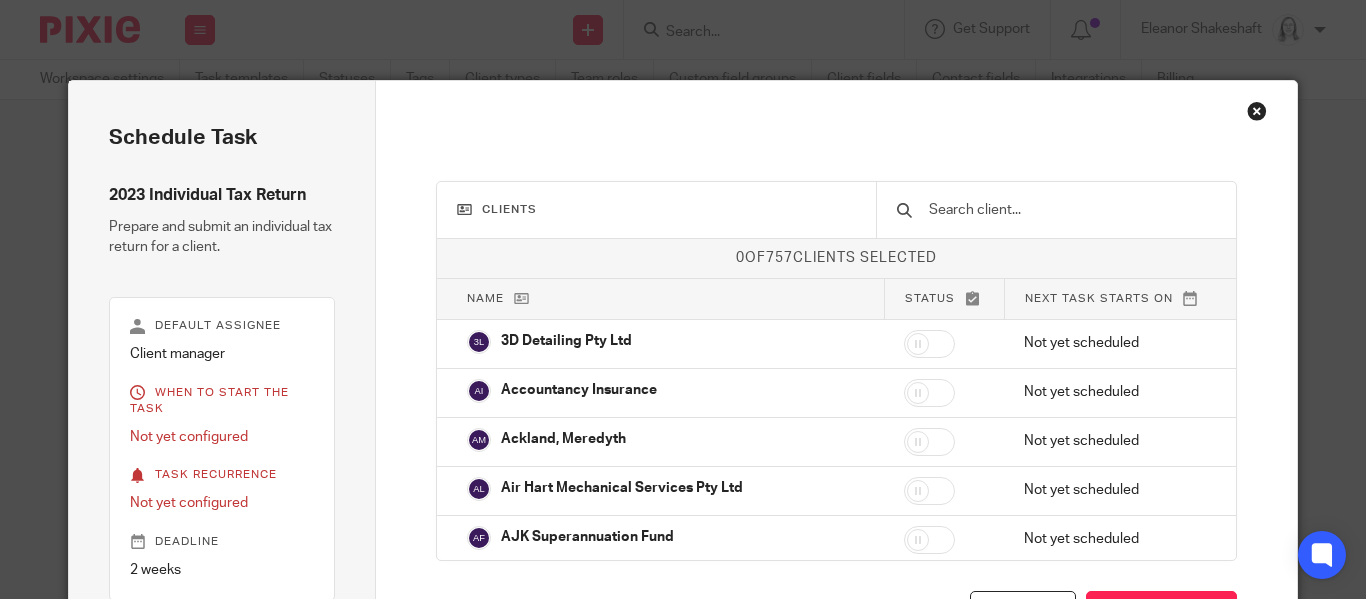 scroll, scrollTop: 0, scrollLeft: 0, axis: both 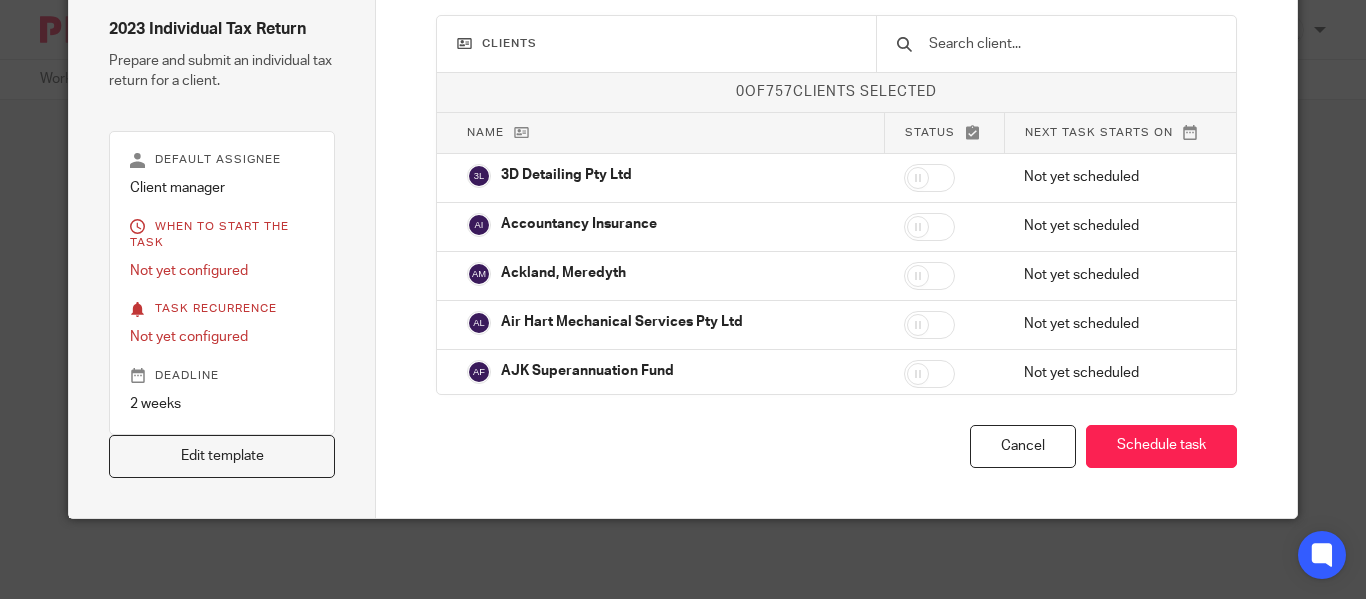 click on "Clients" at bounding box center (656, 44) 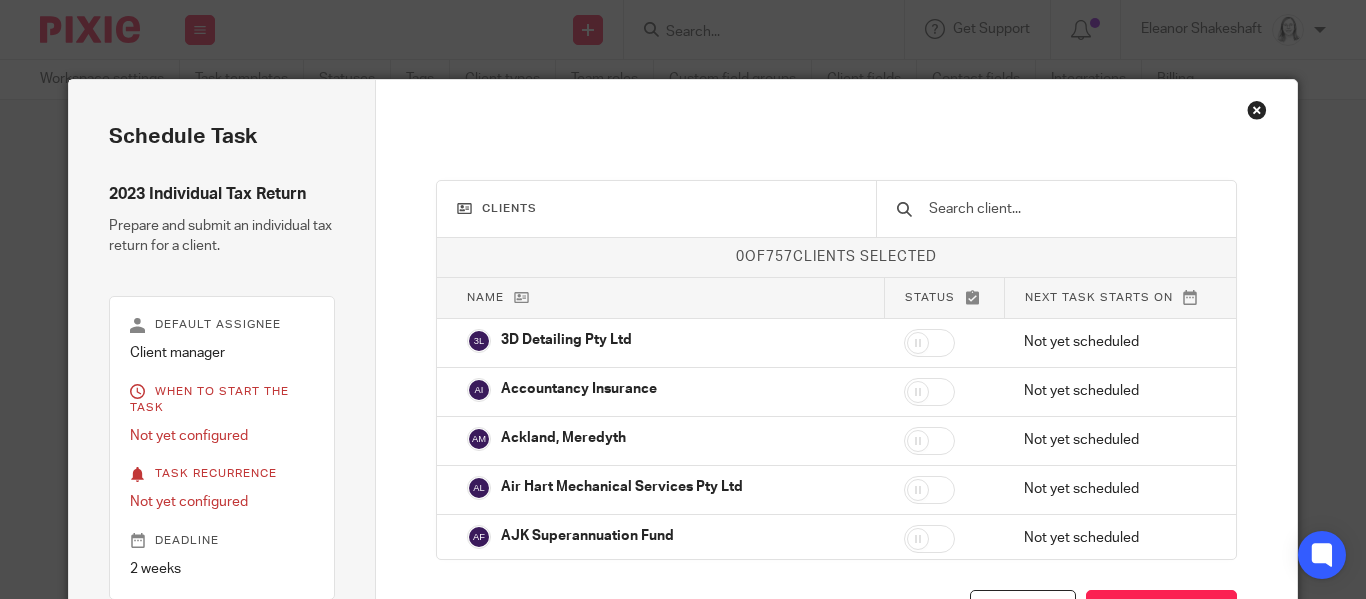scroll, scrollTop: 3, scrollLeft: 0, axis: vertical 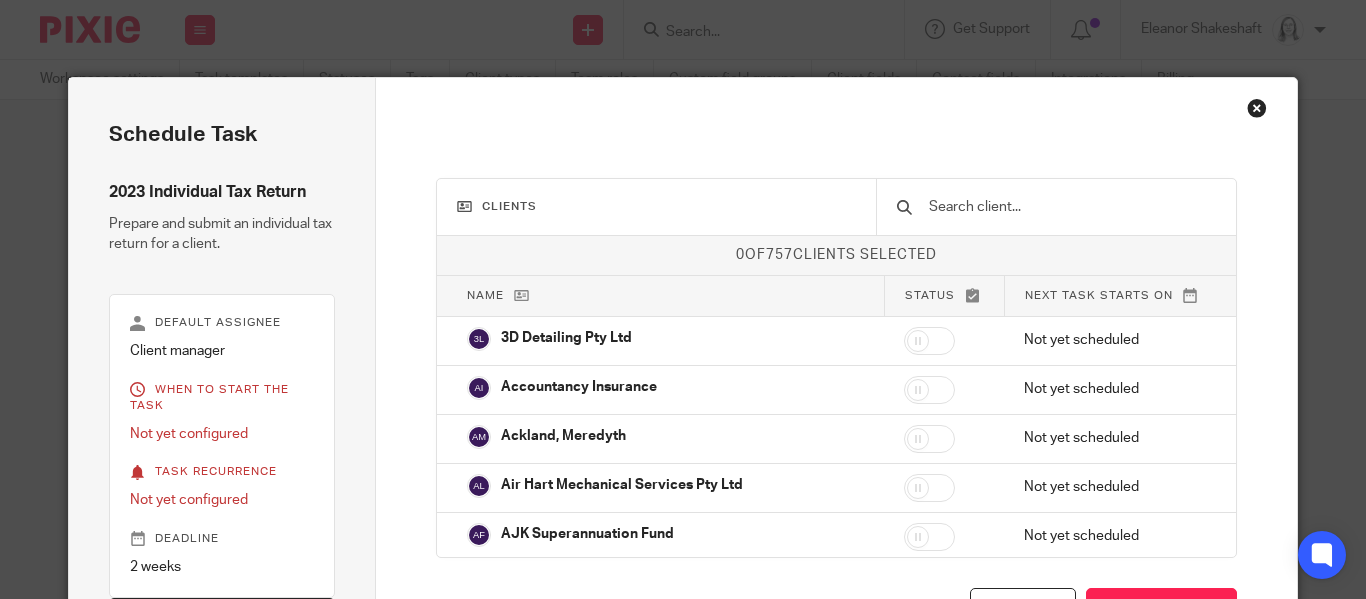 click at bounding box center [1071, 207] 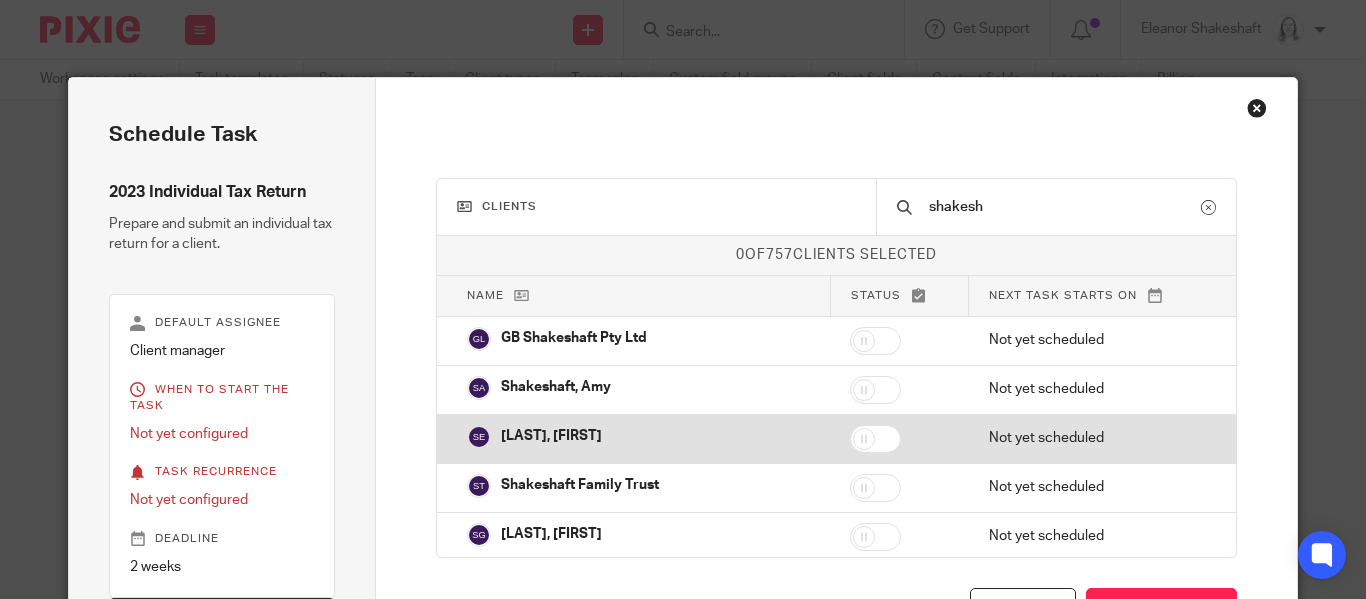 type on "shakesh" 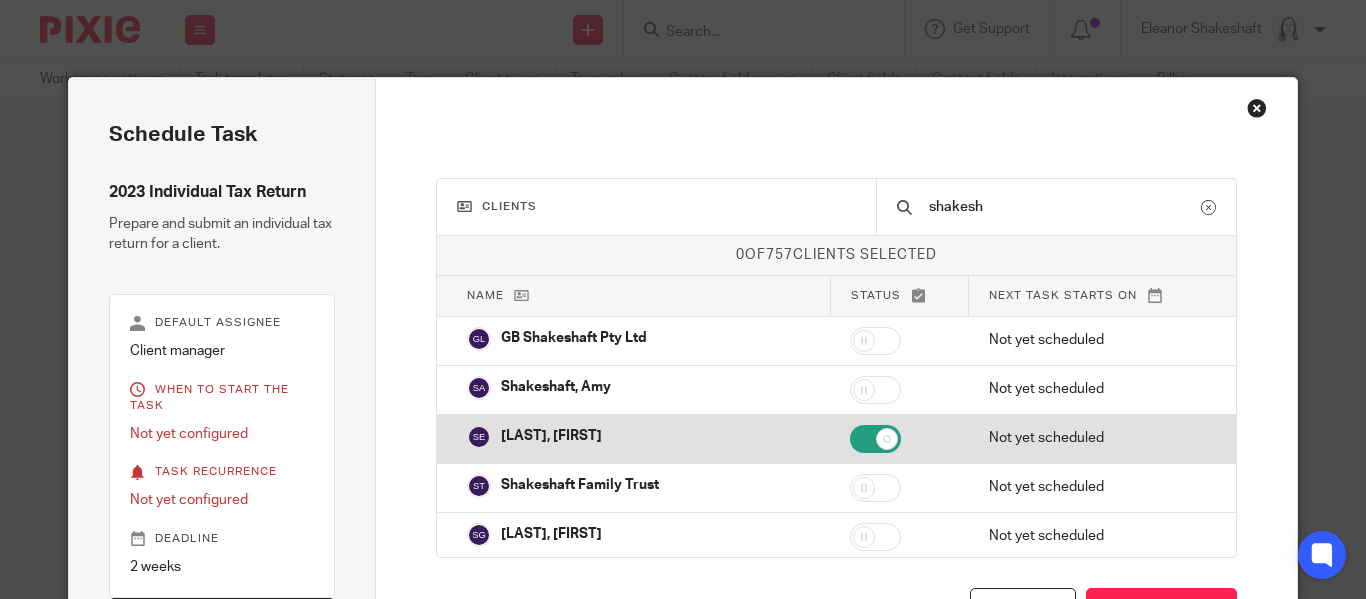 checkbox on "true" 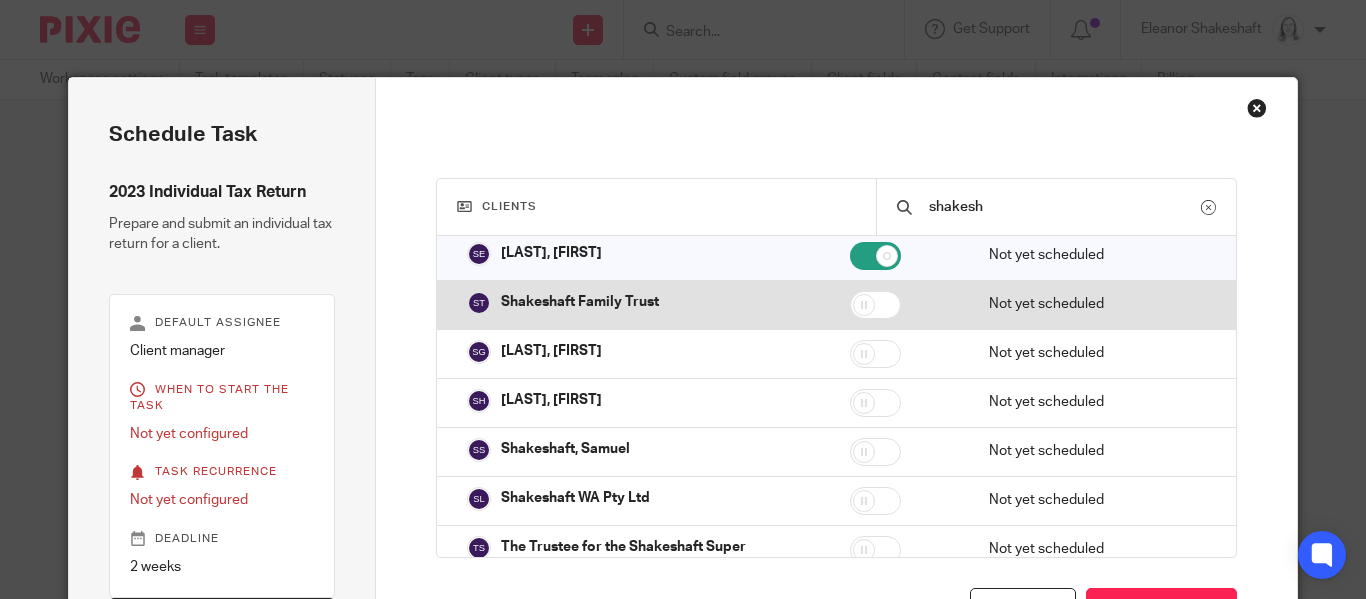 scroll, scrollTop: 201, scrollLeft: 0, axis: vertical 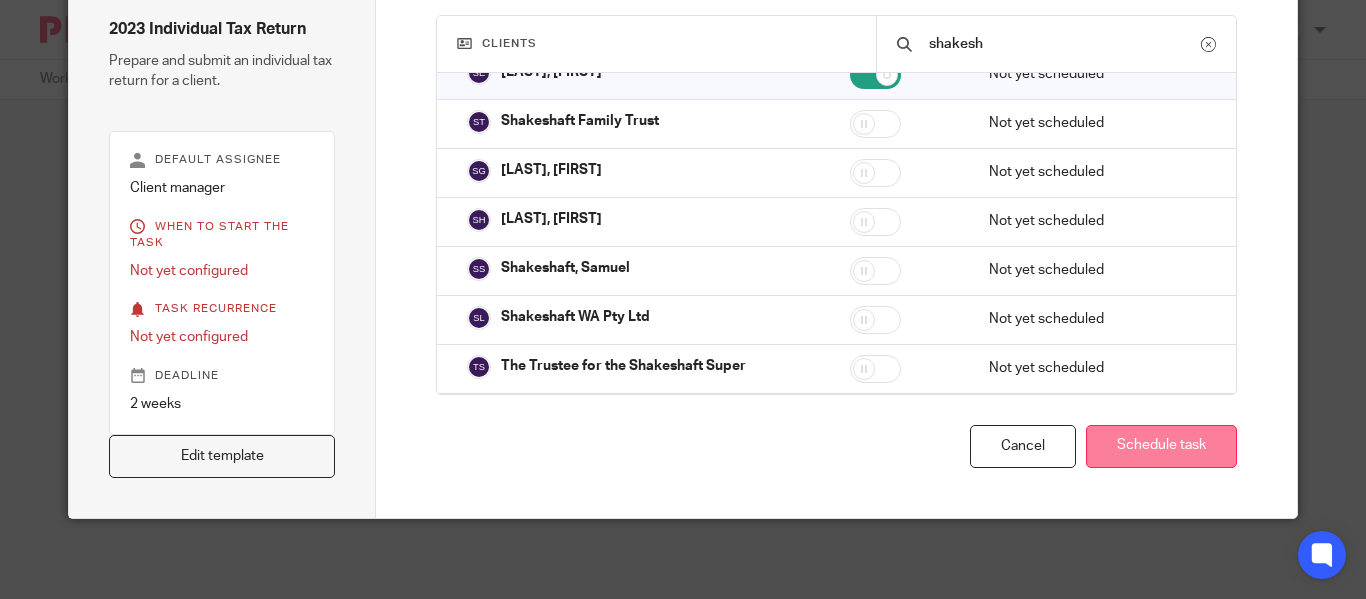 click on "Schedule task" at bounding box center [1161, 446] 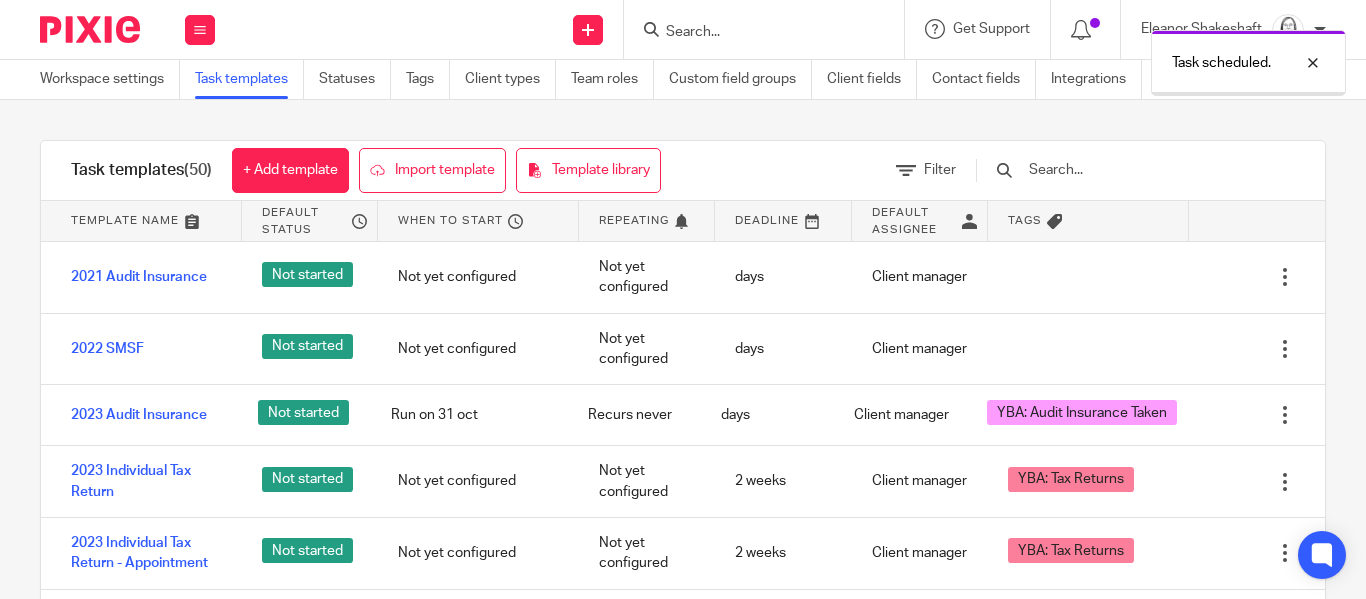 scroll, scrollTop: 0, scrollLeft: 0, axis: both 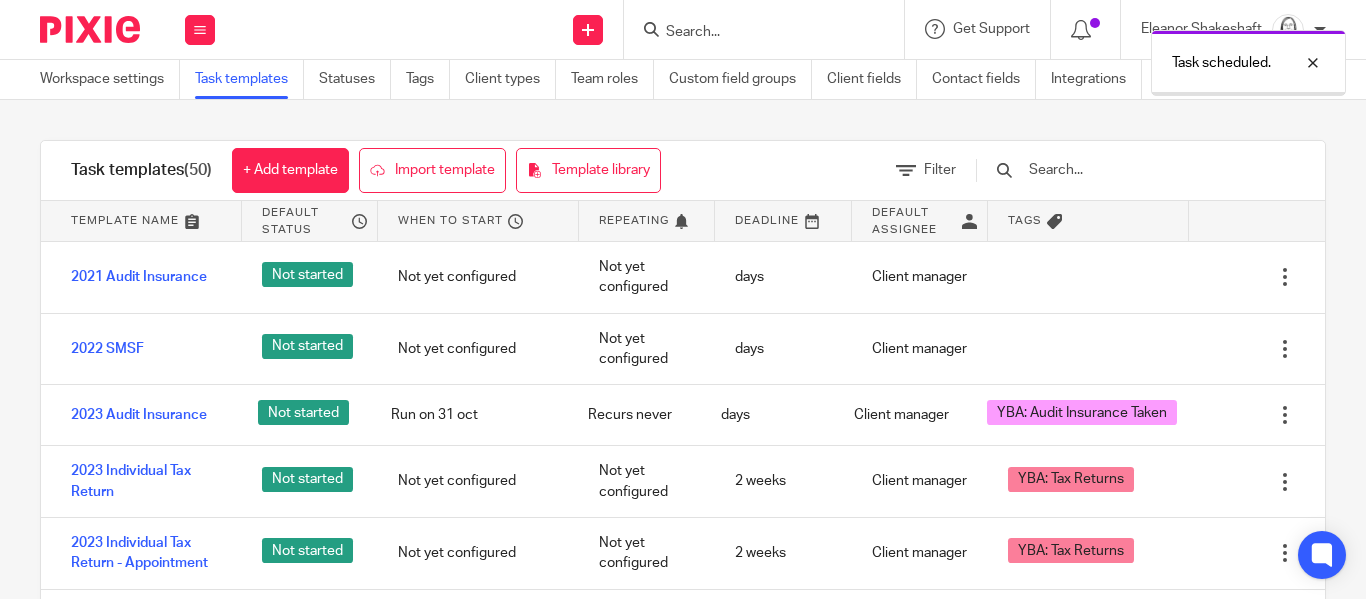 click on "Task scheduled." at bounding box center [1014, 58] 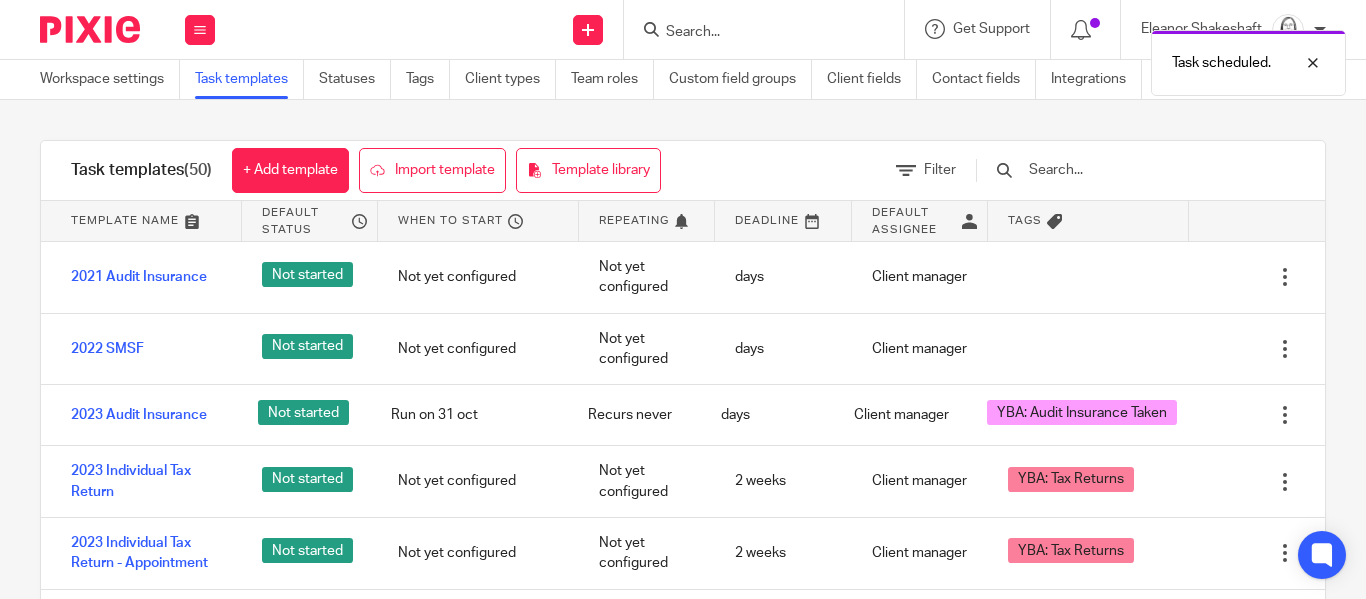 click on "Task scheduled." at bounding box center (1014, 58) 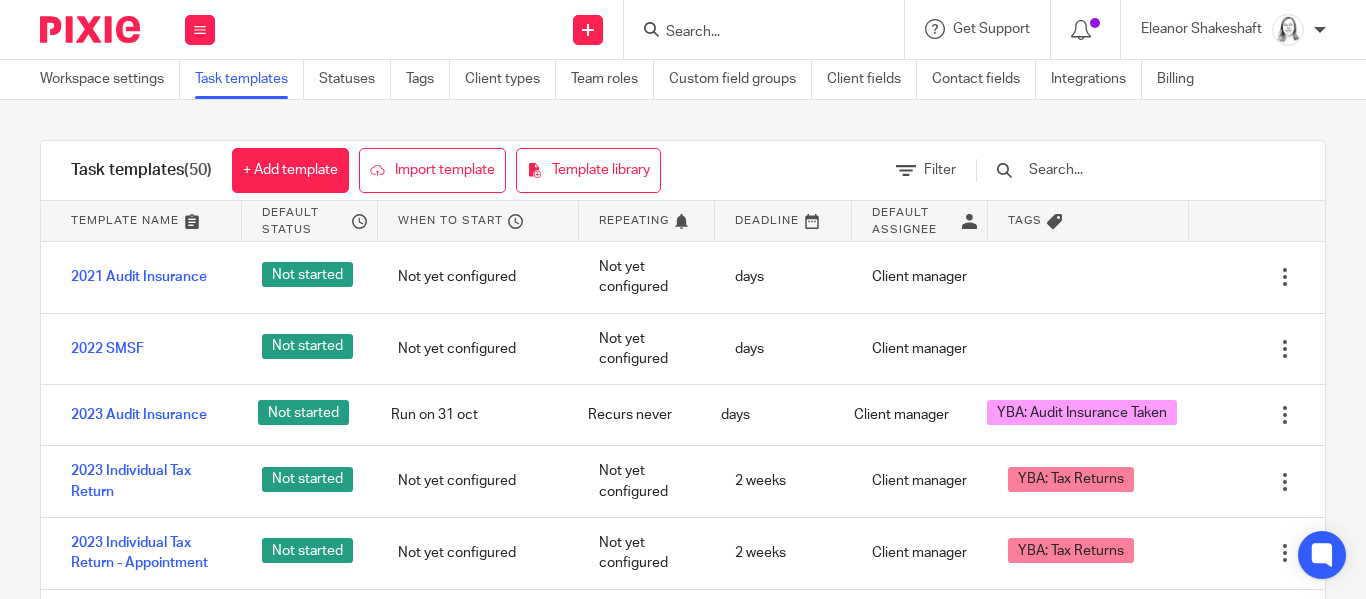 click at bounding box center (754, 33) 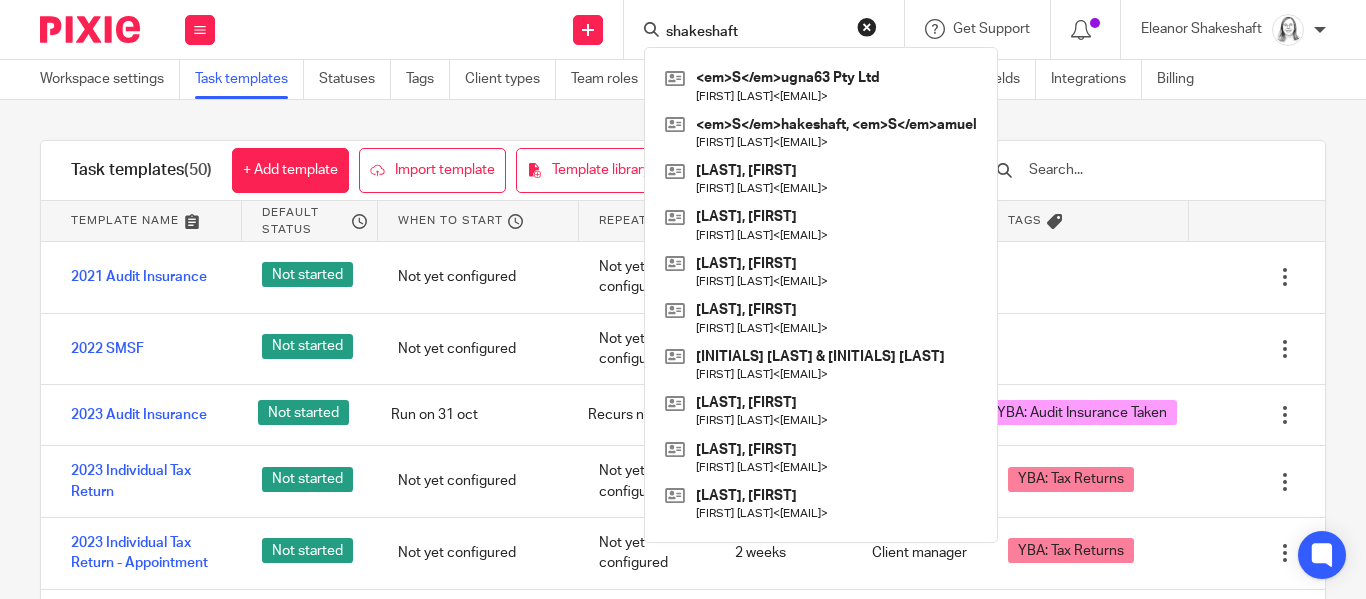 type on "shakeshaft" 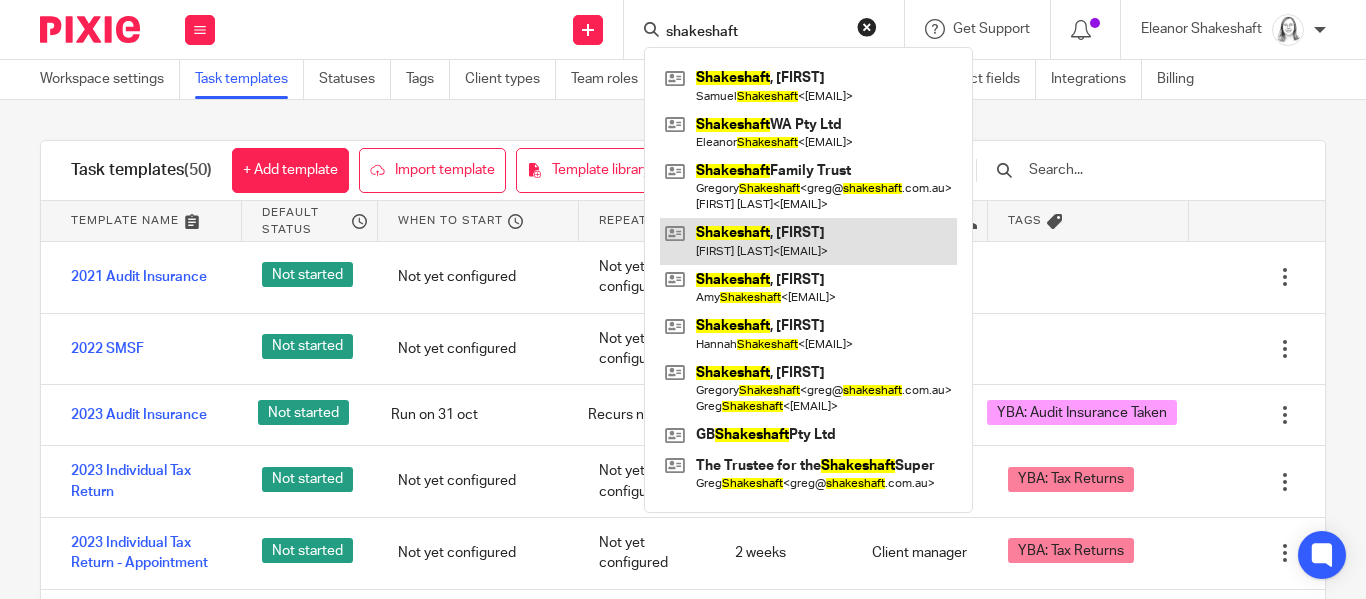 click at bounding box center [808, 241] 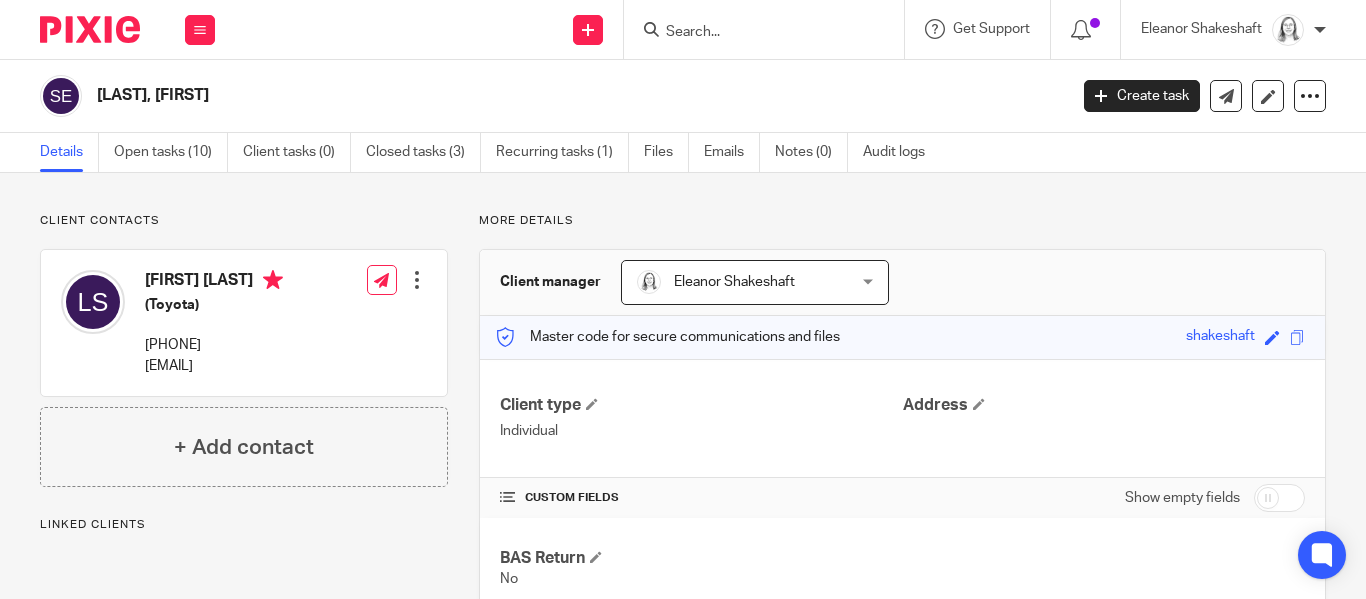 scroll, scrollTop: 0, scrollLeft: 0, axis: both 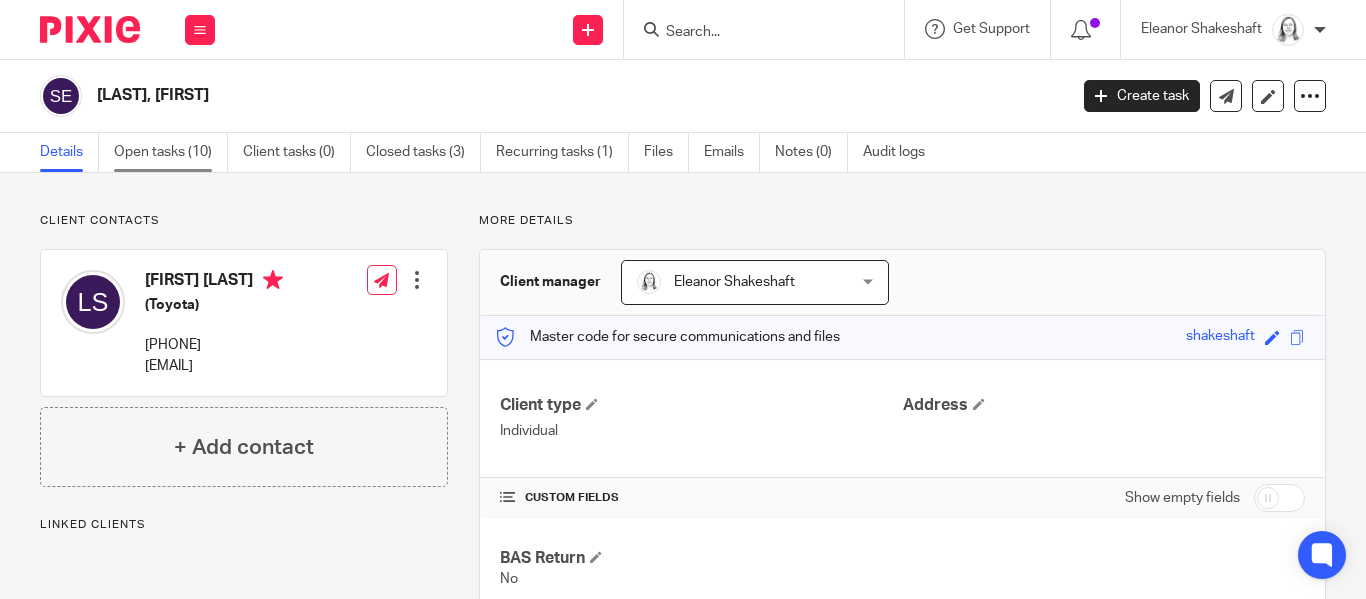 click on "Open tasks (10)" at bounding box center [171, 152] 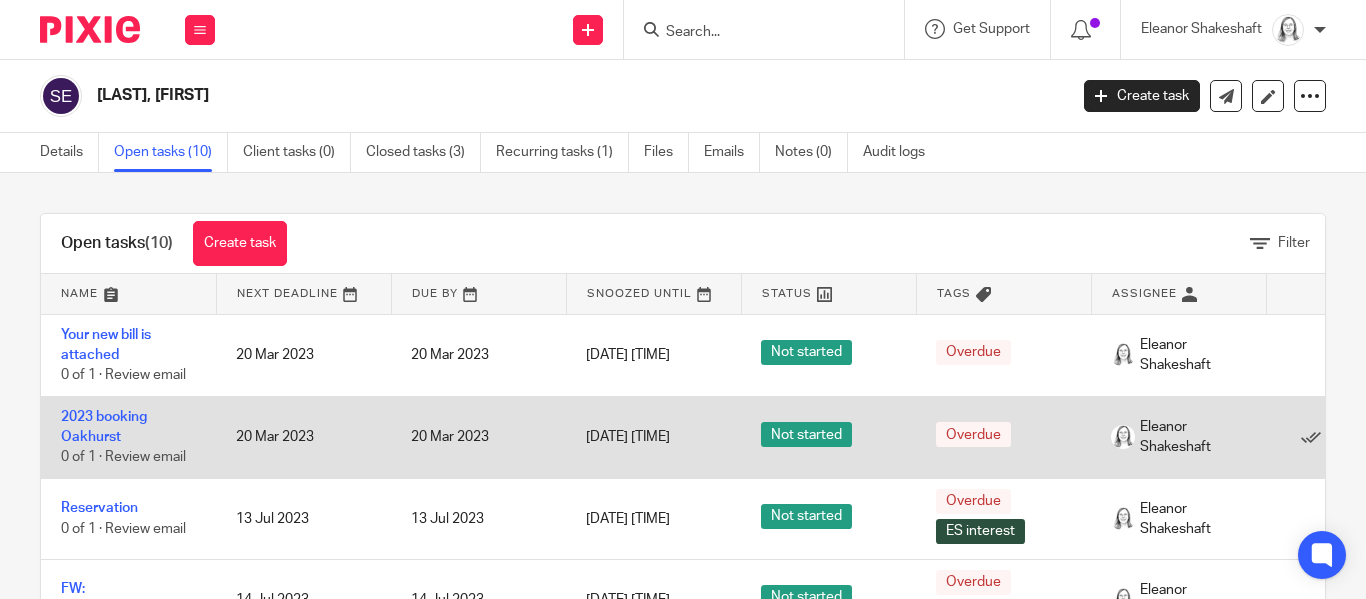 scroll, scrollTop: 0, scrollLeft: 0, axis: both 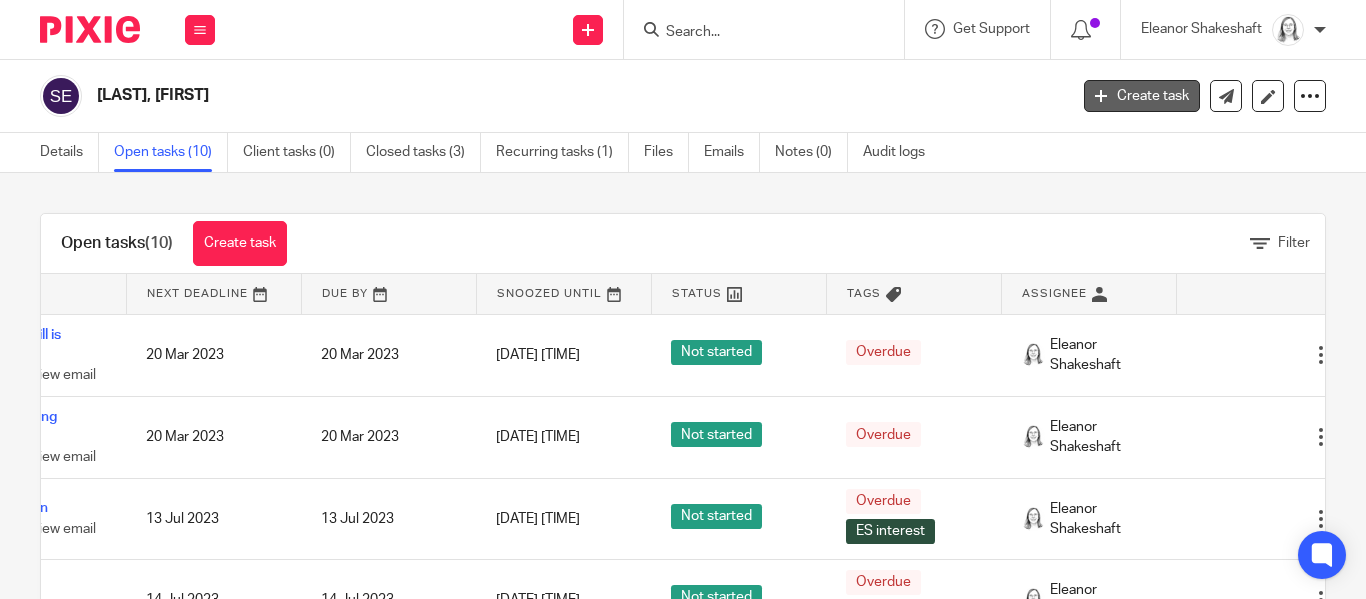 click on "Create task" at bounding box center [1142, 96] 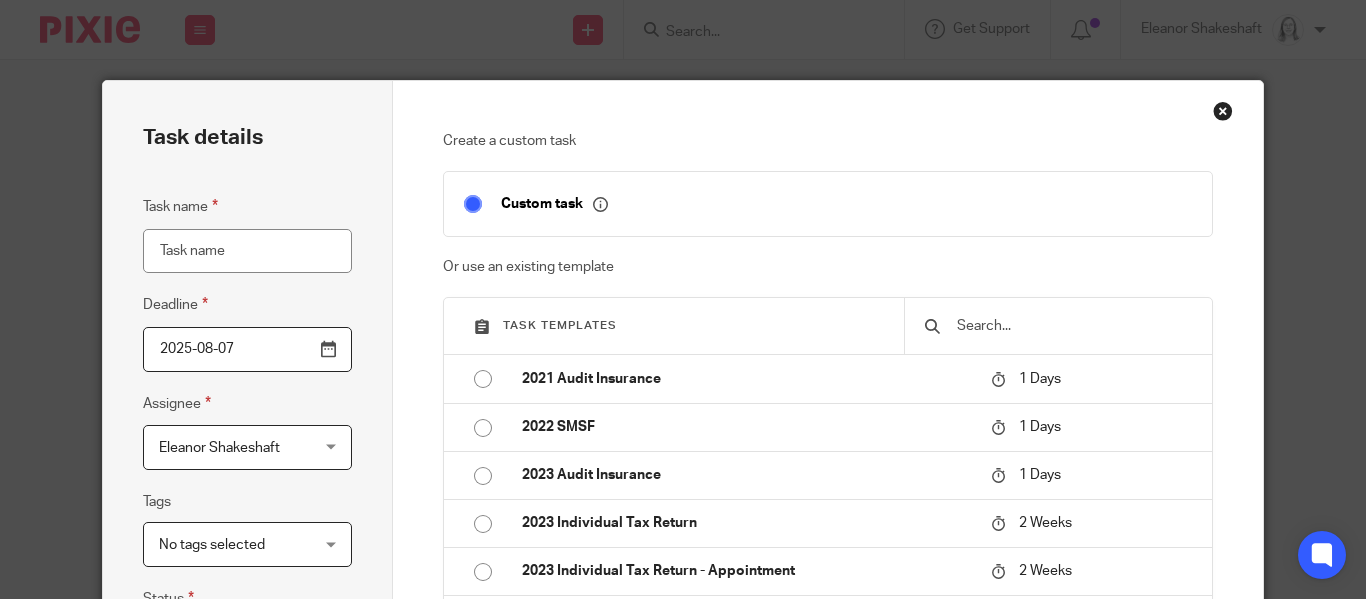 scroll, scrollTop: 0, scrollLeft: 0, axis: both 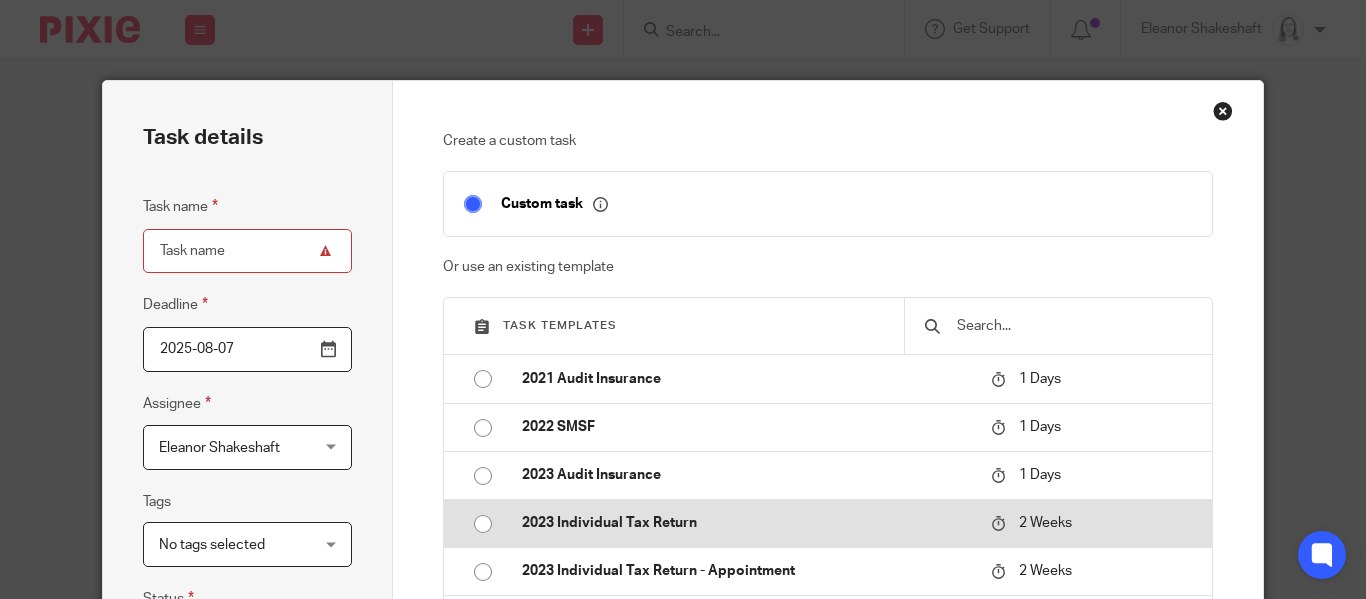 click on "2023 Individual Tax Return" at bounding box center [746, 523] 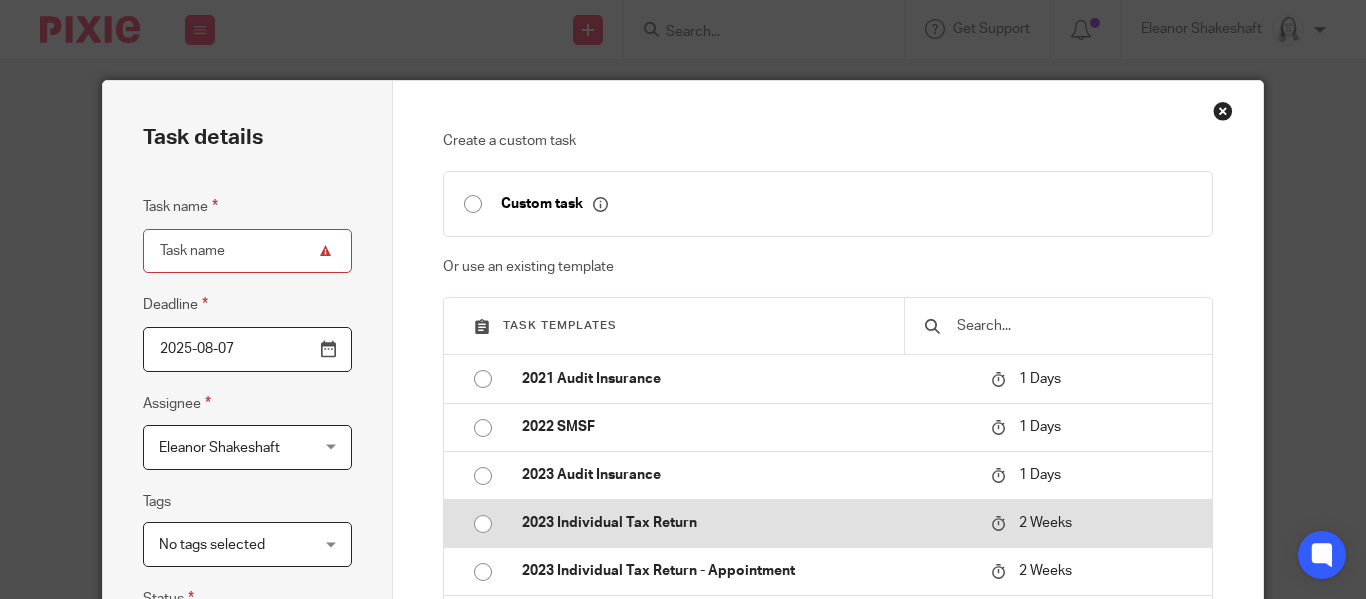 type on "2025-08-21" 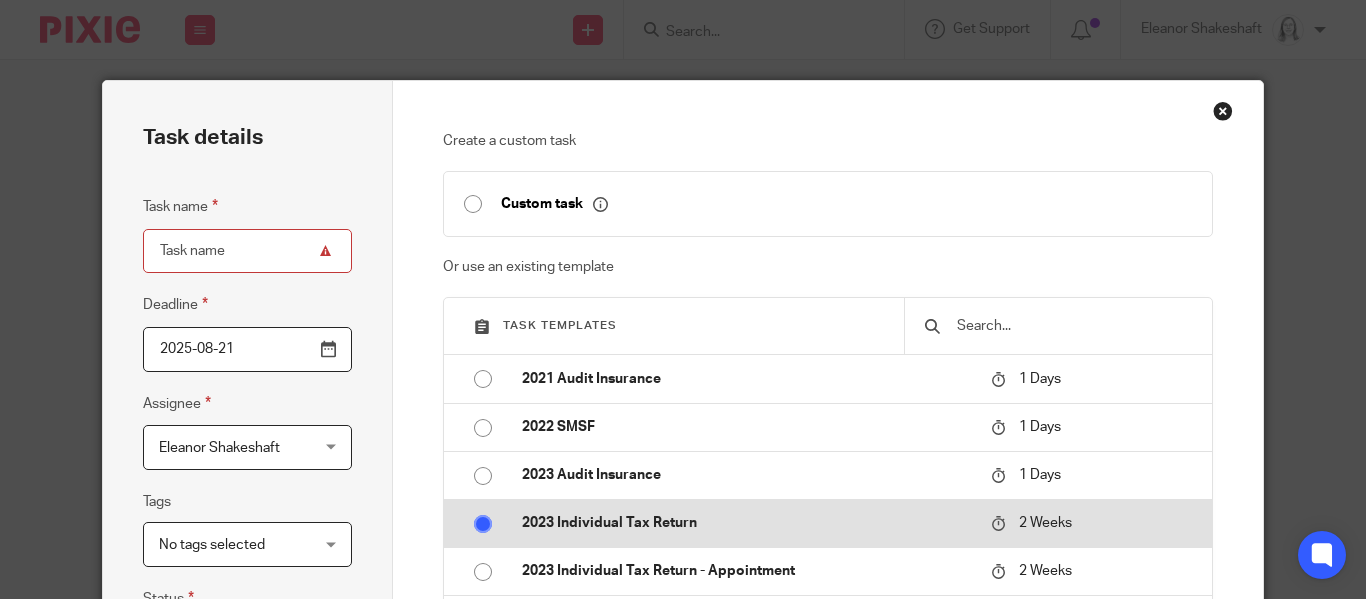 type on "2023 Individual Tax Return" 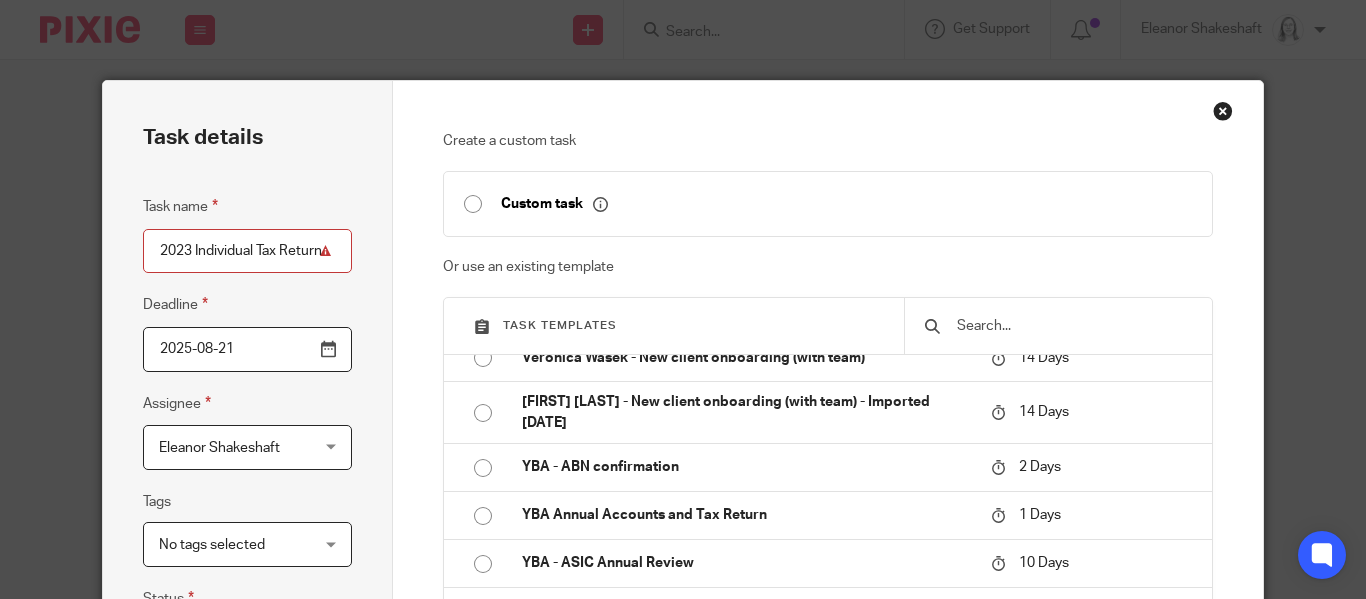 scroll, scrollTop: 2127, scrollLeft: 0, axis: vertical 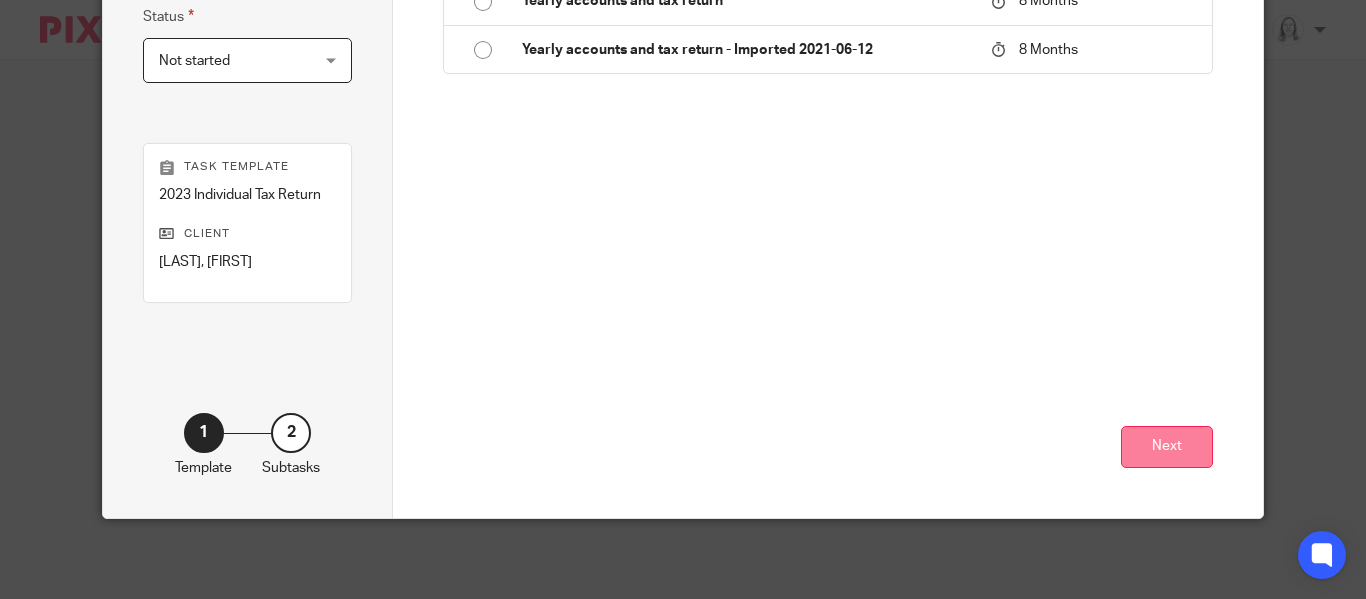 click on "Next" at bounding box center [1167, 447] 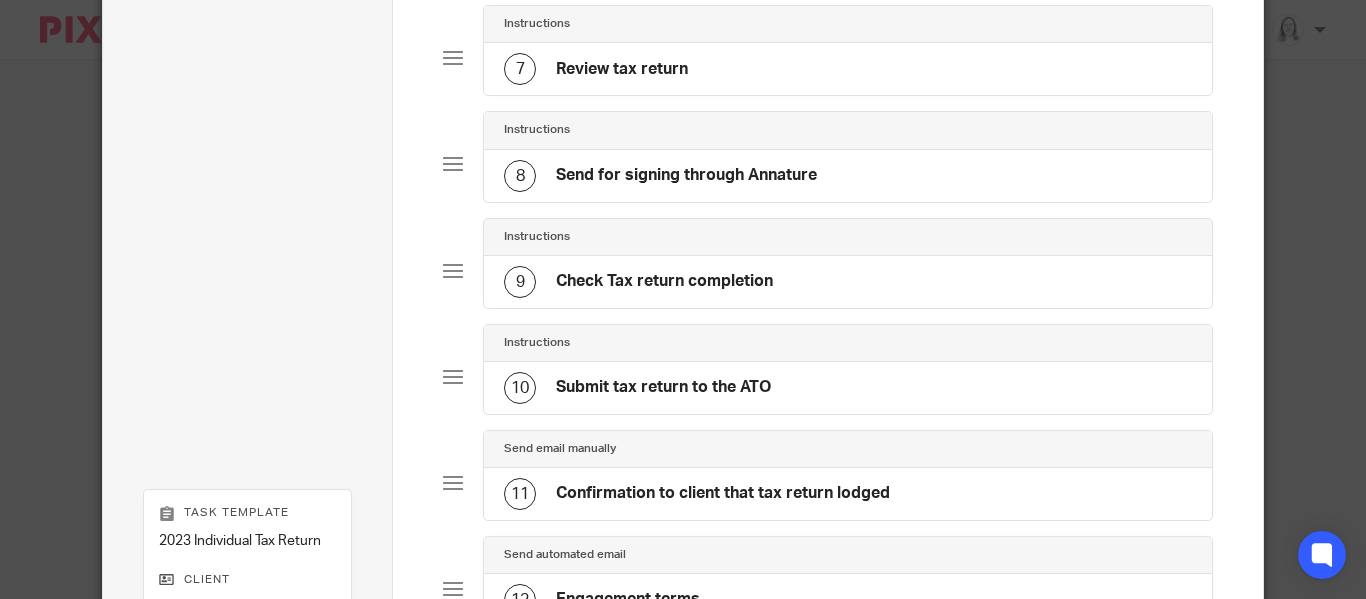 scroll, scrollTop: 1160, scrollLeft: 0, axis: vertical 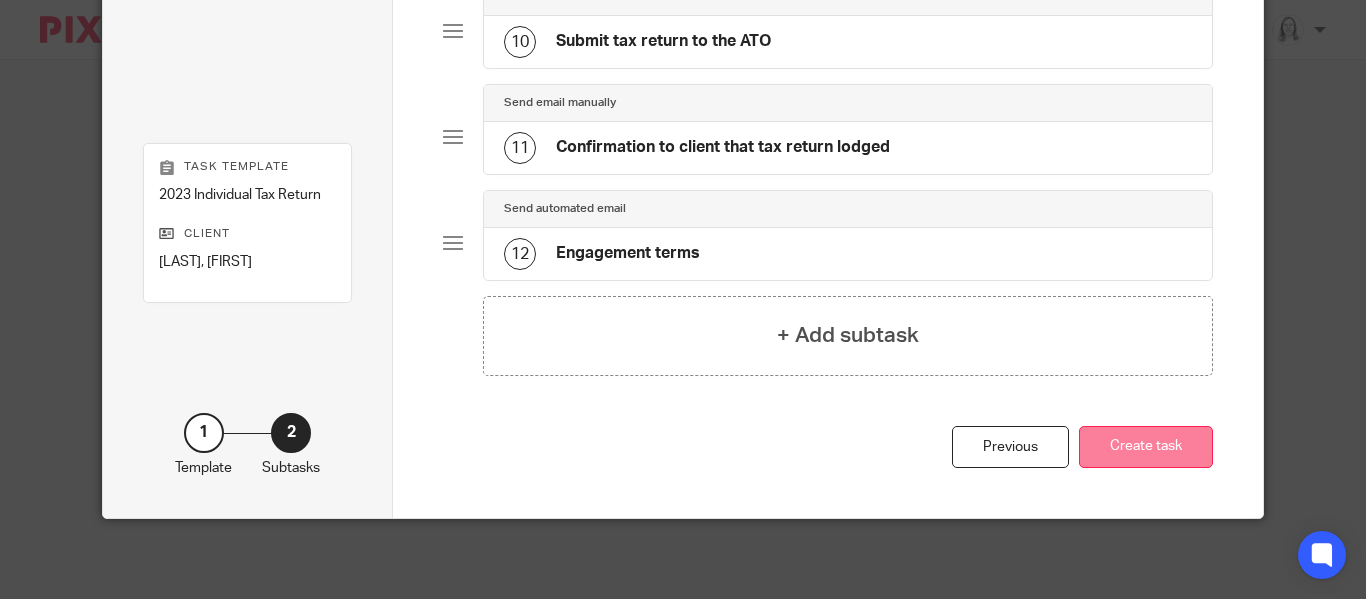 click on "Create task" at bounding box center [1146, 447] 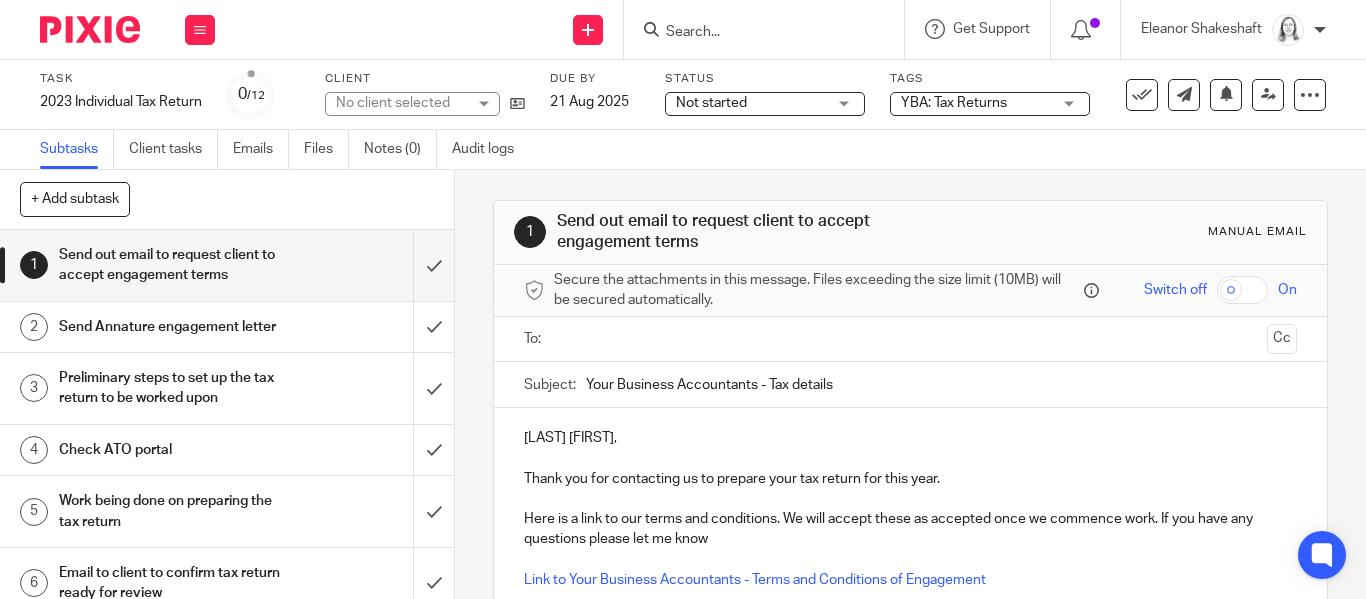scroll, scrollTop: 0, scrollLeft: 0, axis: both 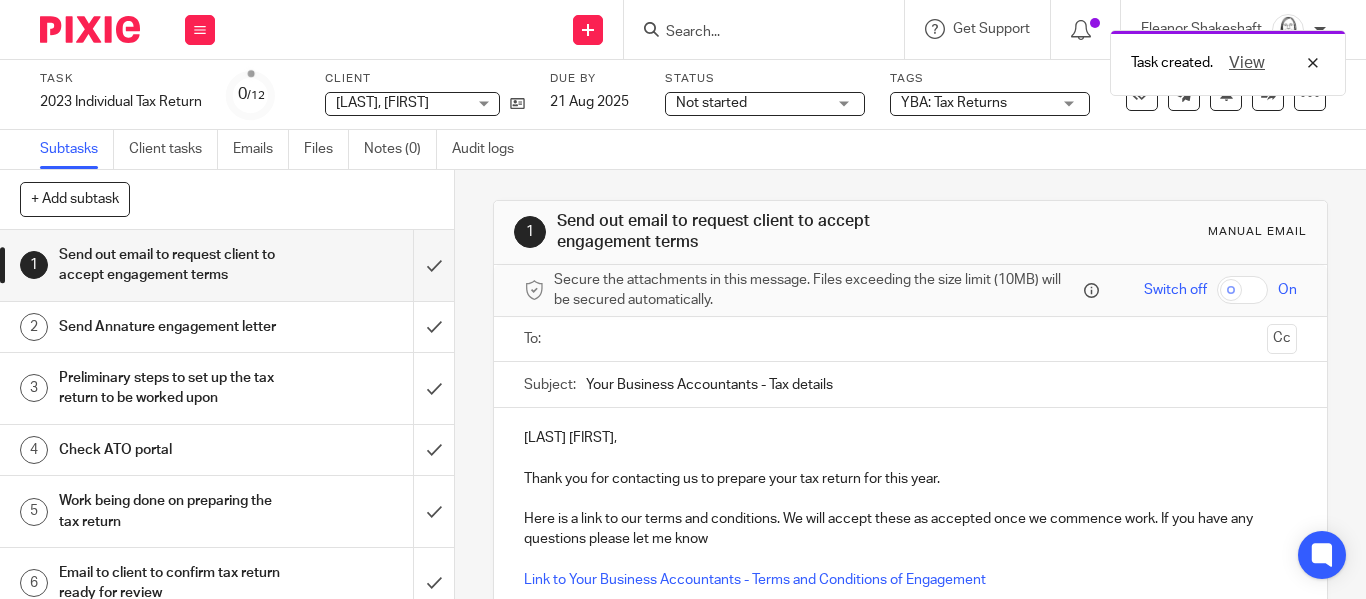 click on "Send out email to request client to accept engagement terms" at bounding box center (170, 265) 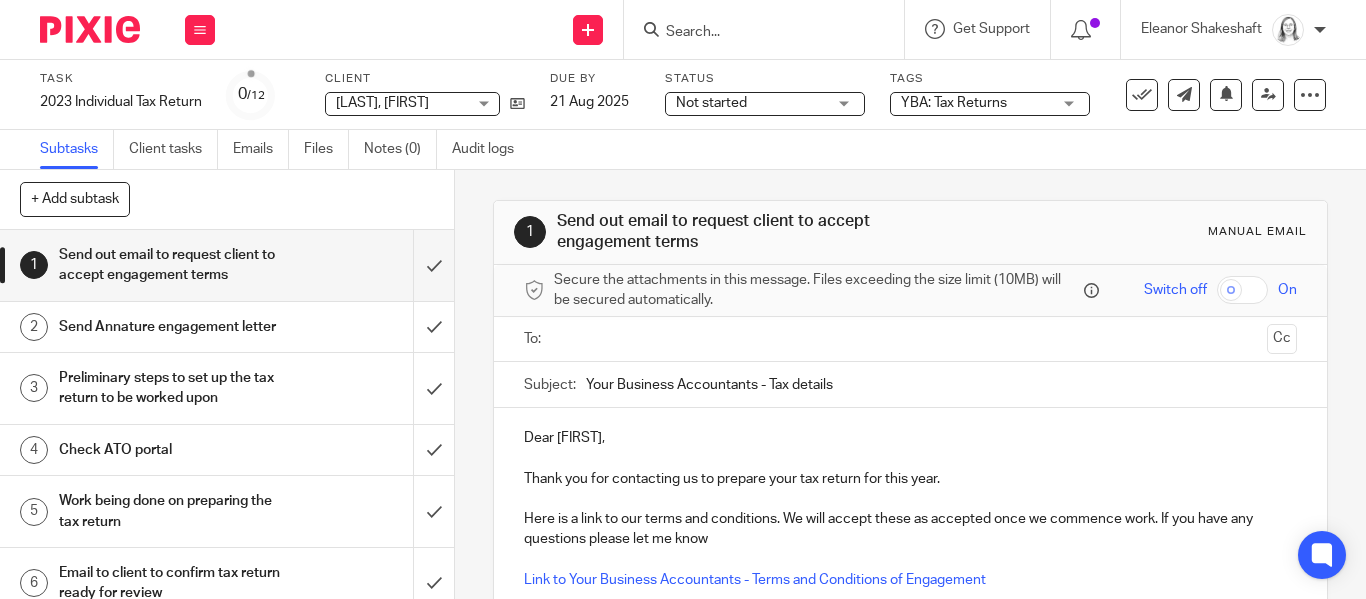 scroll, scrollTop: 0, scrollLeft: 0, axis: both 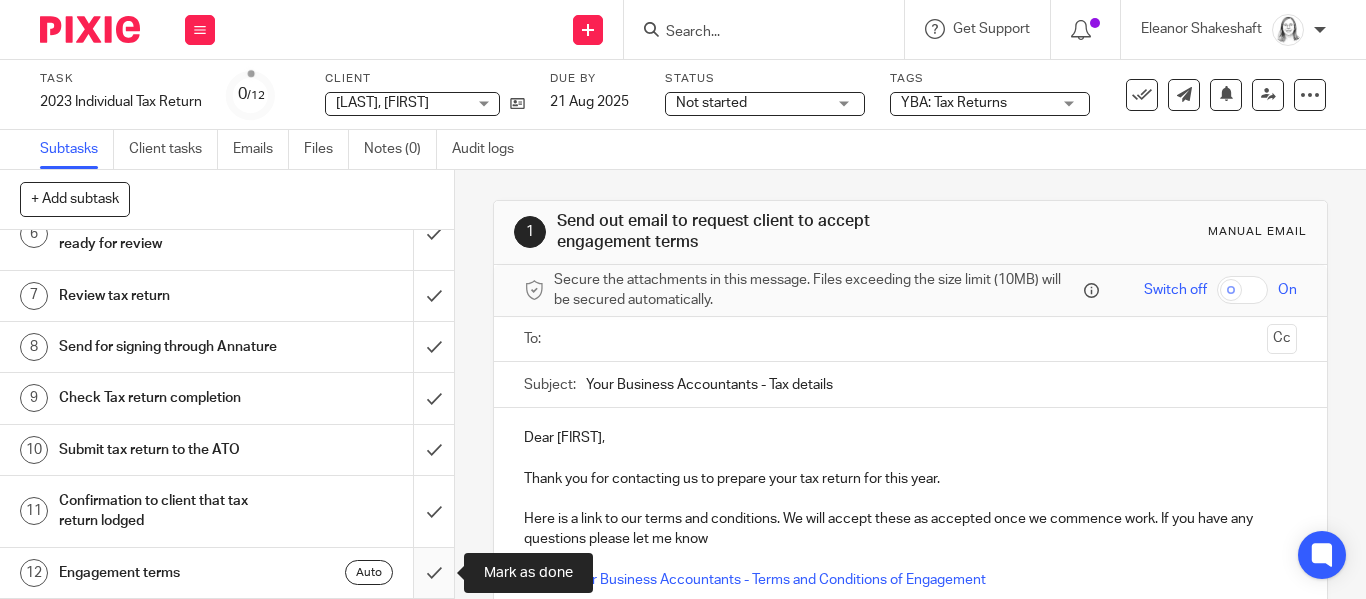 click at bounding box center [227, 573] 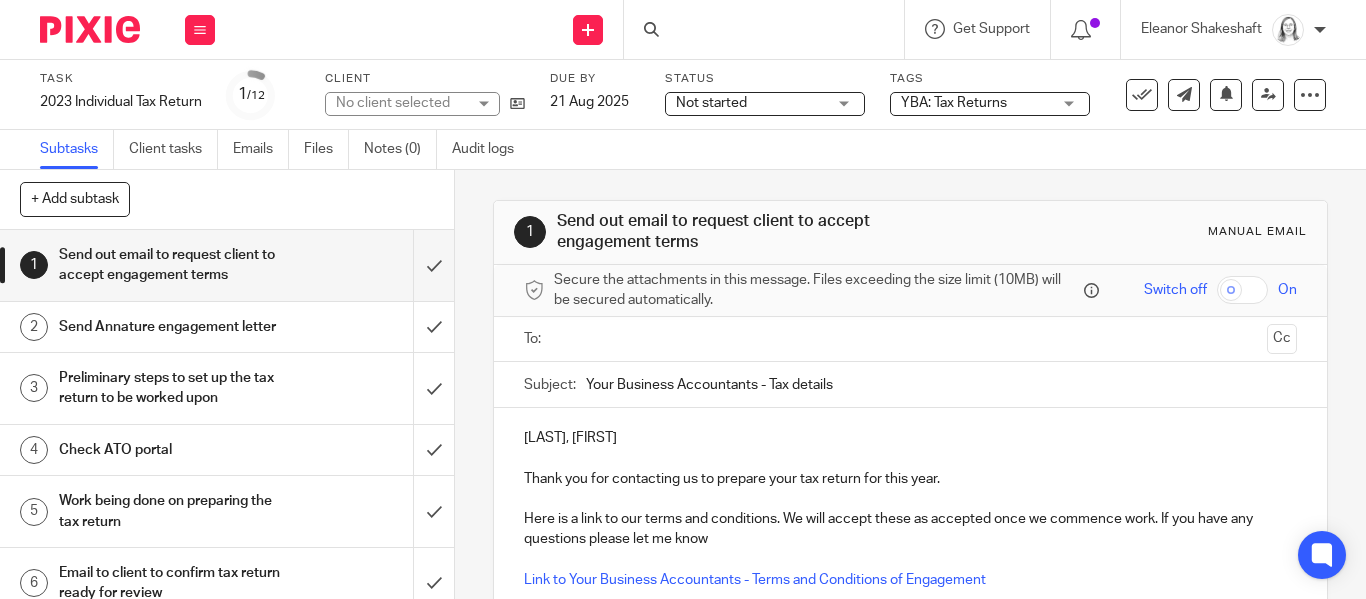 scroll, scrollTop: 0, scrollLeft: 0, axis: both 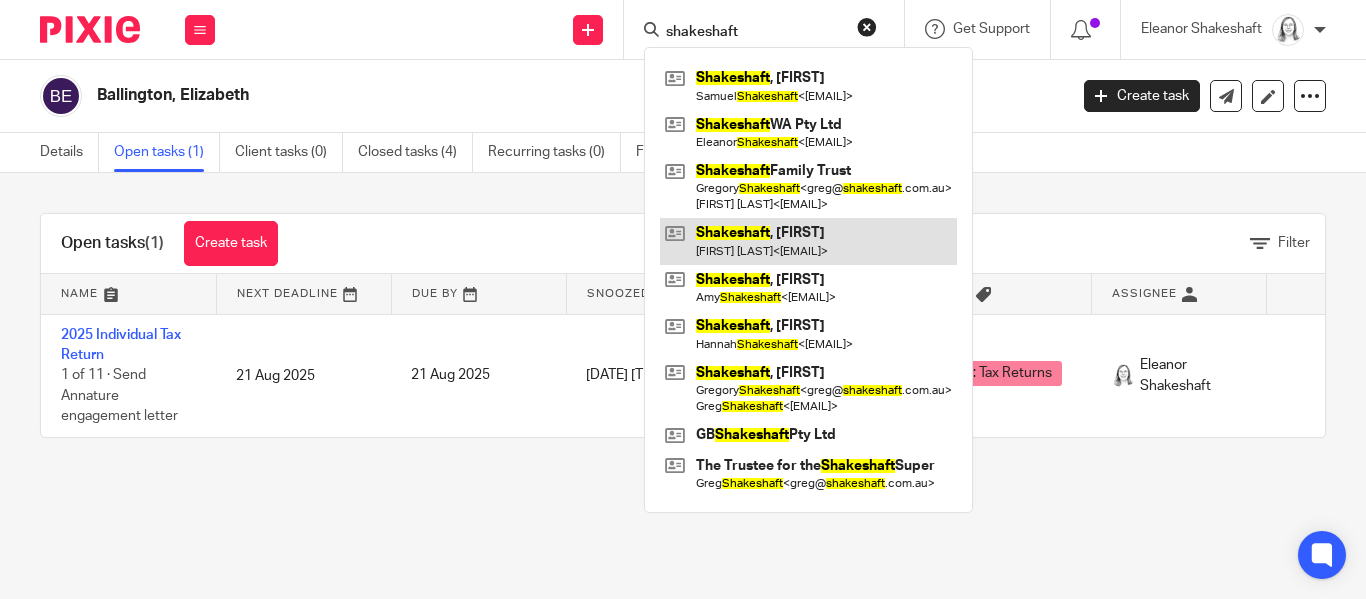click at bounding box center (808, 241) 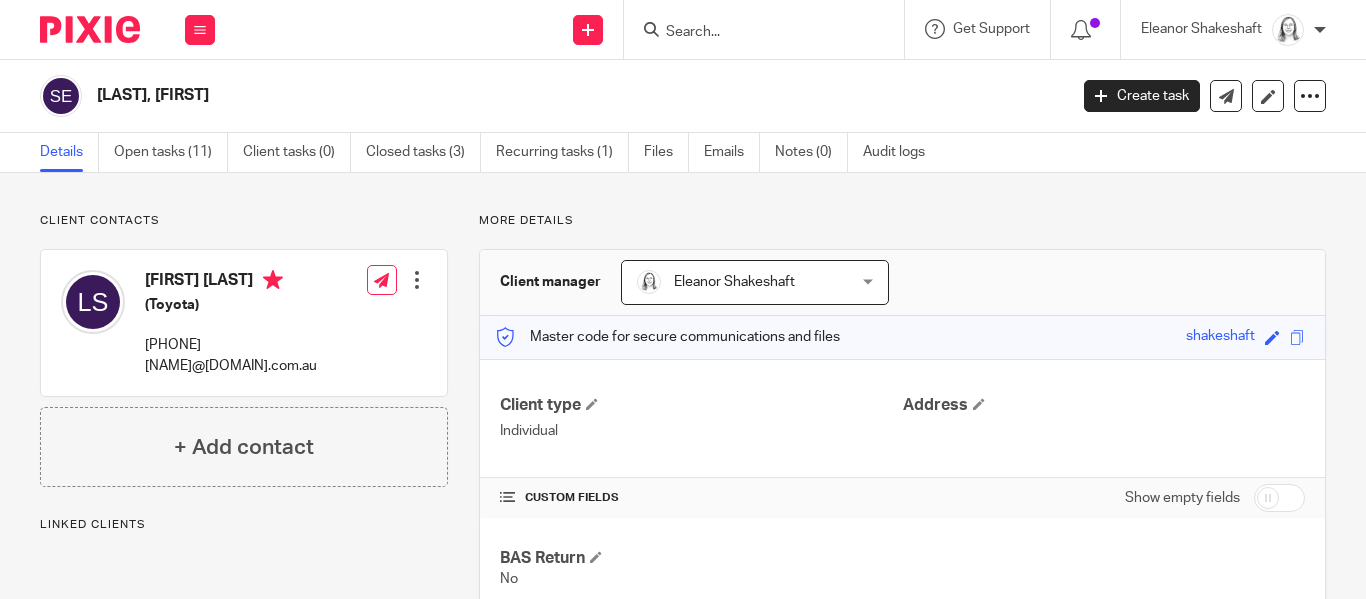 scroll, scrollTop: 0, scrollLeft: 0, axis: both 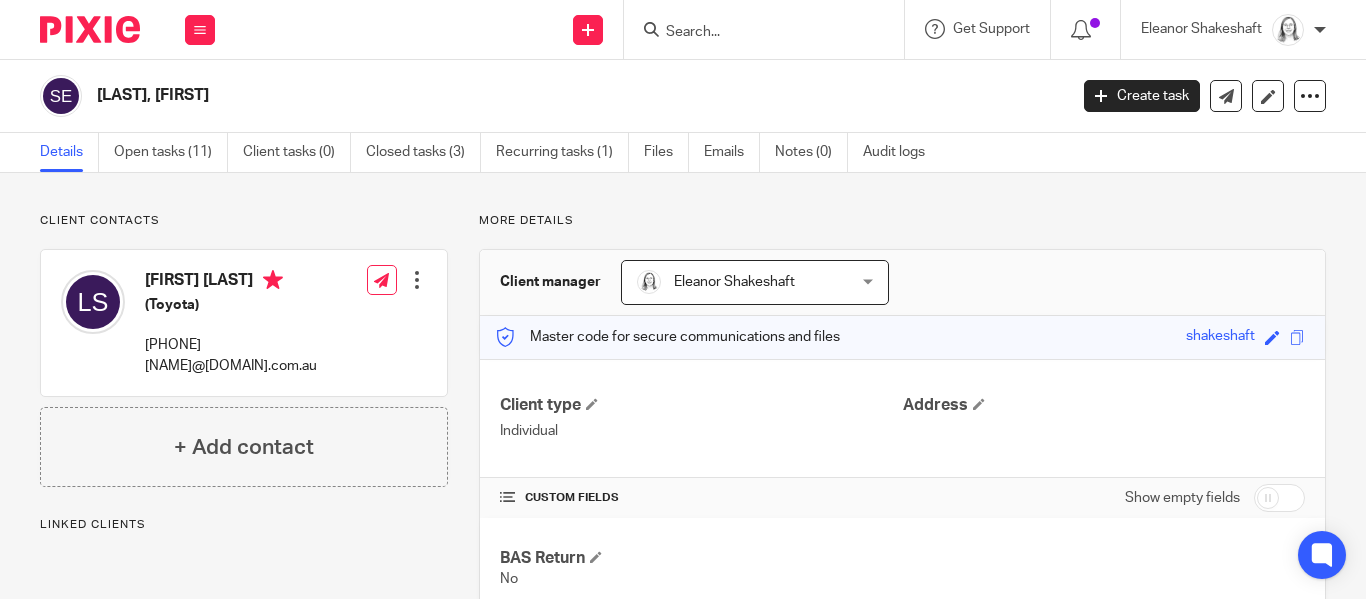 click at bounding box center [417, 280] 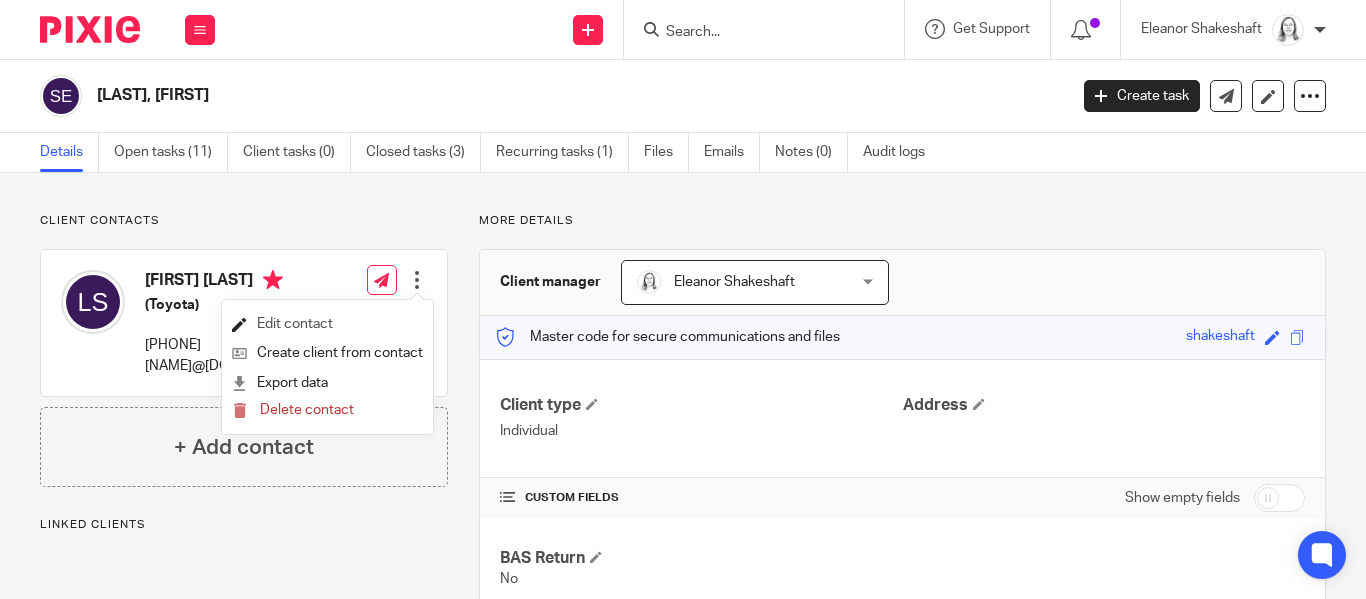 click on "Edit contact" at bounding box center [327, 324] 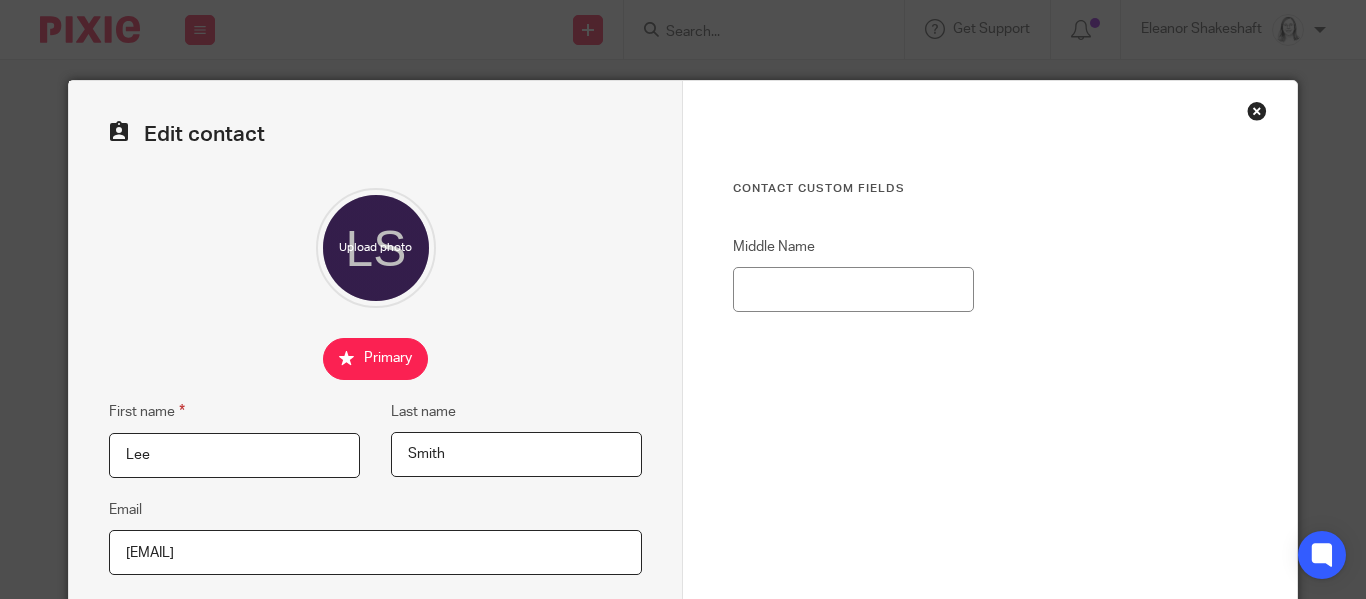 scroll, scrollTop: 0, scrollLeft: 0, axis: both 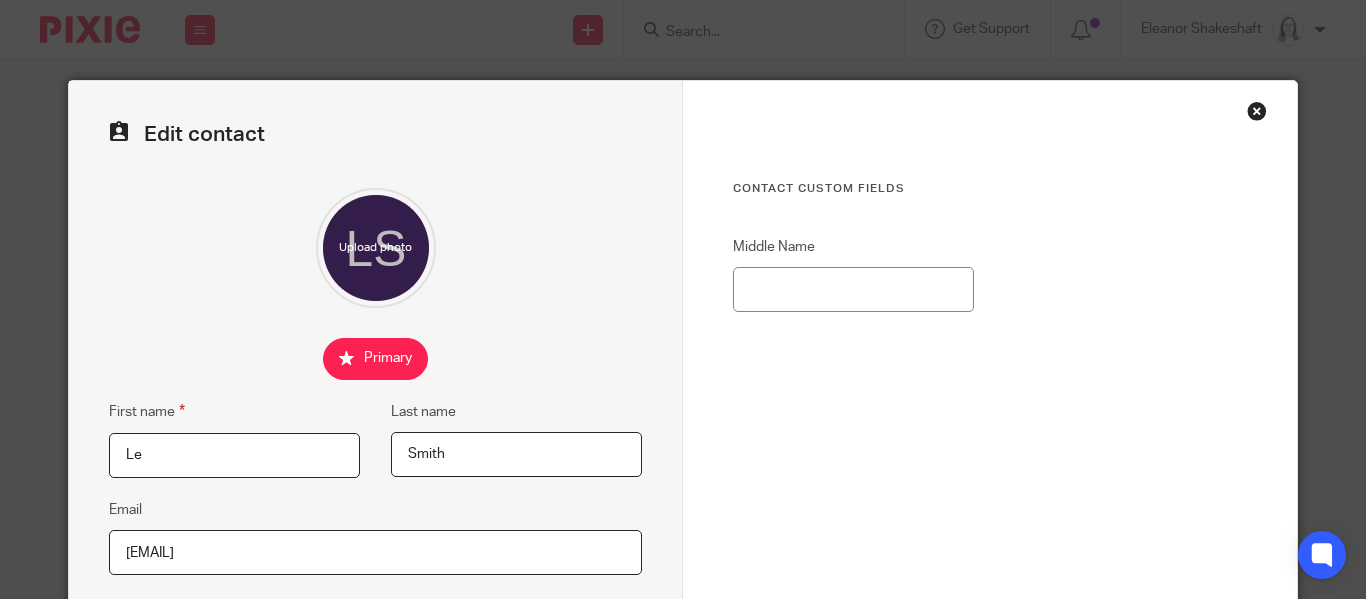 type on "L" 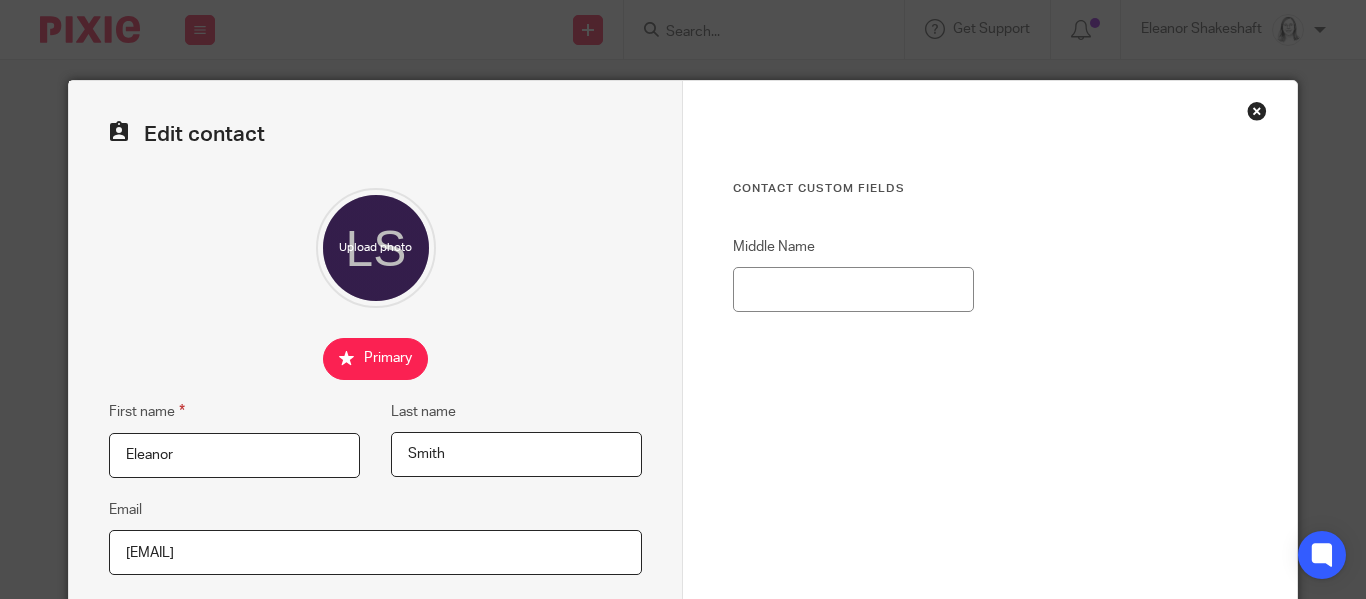 type on "Eleanor" 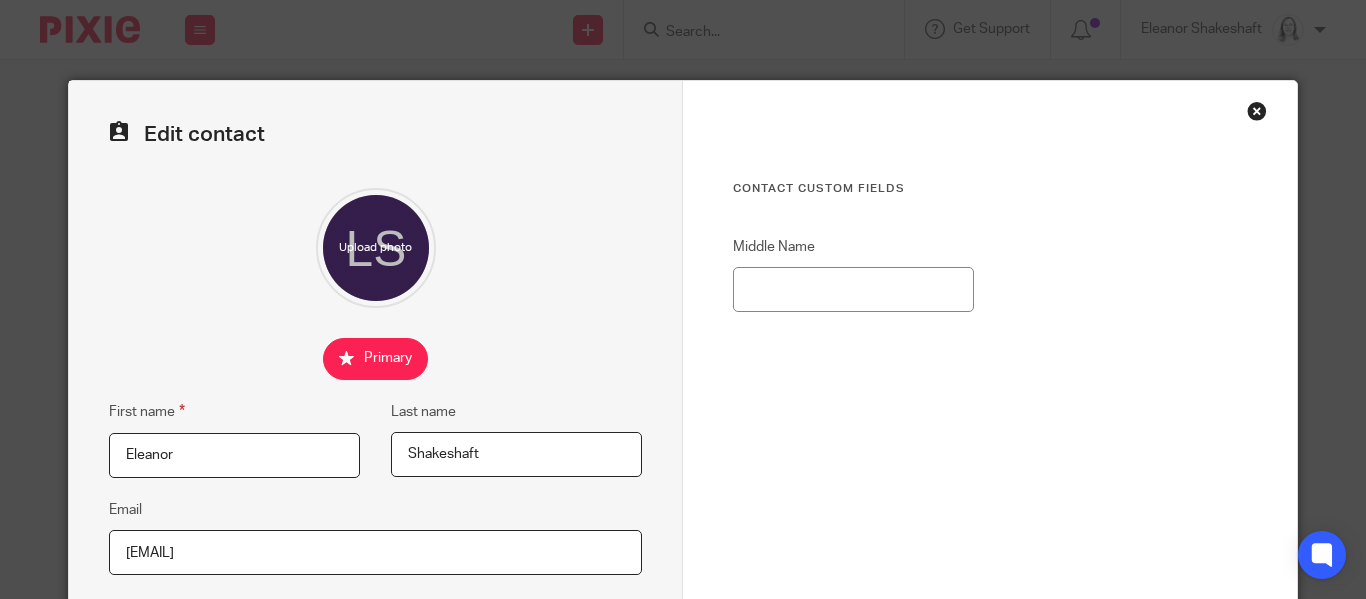 type on "Shakeshaft" 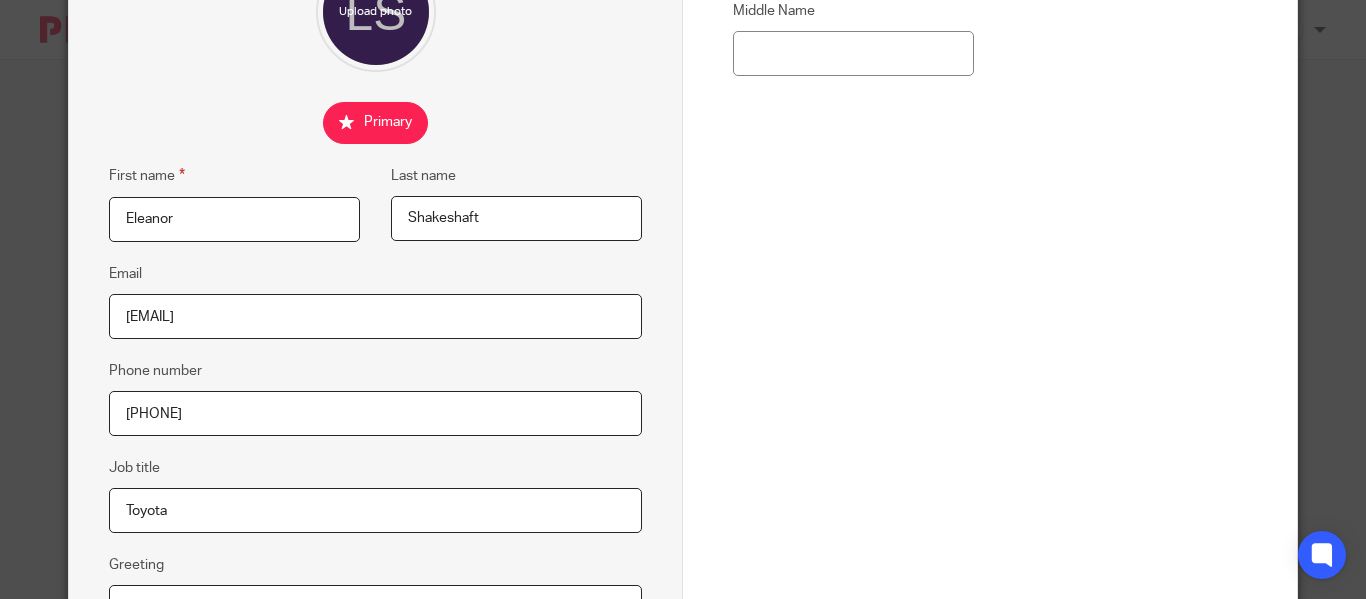 scroll, scrollTop: 237, scrollLeft: 0, axis: vertical 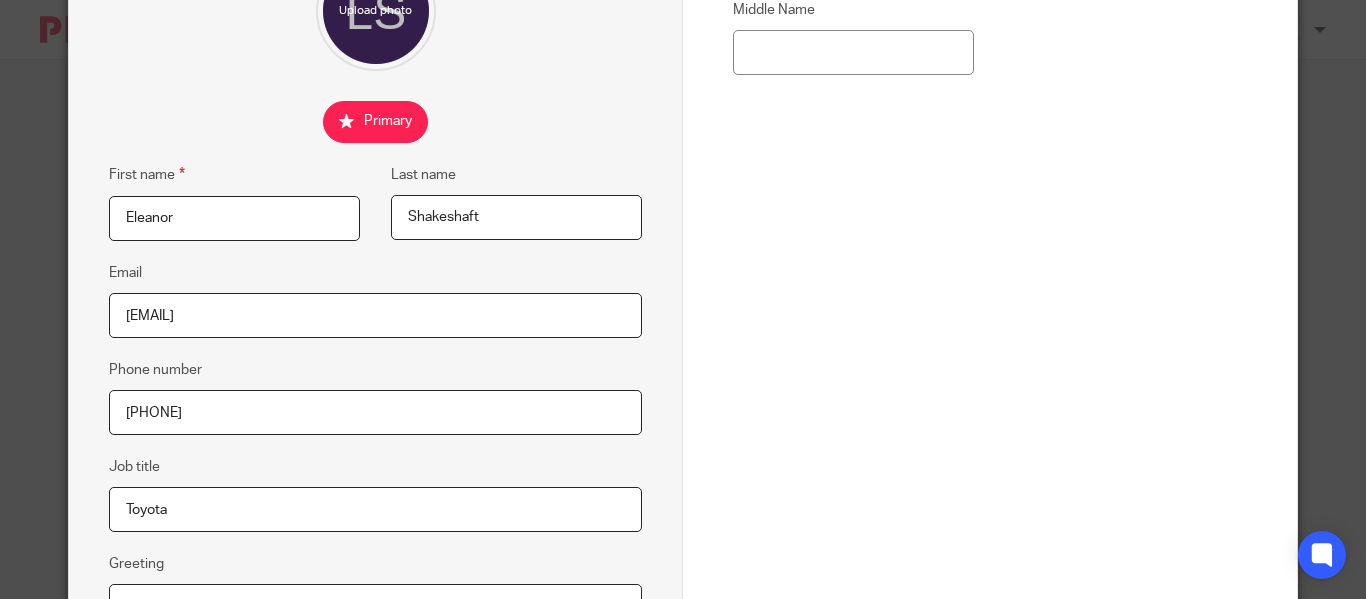 type on "eleanor@ybaccountants.com.au" 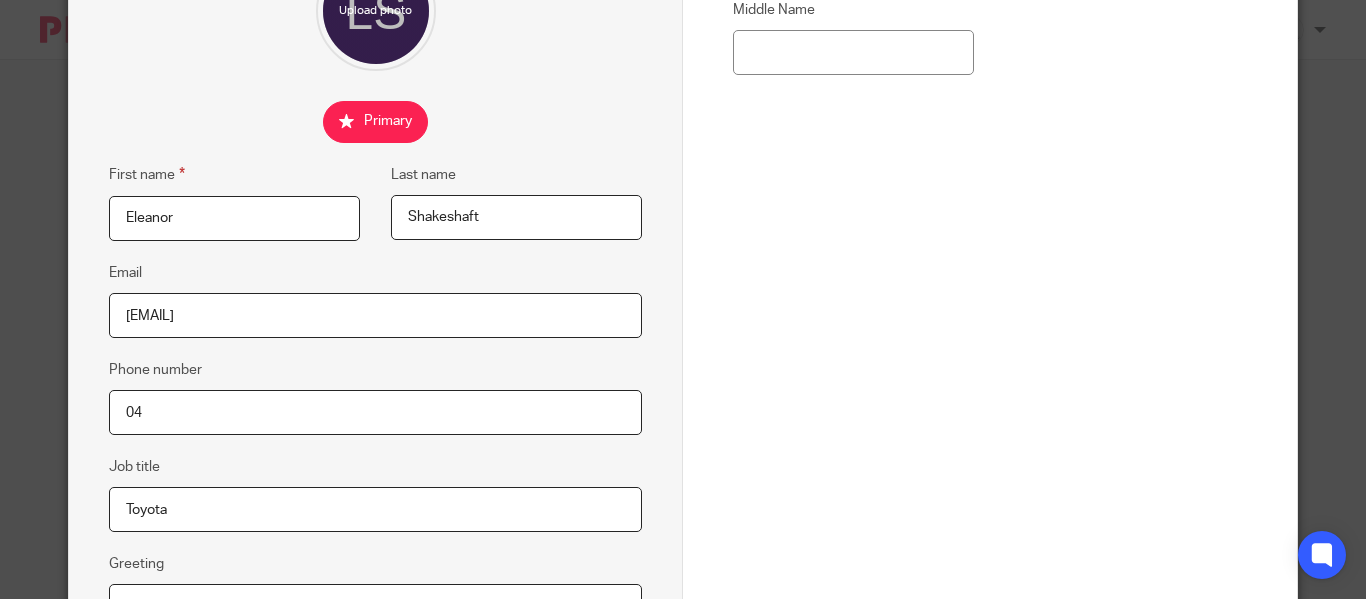 type on "0" 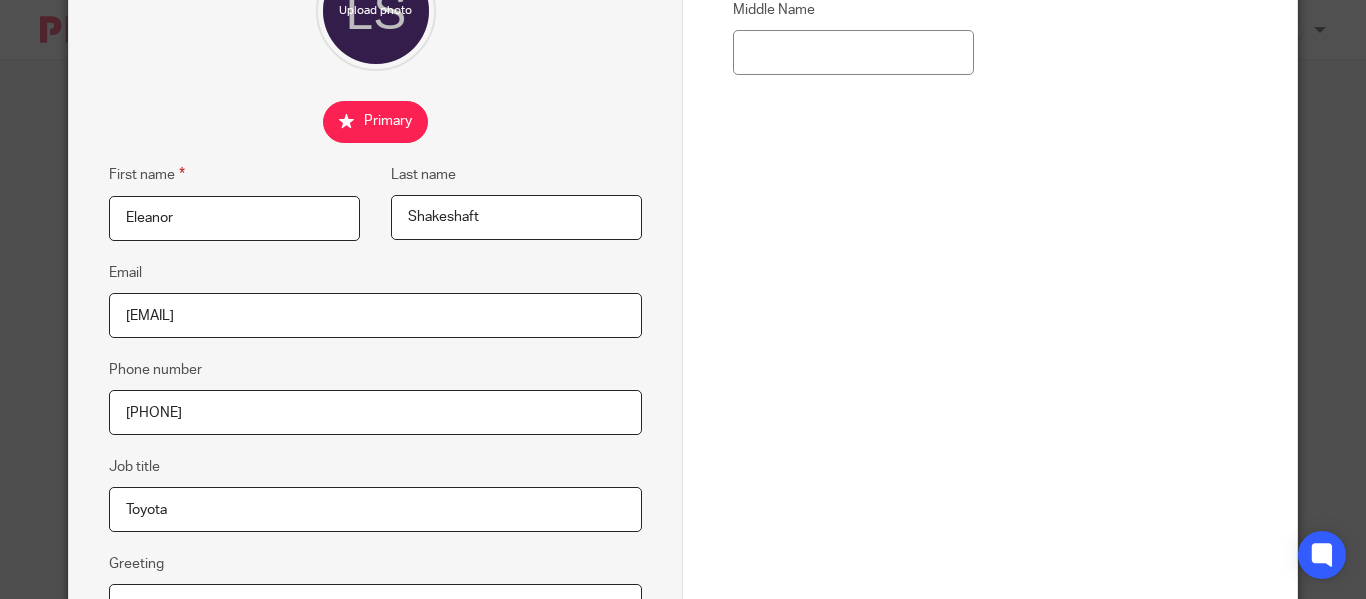 scroll, scrollTop: 367, scrollLeft: 0, axis: vertical 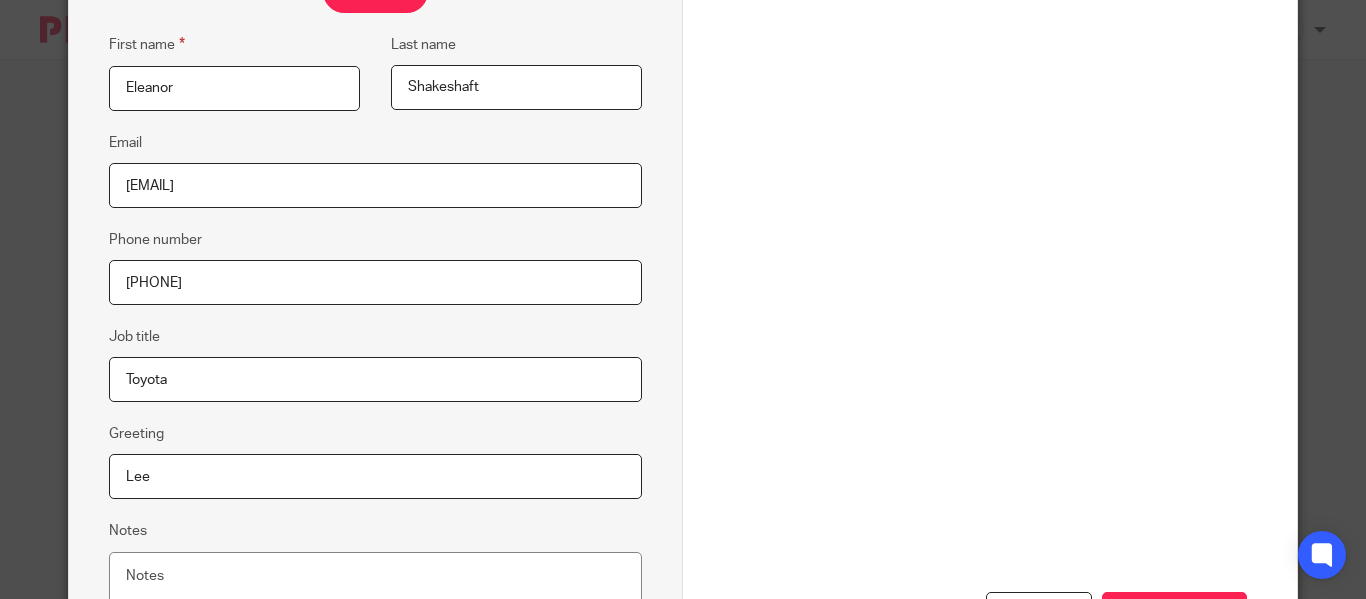 type on "0404 494 665" 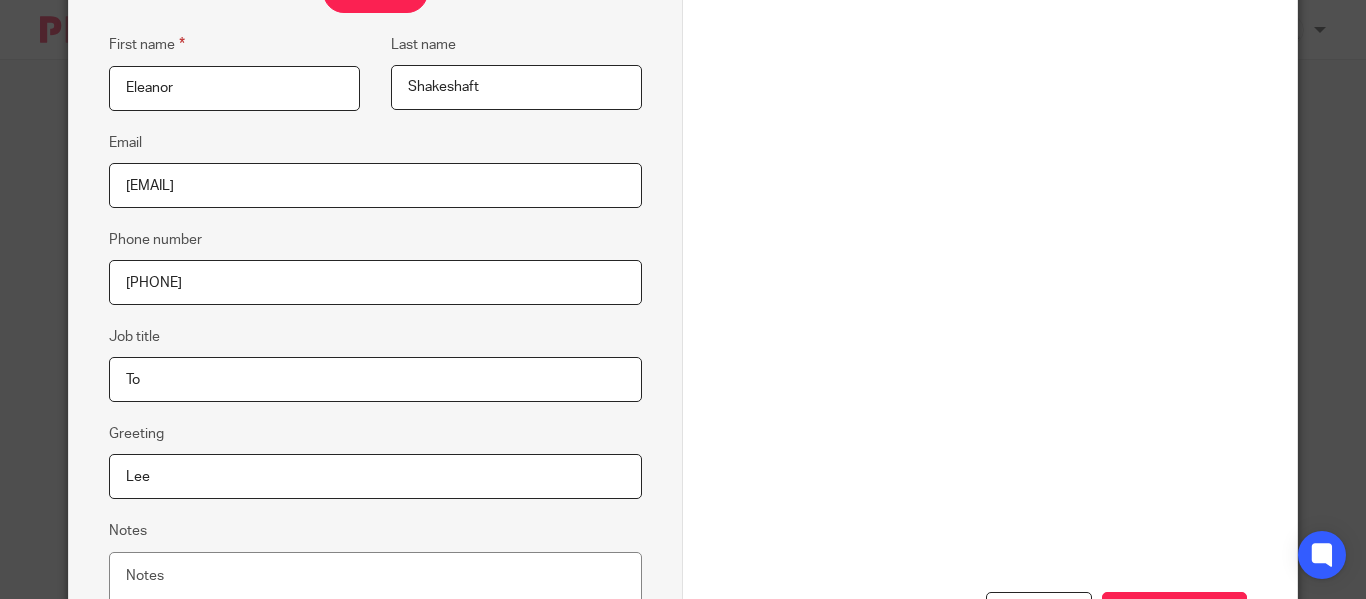 type on "T" 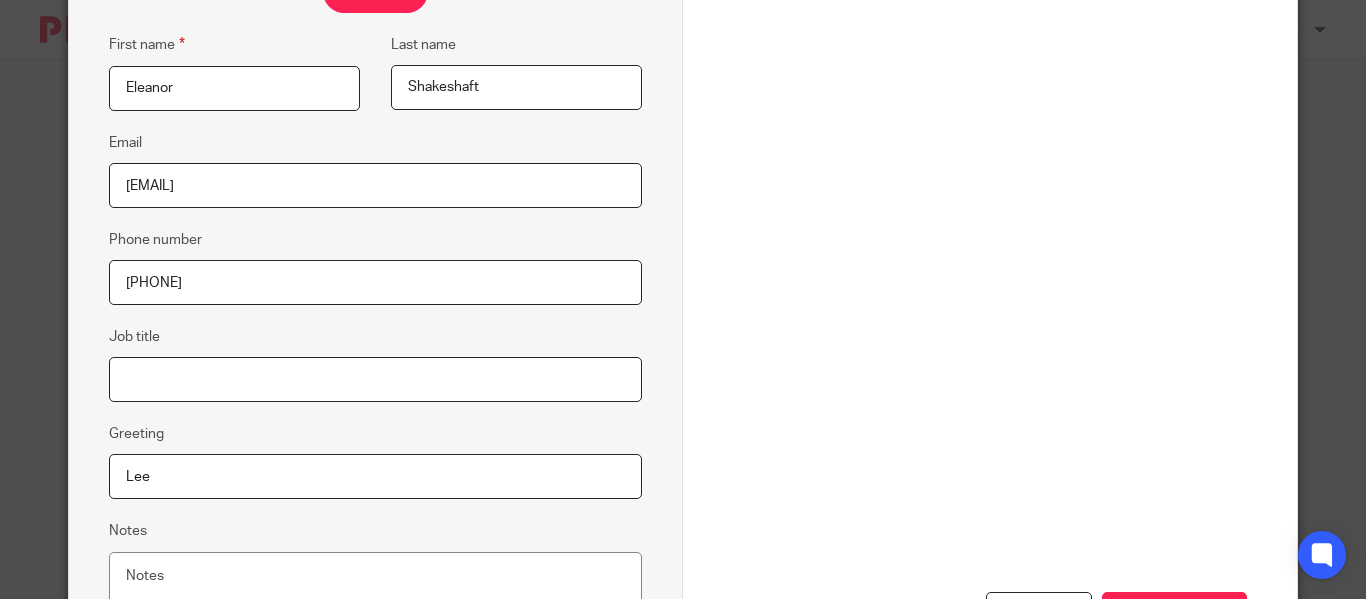 type 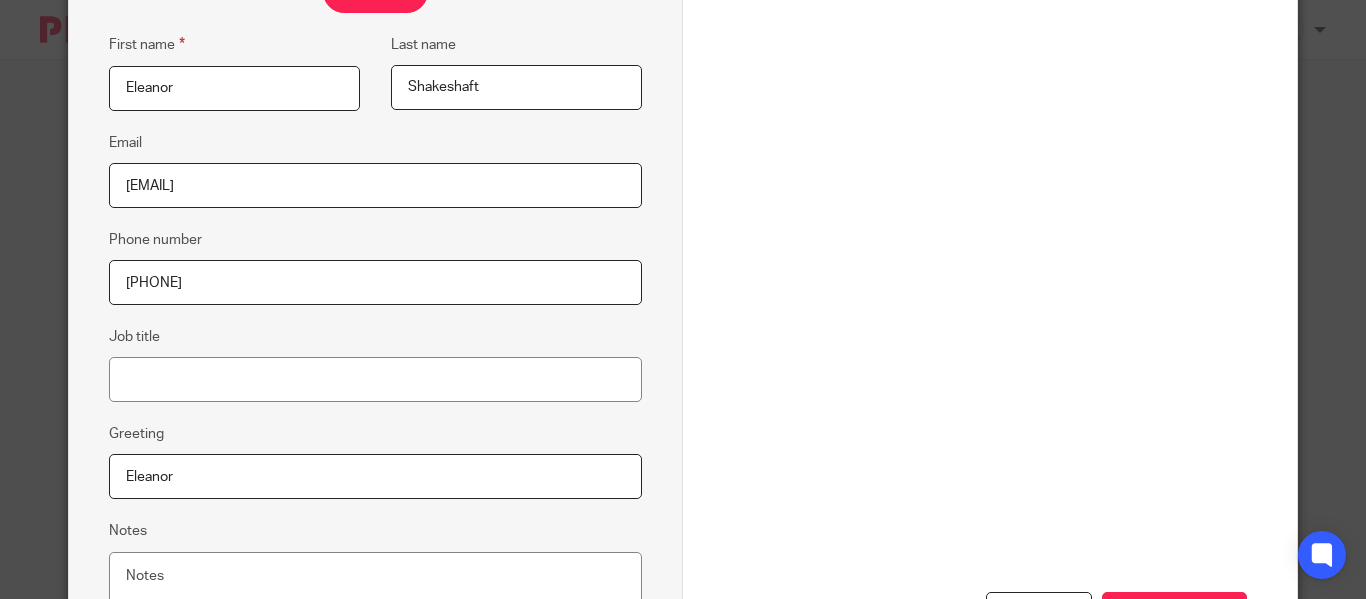 scroll, scrollTop: 534, scrollLeft: 0, axis: vertical 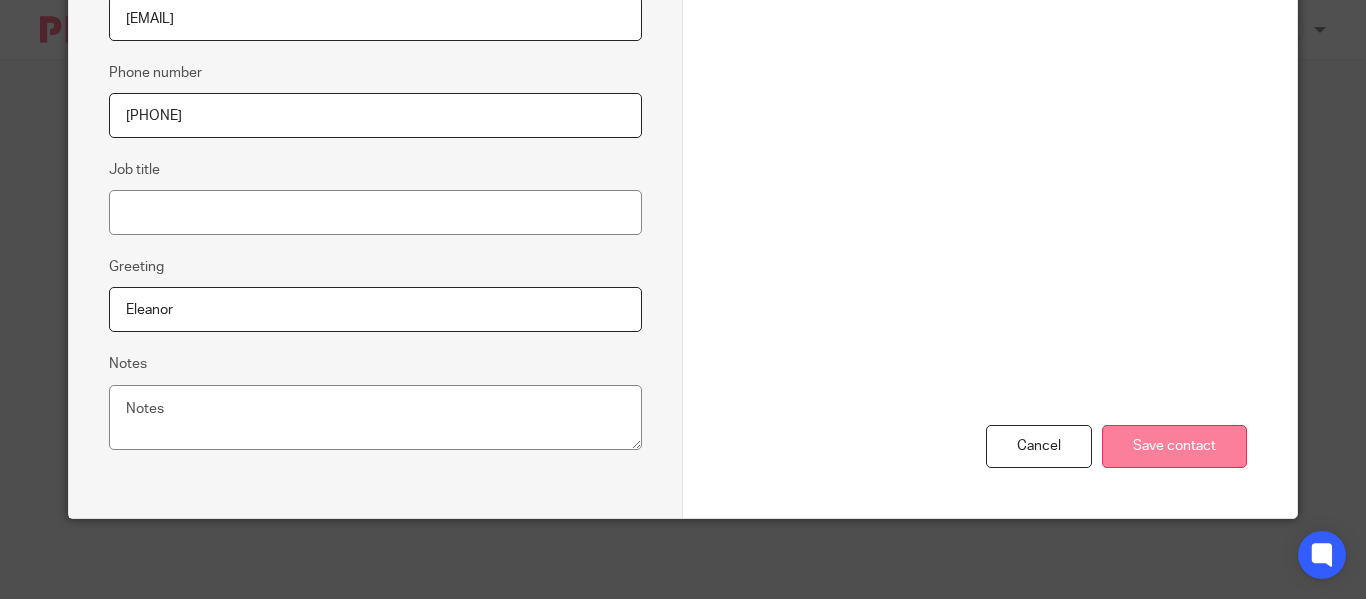 type on "Eleanor" 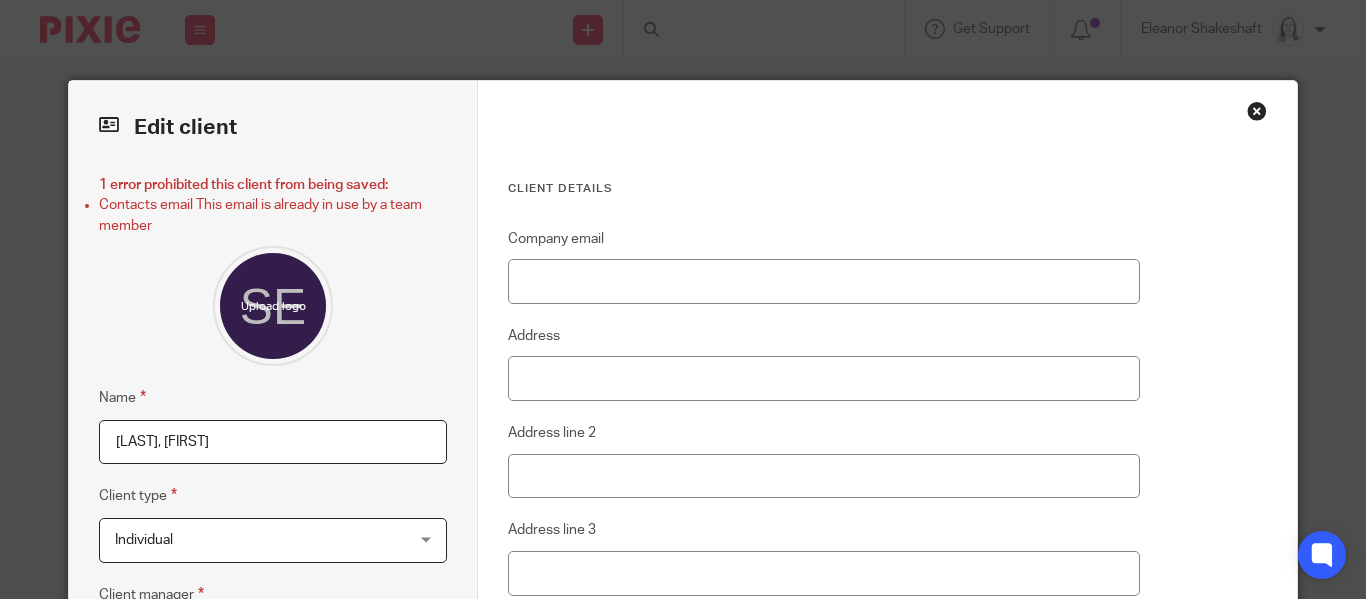 scroll, scrollTop: 0, scrollLeft: 0, axis: both 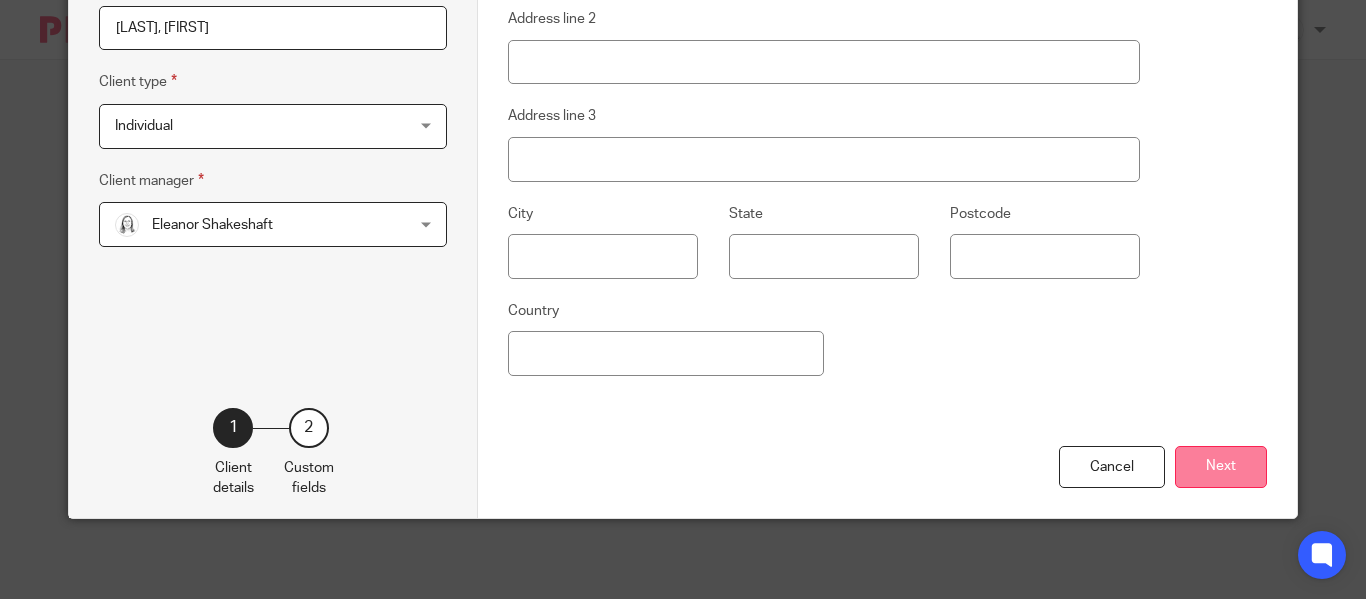 click on "Next" at bounding box center (1221, 467) 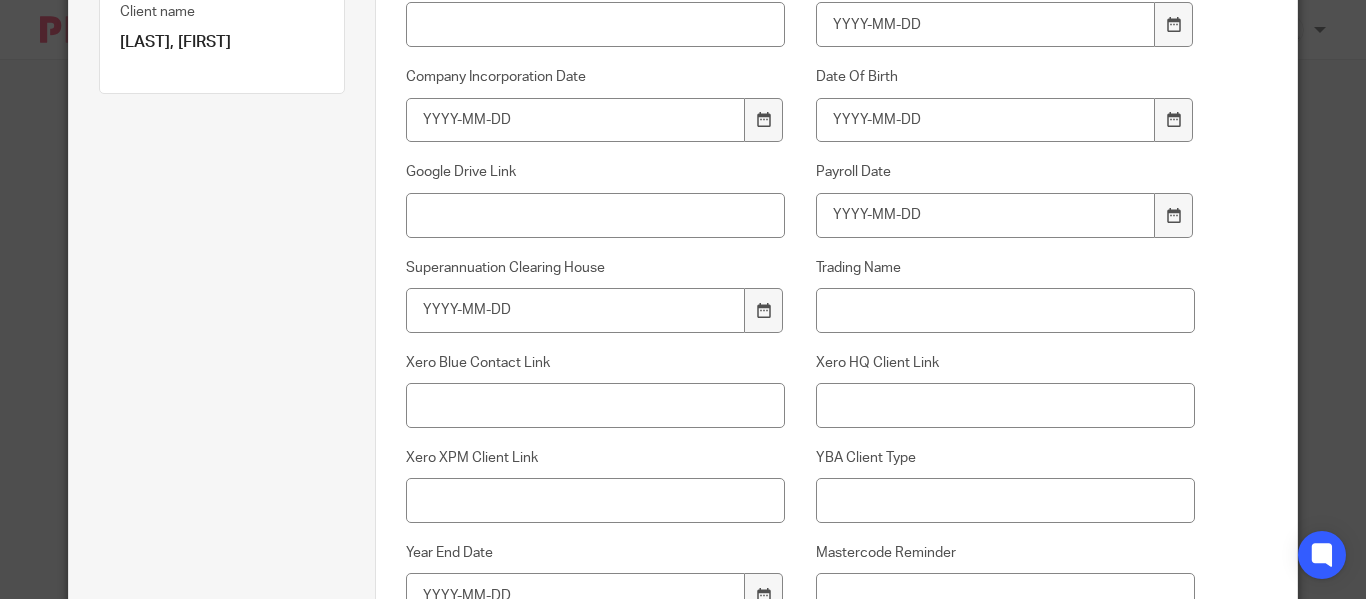 scroll, scrollTop: 643, scrollLeft: 0, axis: vertical 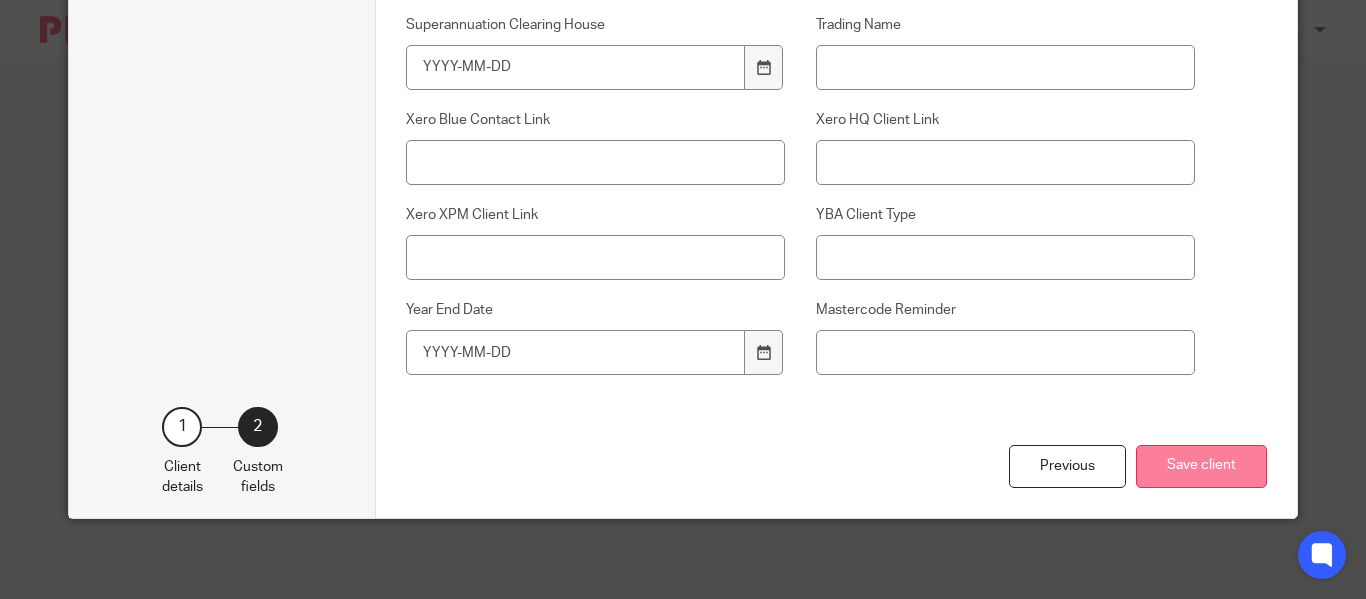 click on "Save client" at bounding box center (1201, 466) 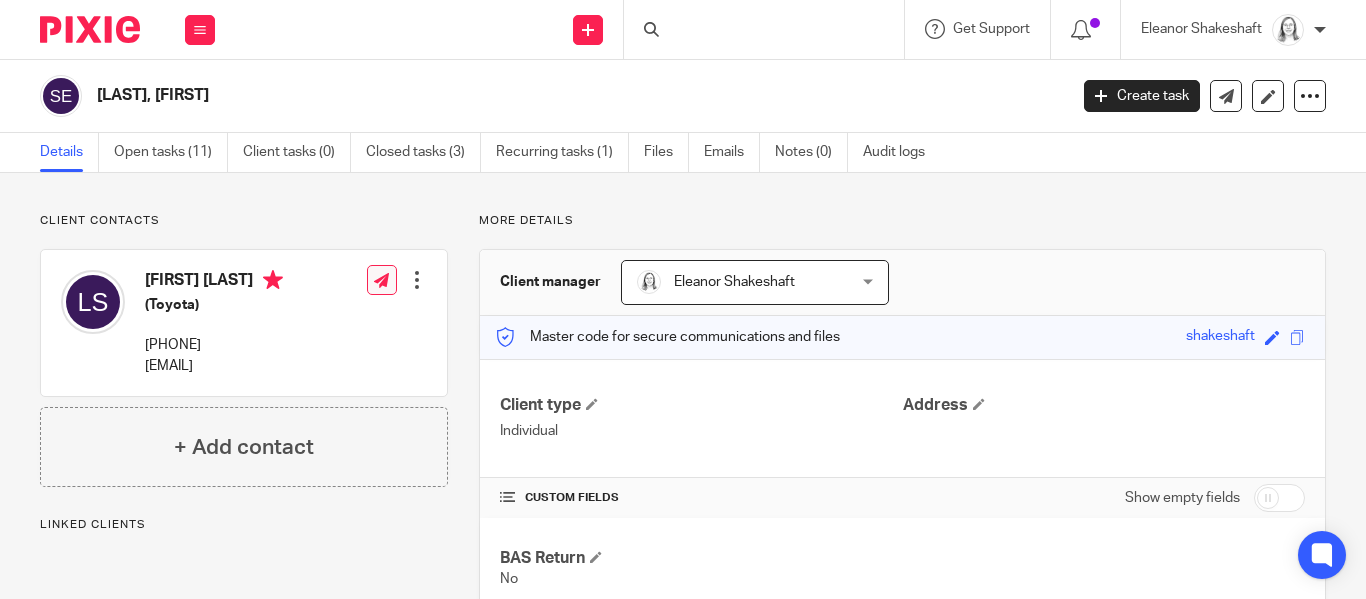 scroll, scrollTop: 0, scrollLeft: 0, axis: both 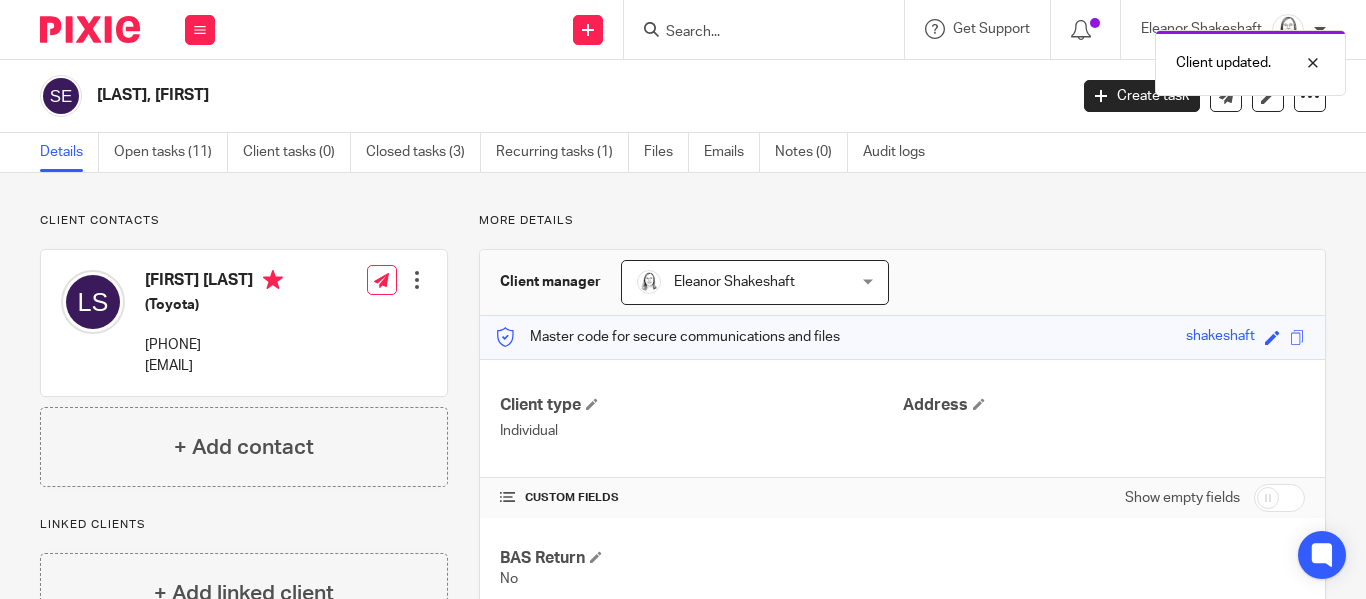 click at bounding box center (417, 280) 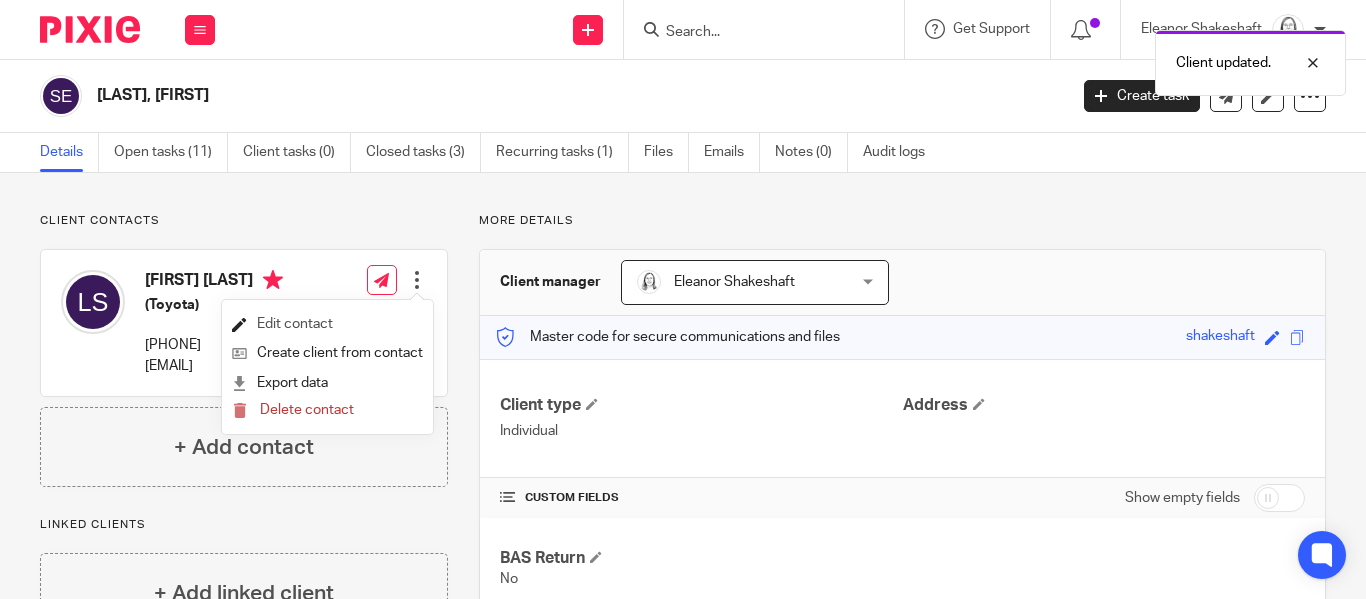 click on "Edit contact" at bounding box center (327, 324) 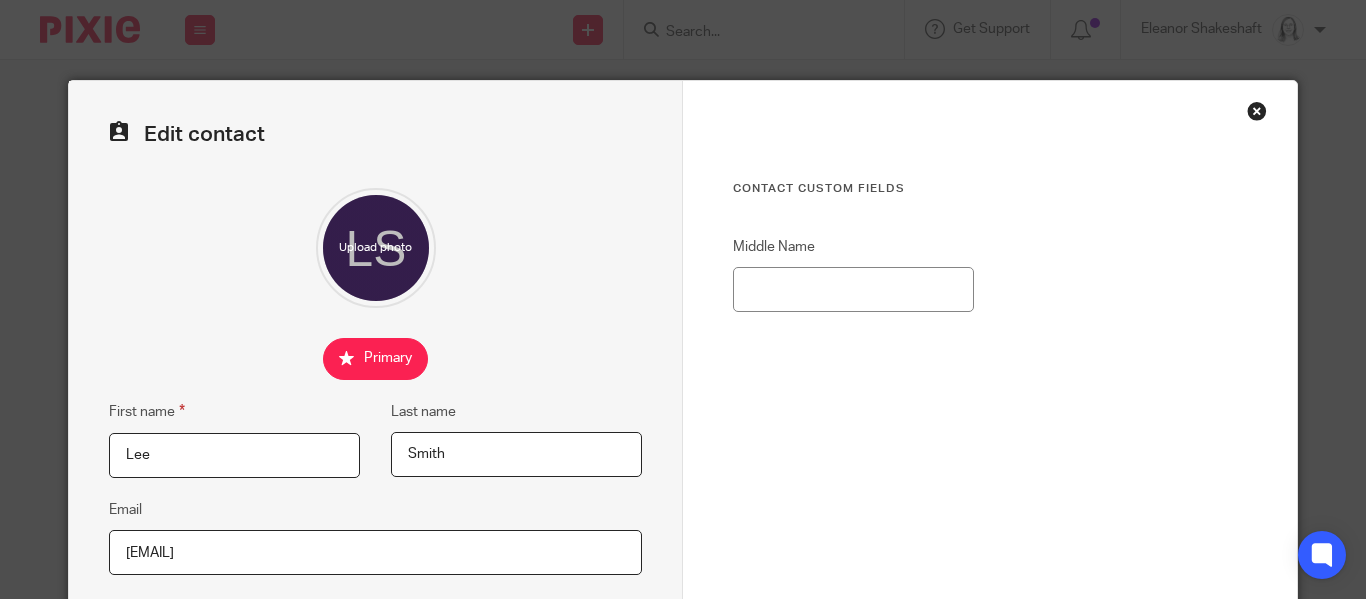 scroll, scrollTop: 0, scrollLeft: 0, axis: both 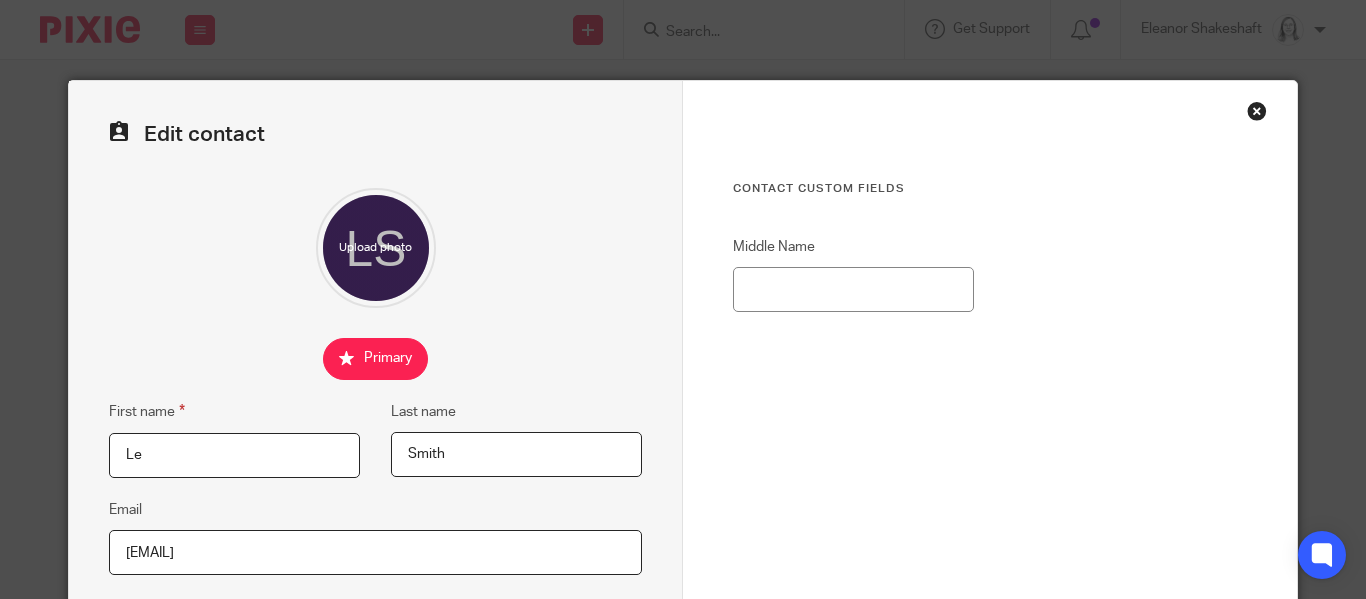 type on "L" 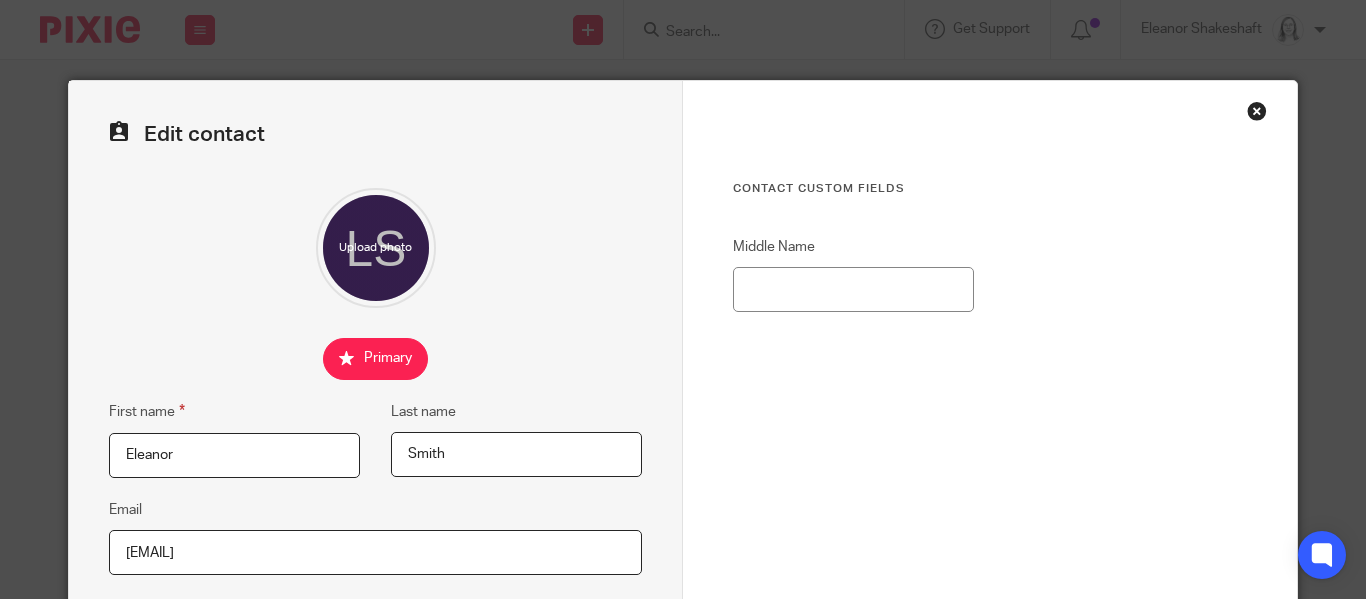 type on "Eleanor" 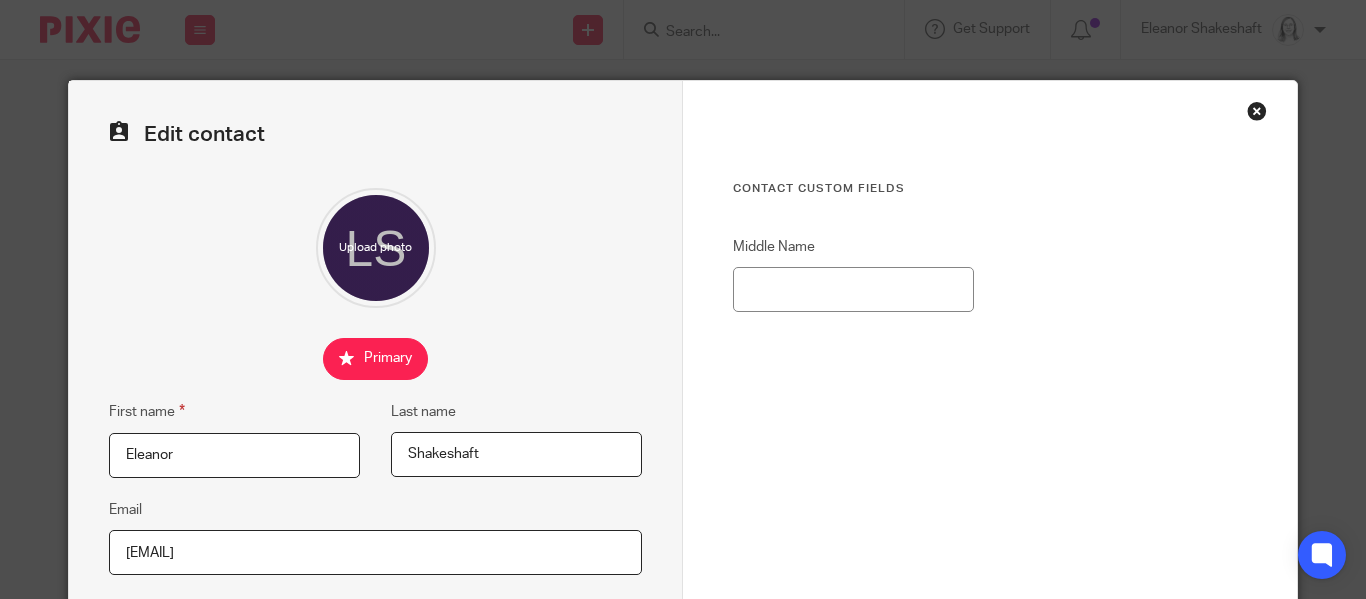 type on "Shakeshaft" 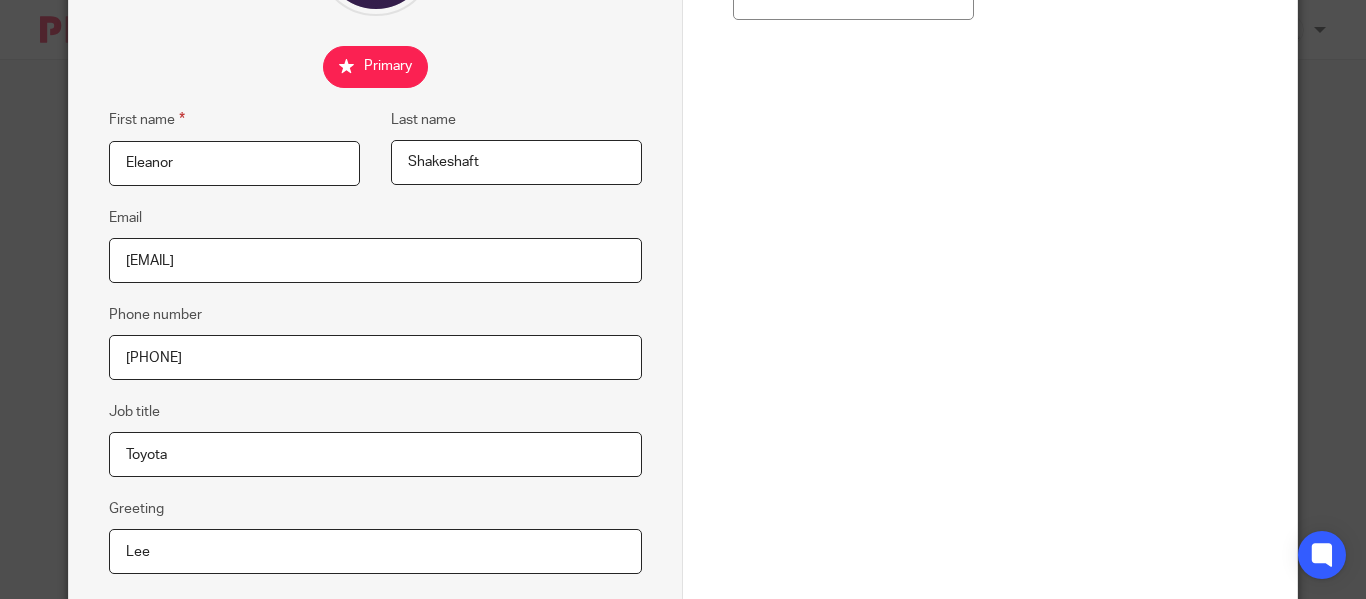 scroll, scrollTop: 289, scrollLeft: 0, axis: vertical 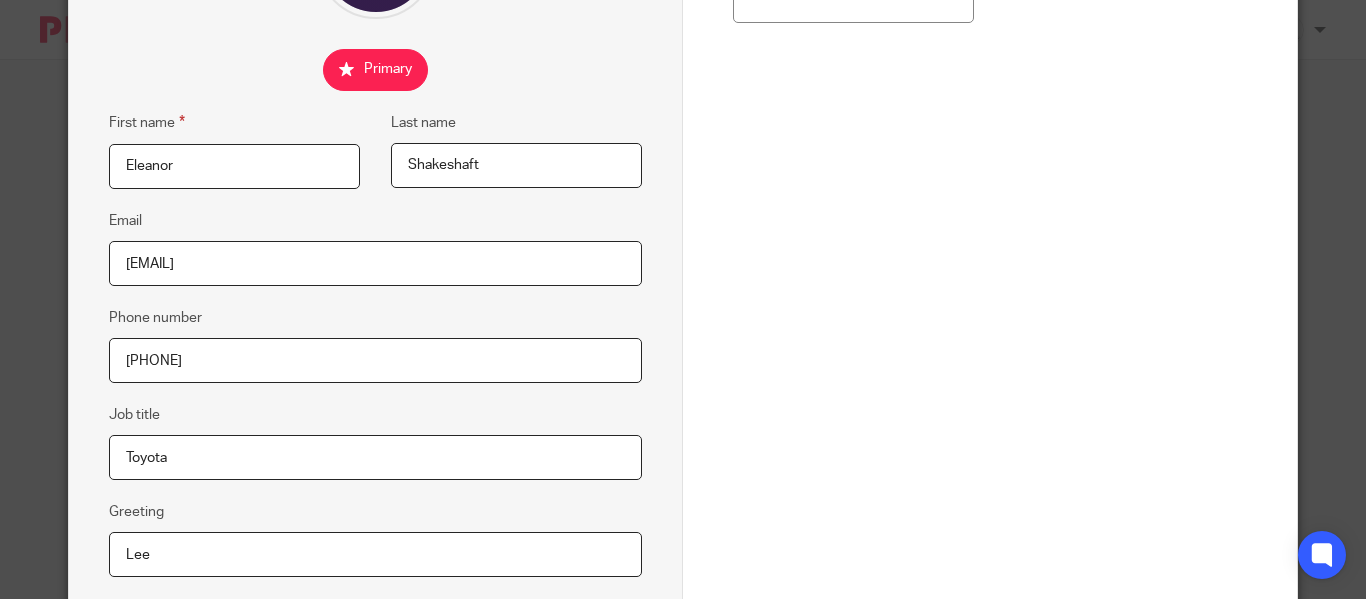 type on "eleanor@ybaccountants.com.au" 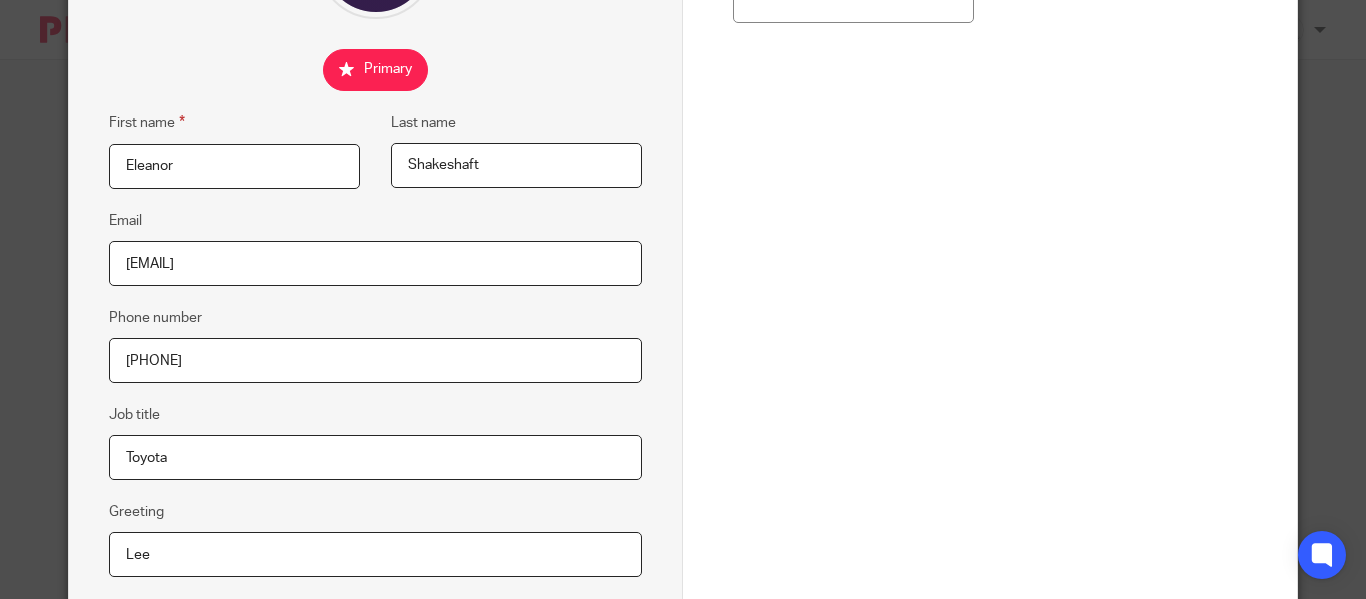 click on "[PHONE]" at bounding box center (375, 360) 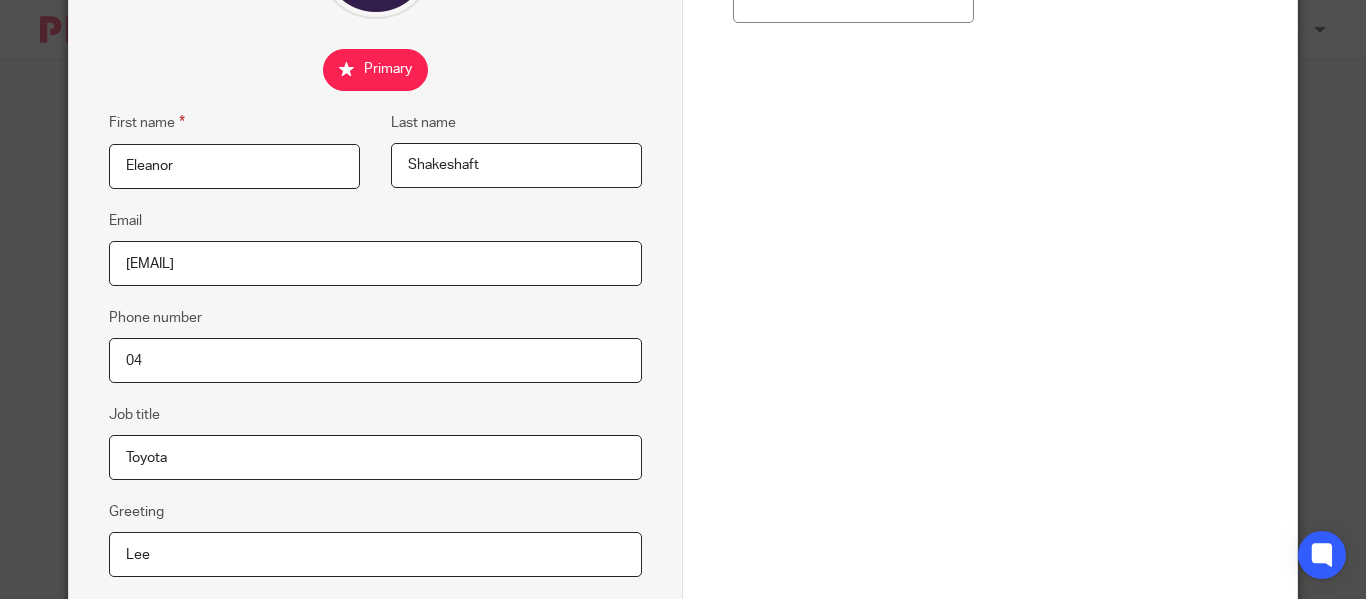 type on "0" 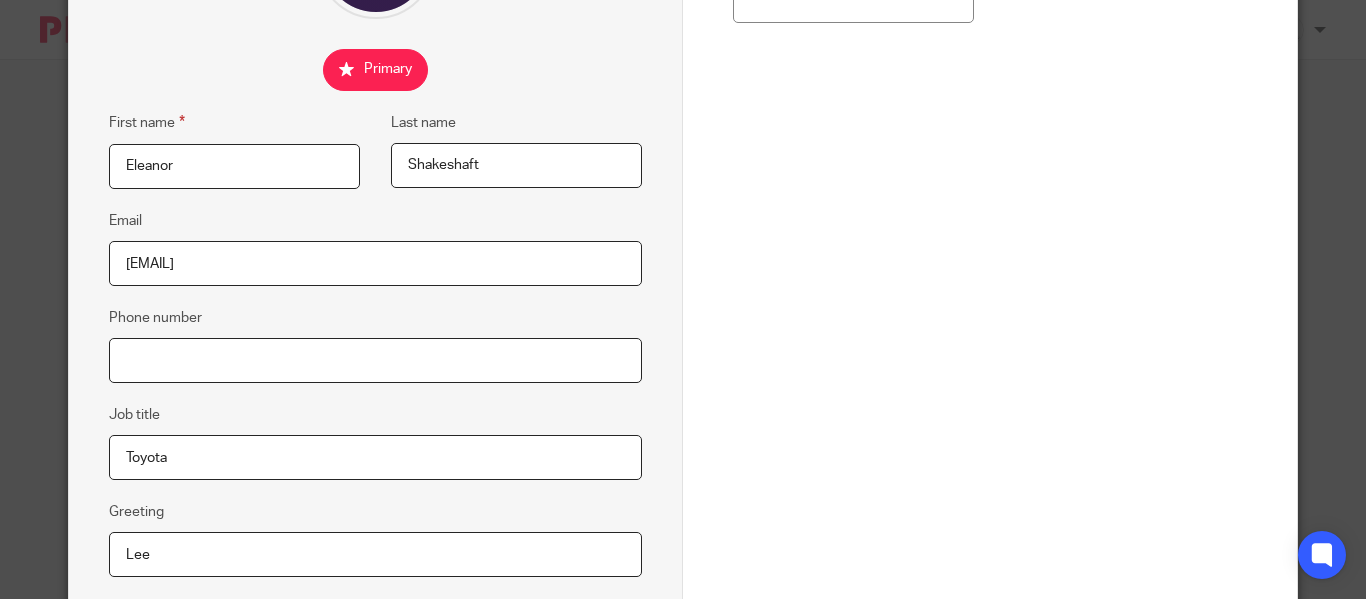 type 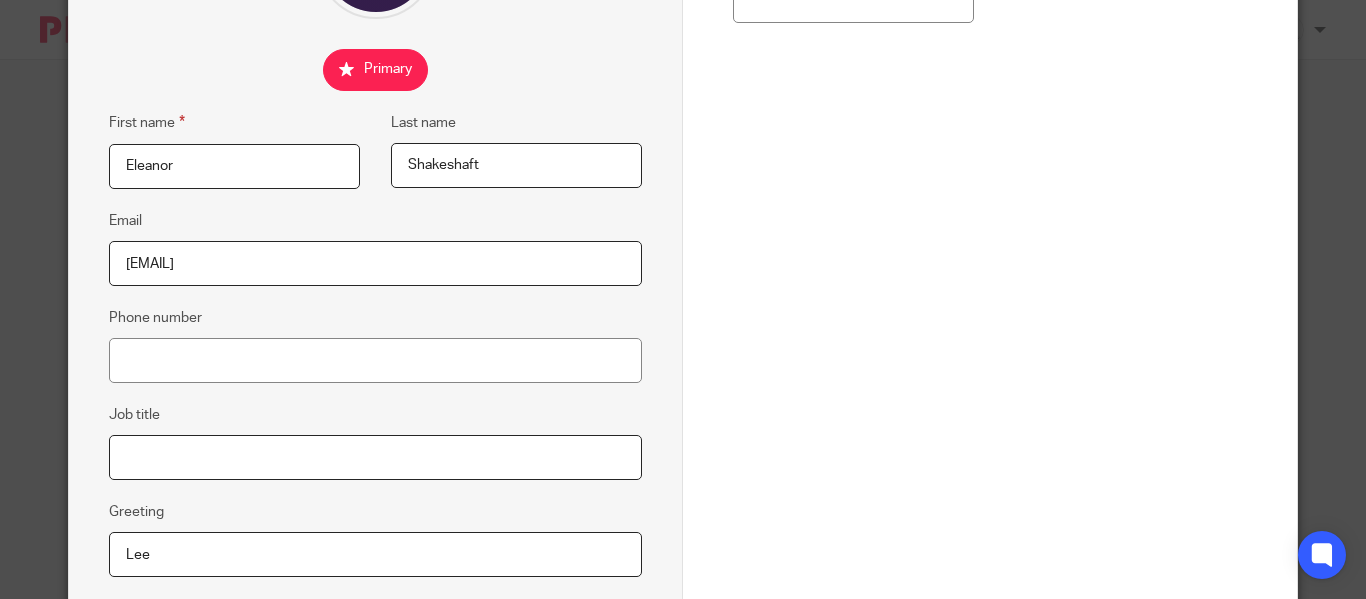 type 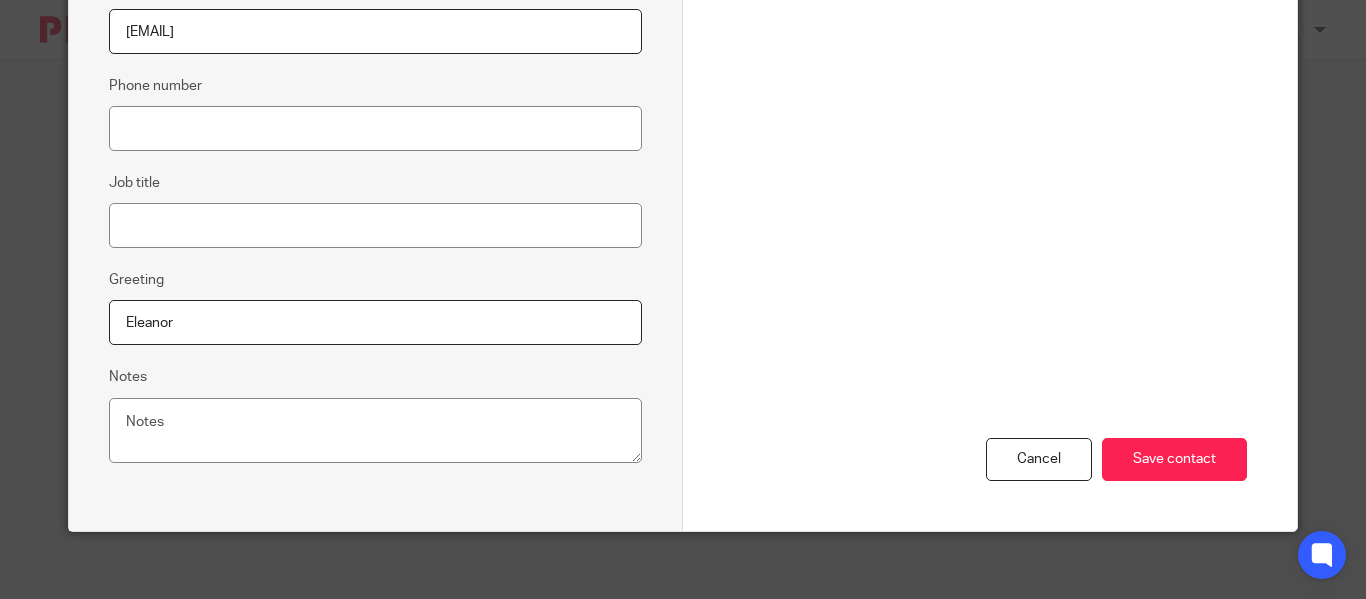 scroll, scrollTop: 534, scrollLeft: 0, axis: vertical 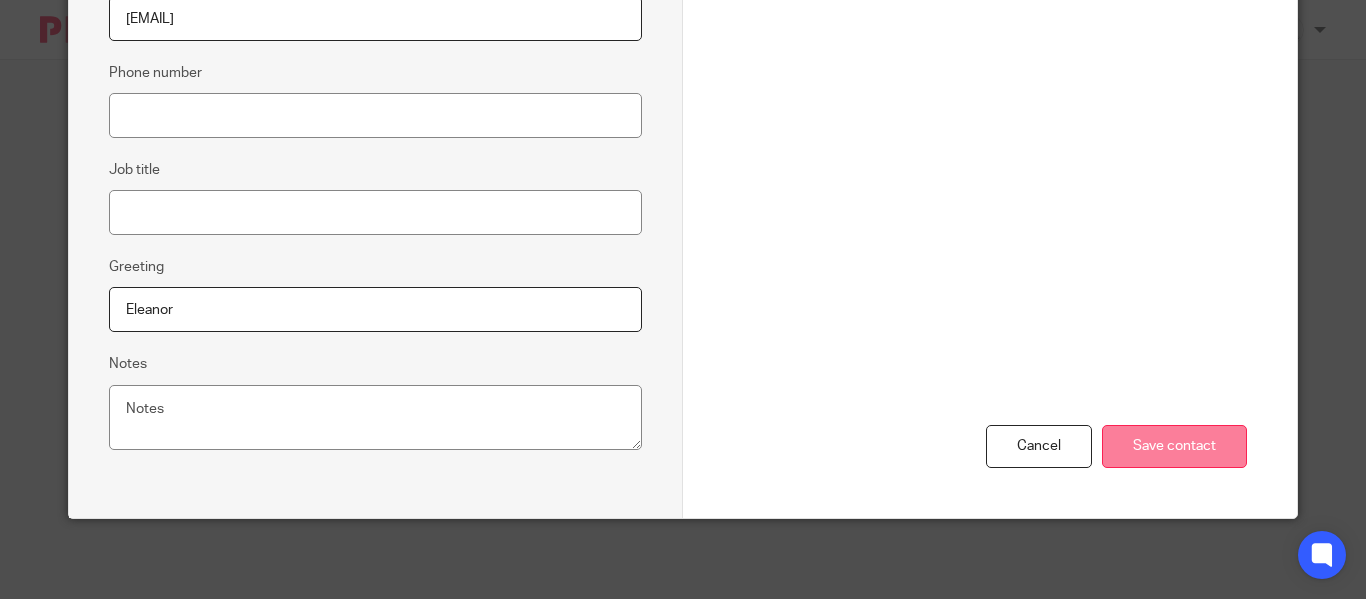 type on "Eleanor" 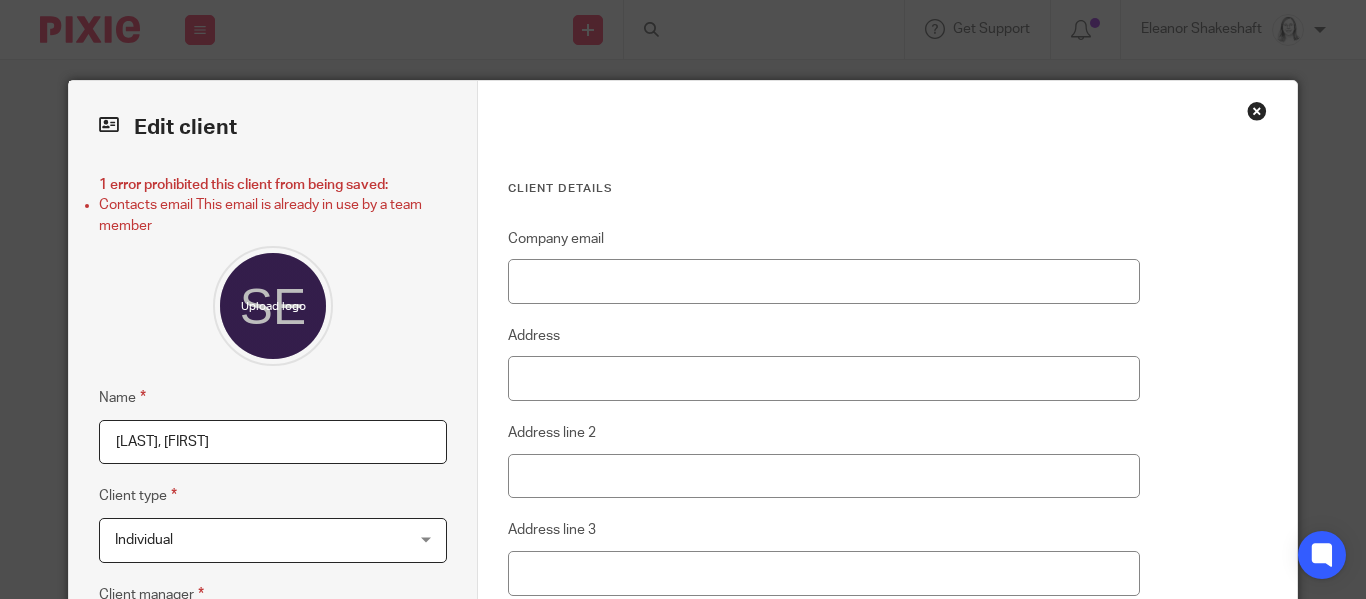 scroll, scrollTop: 0, scrollLeft: 0, axis: both 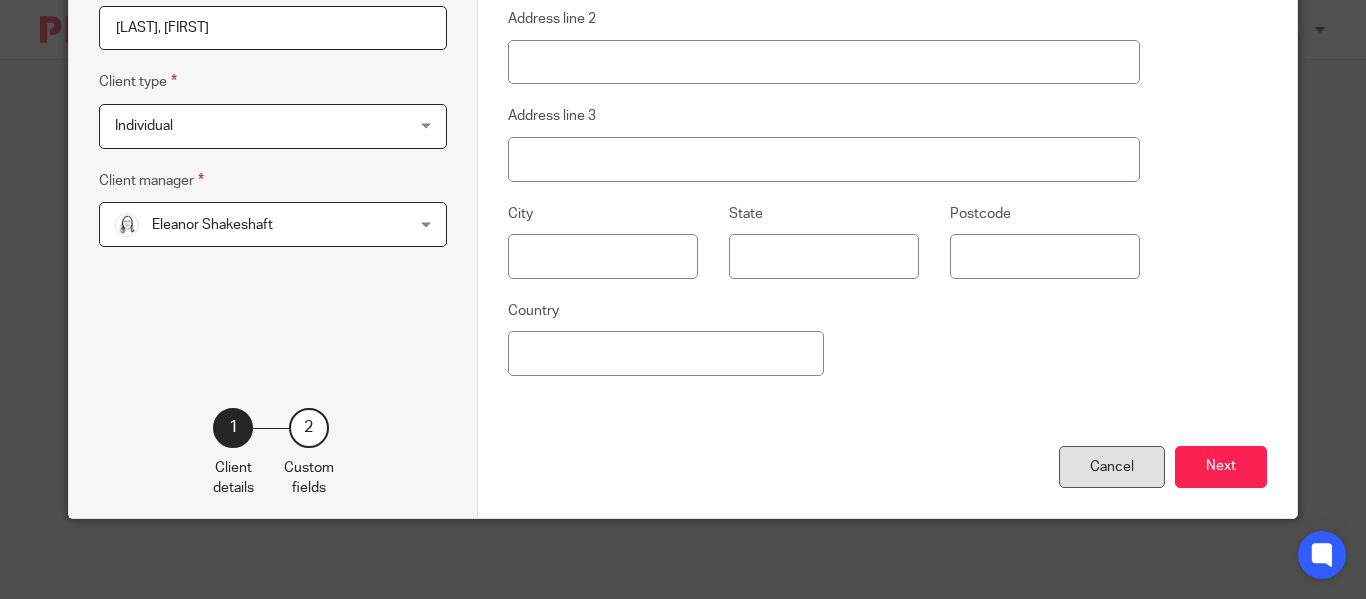 click on "Cancel" at bounding box center (1112, 467) 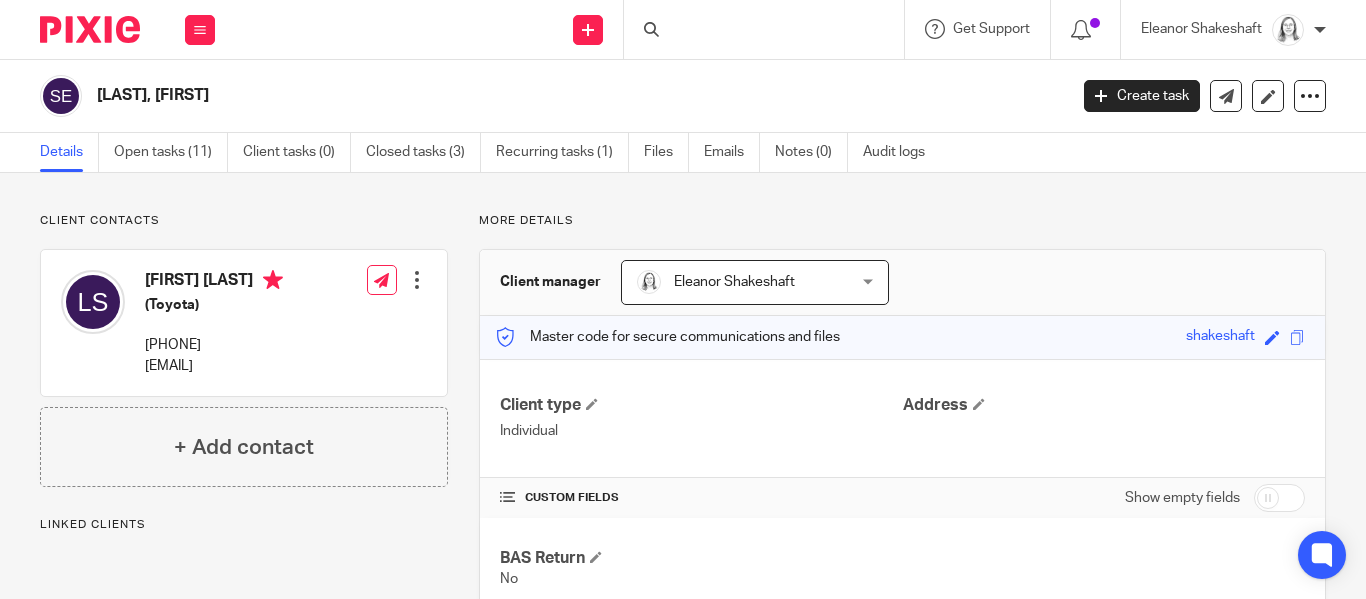 scroll, scrollTop: 0, scrollLeft: 0, axis: both 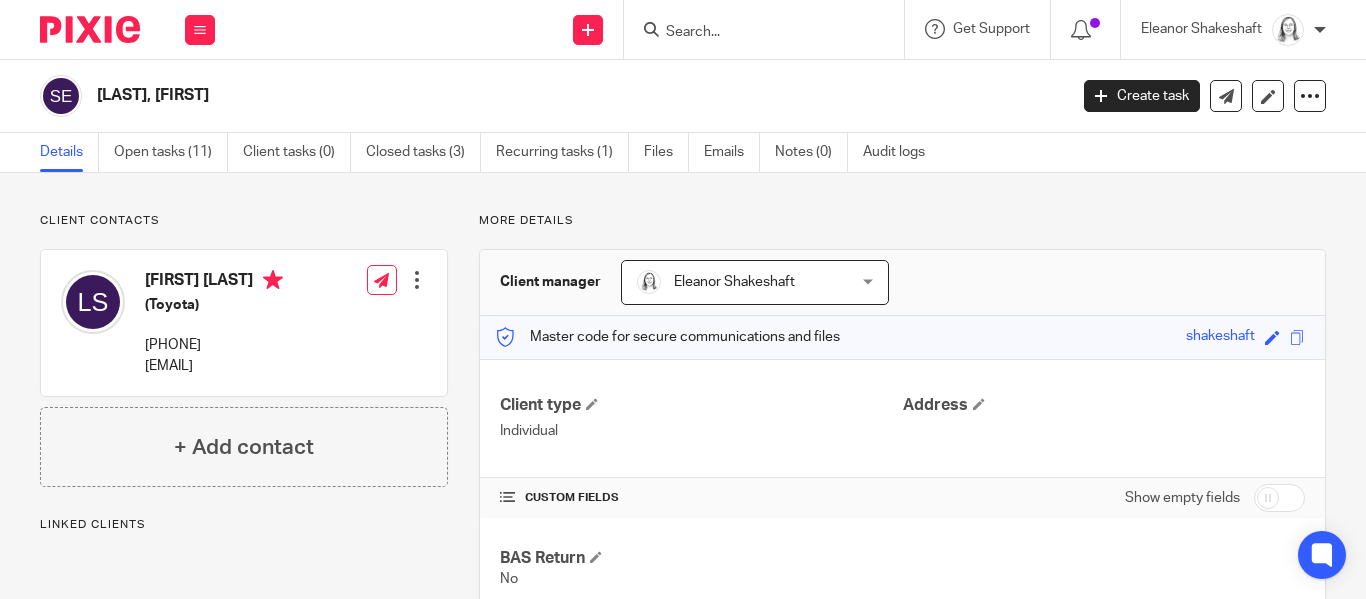 click at bounding box center (417, 280) 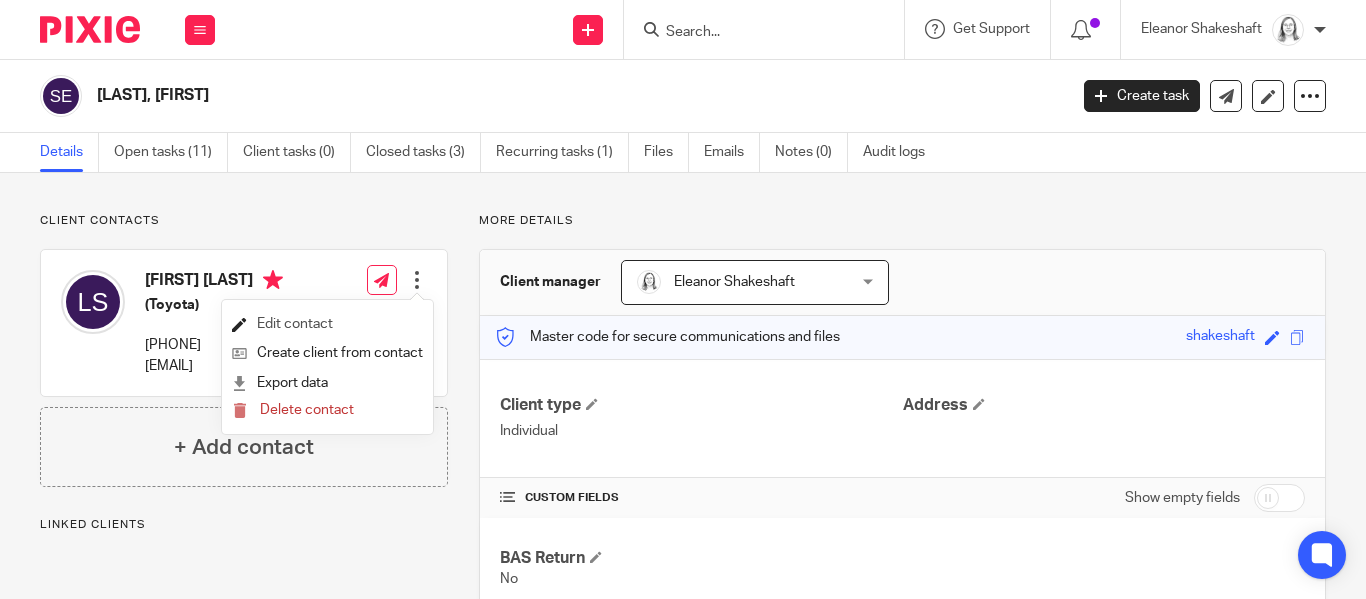 click on "Edit contact" at bounding box center (327, 324) 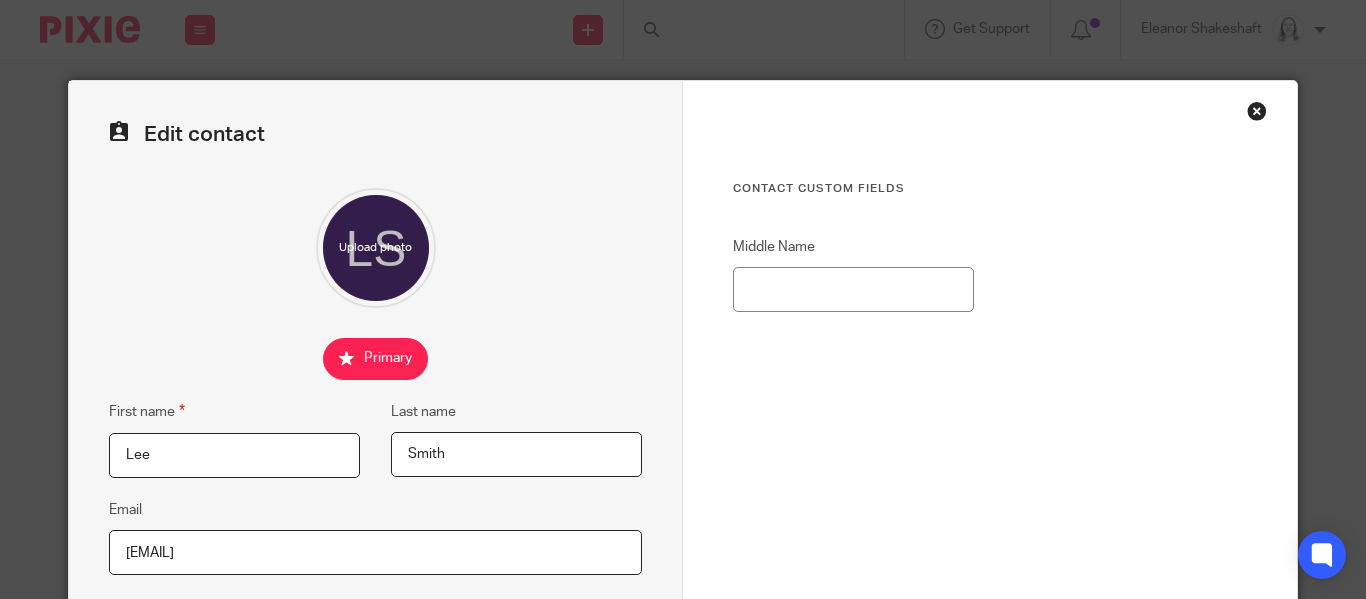 scroll, scrollTop: 0, scrollLeft: 0, axis: both 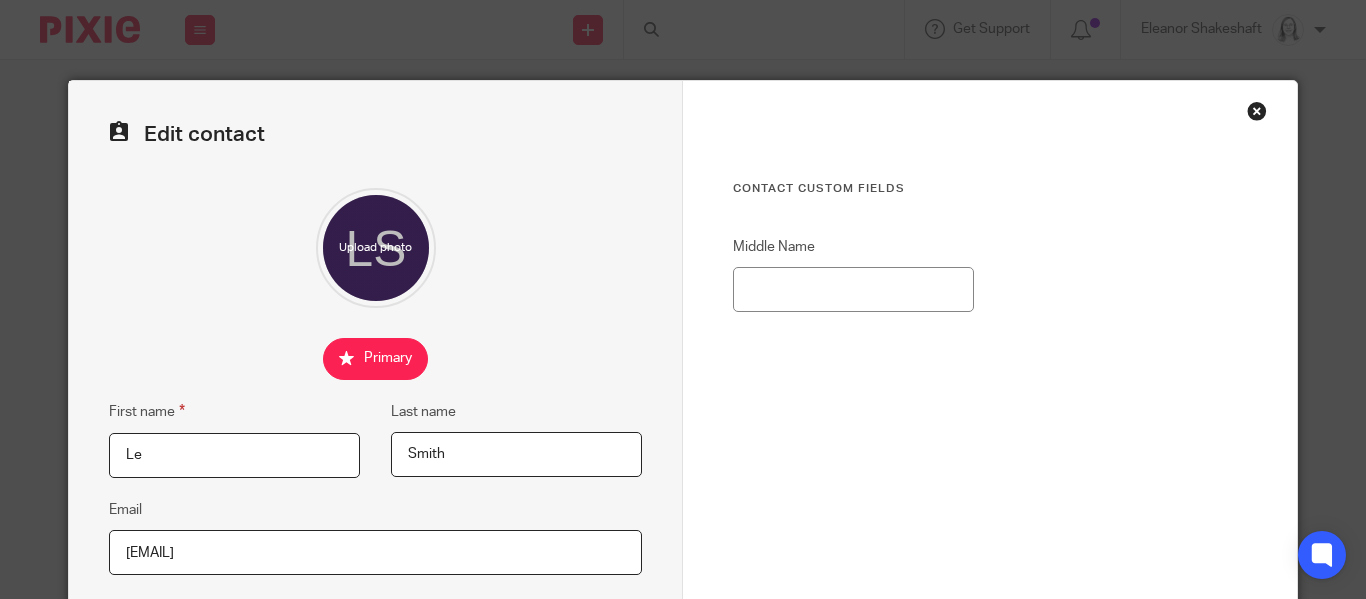 type on "L" 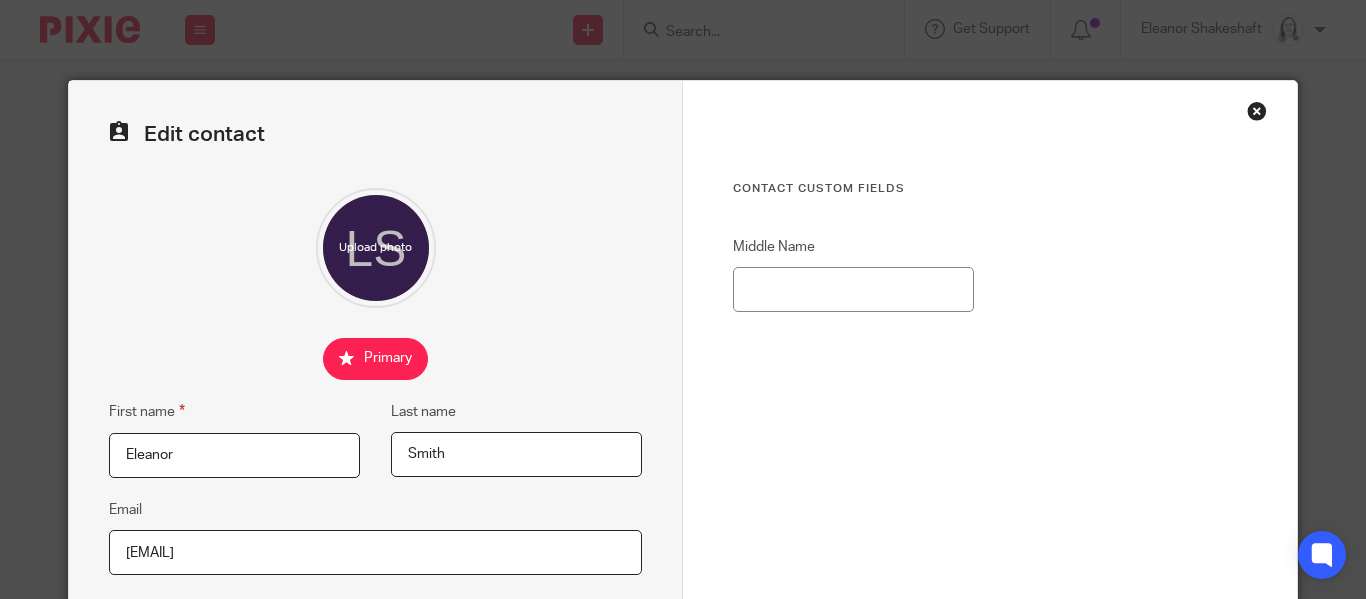type on "Eleanor" 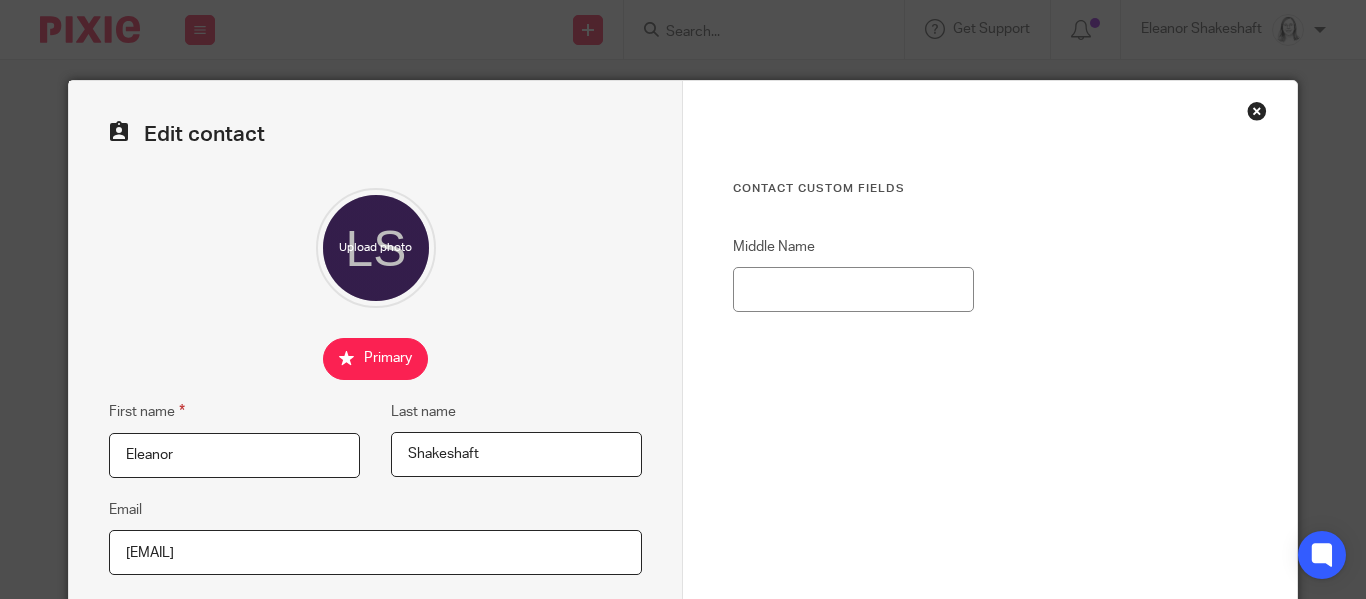 type on "Shakeshaft" 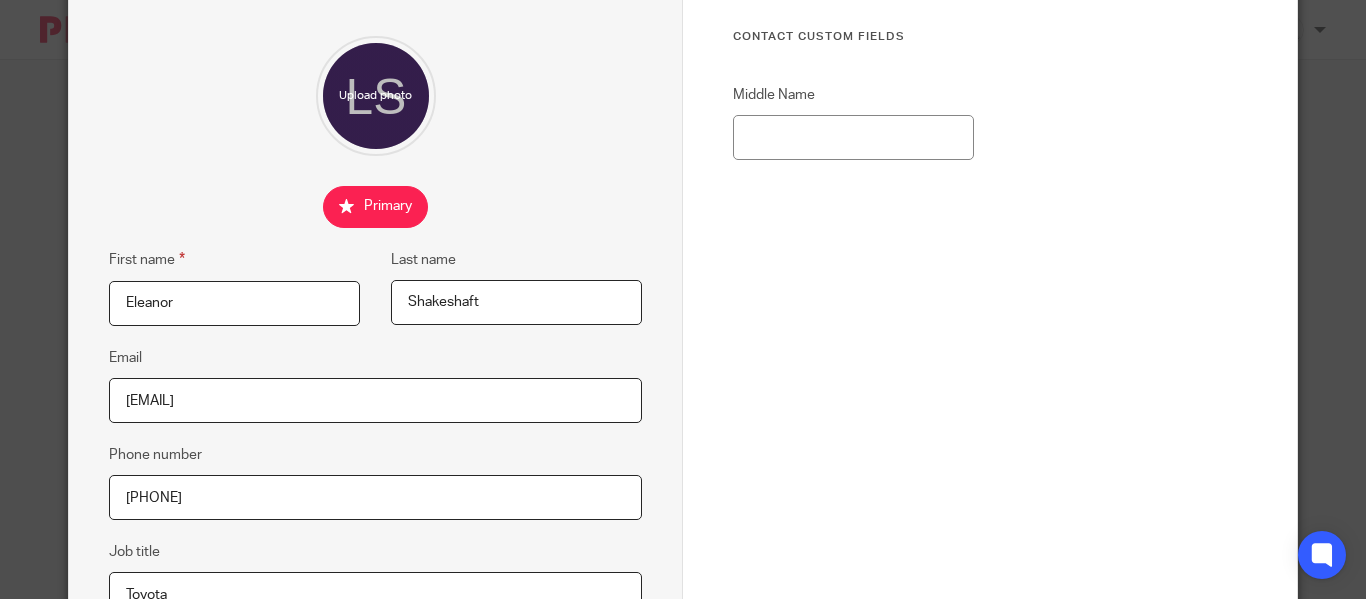 scroll, scrollTop: 178, scrollLeft: 0, axis: vertical 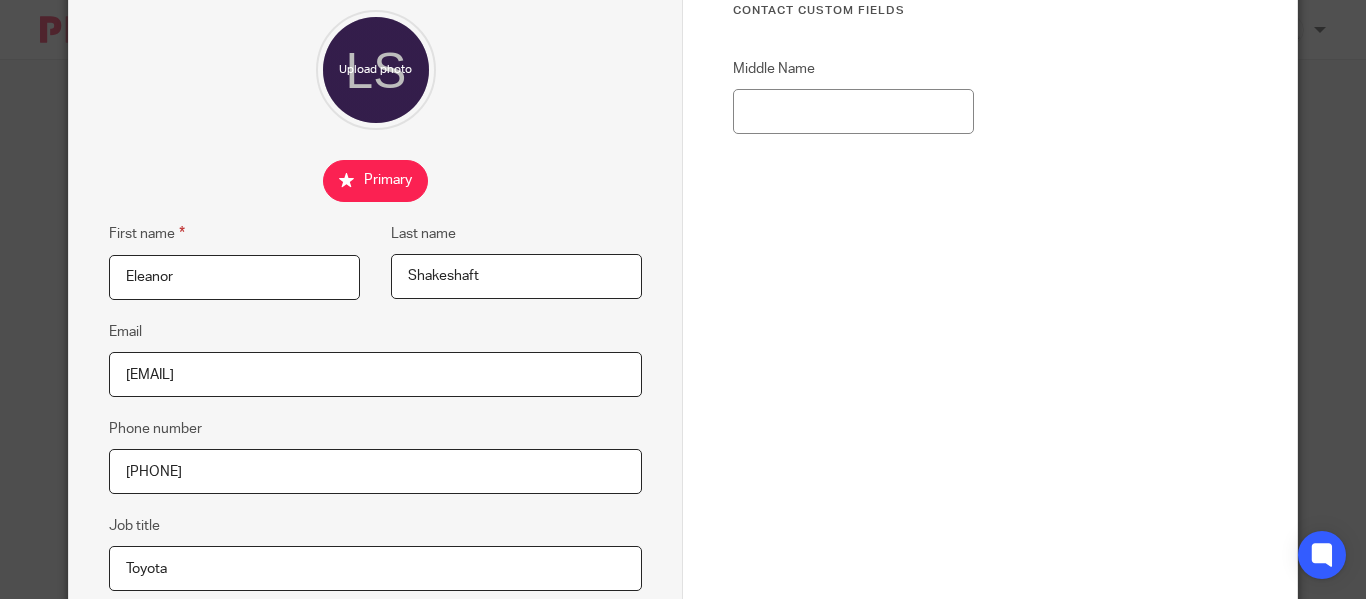 type on "[EMAIL]" 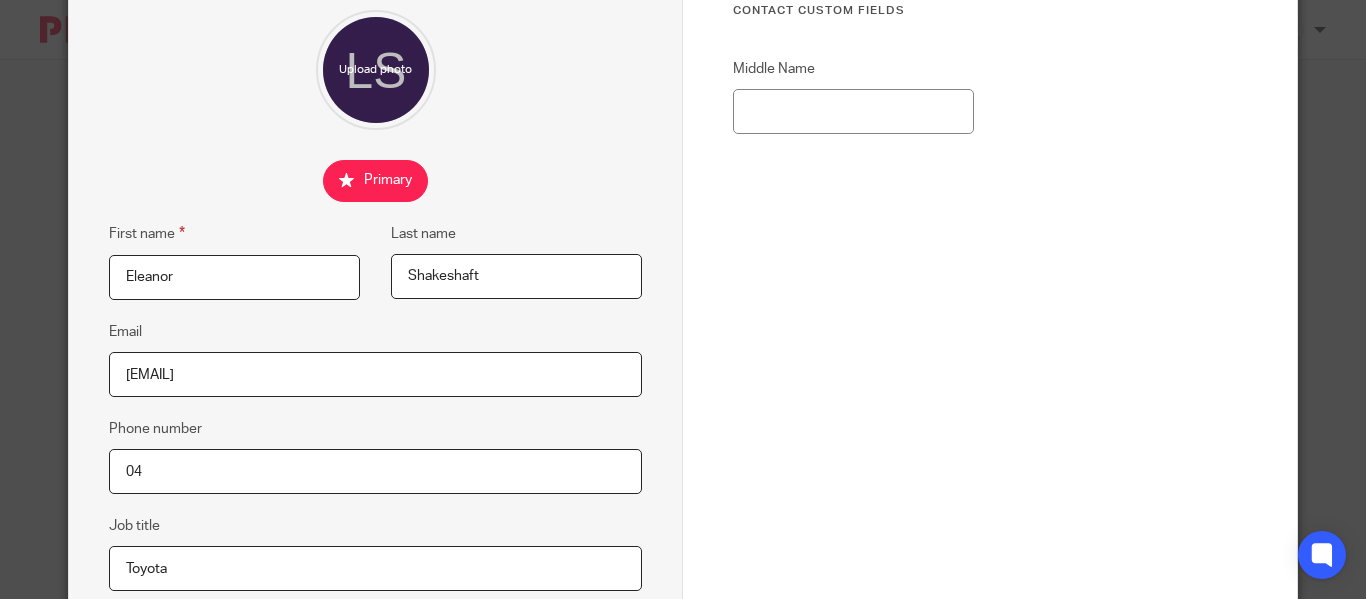 type on "0" 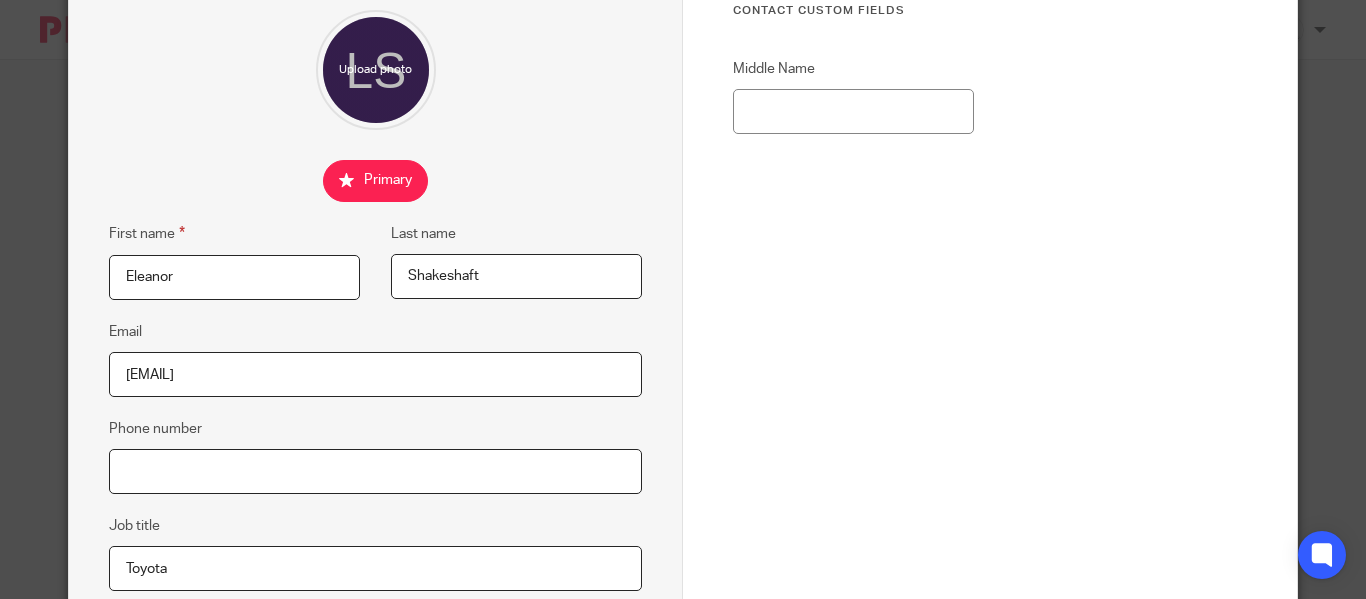 type 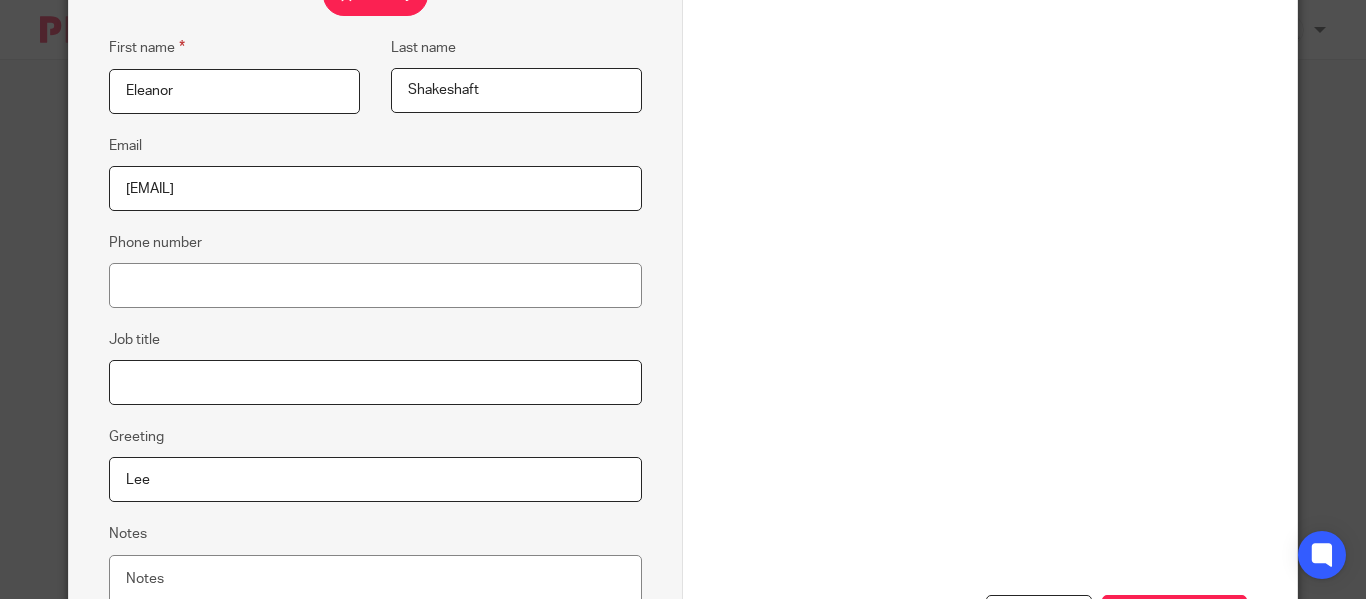 scroll, scrollTop: 372, scrollLeft: 0, axis: vertical 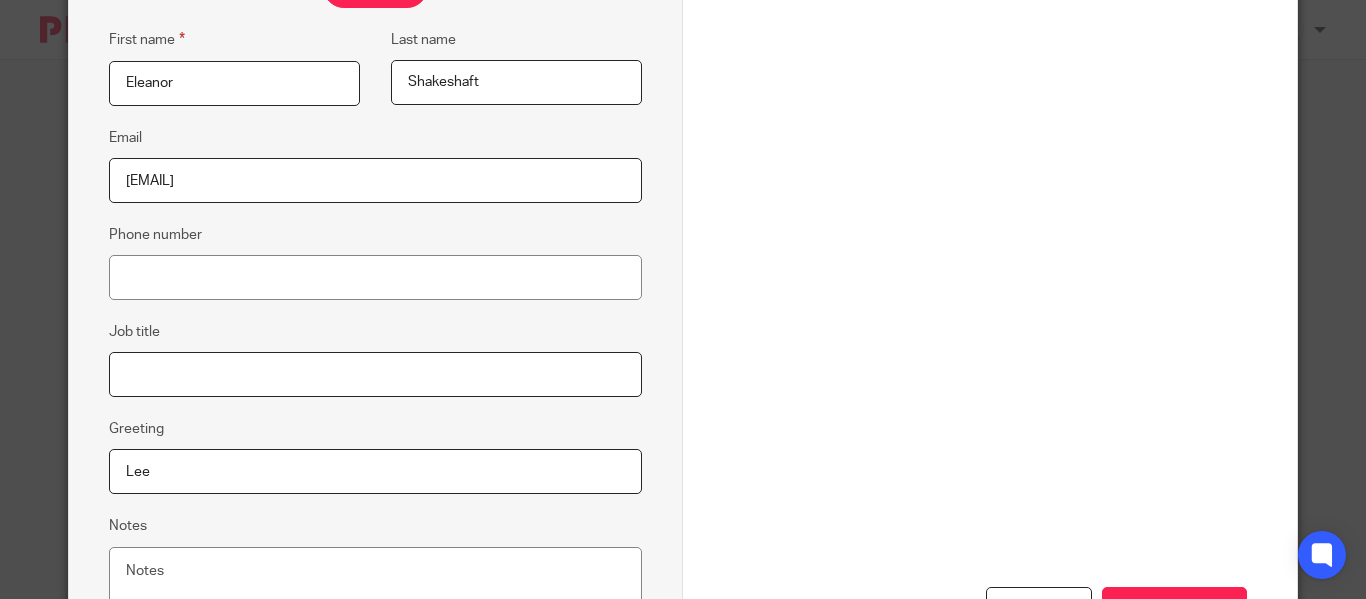 type 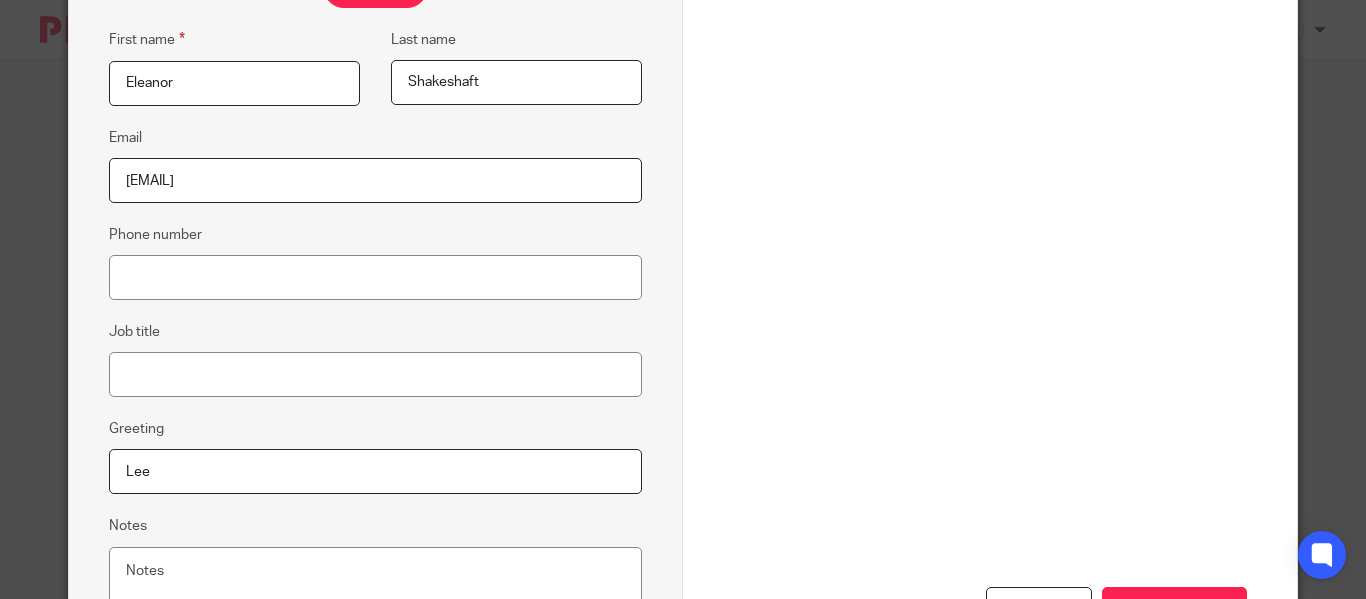 click on "Lee" at bounding box center [375, 471] 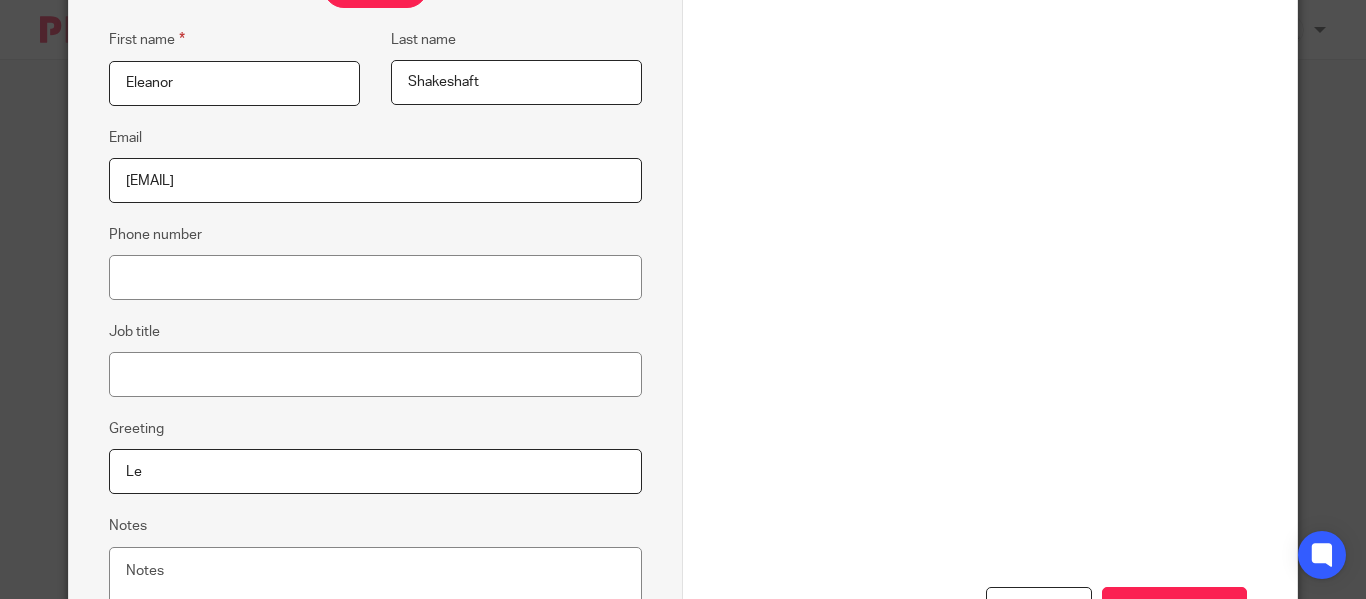 type on "L" 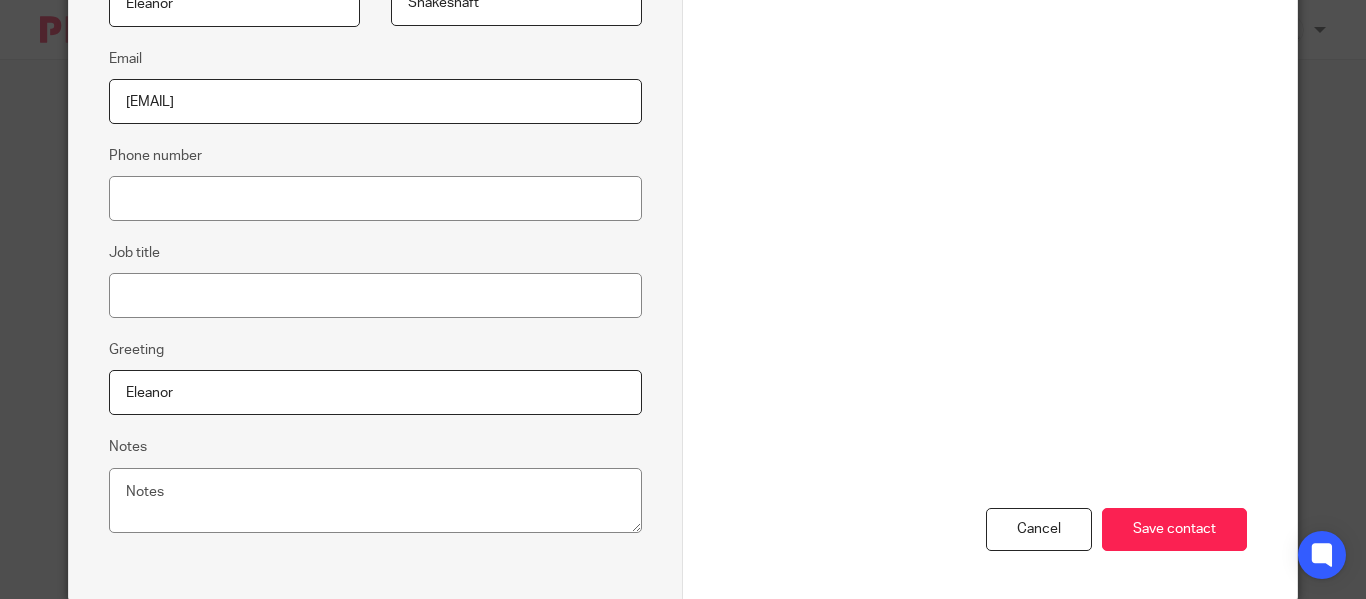 scroll, scrollTop: 457, scrollLeft: 0, axis: vertical 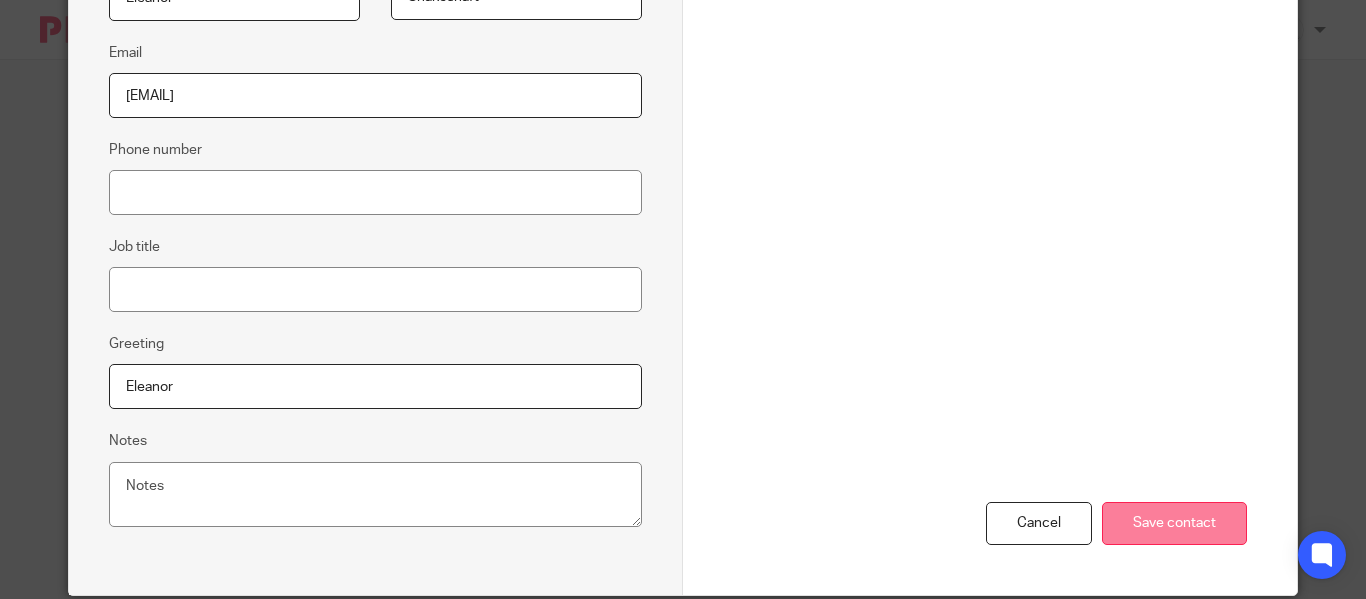 type on "Eleanor" 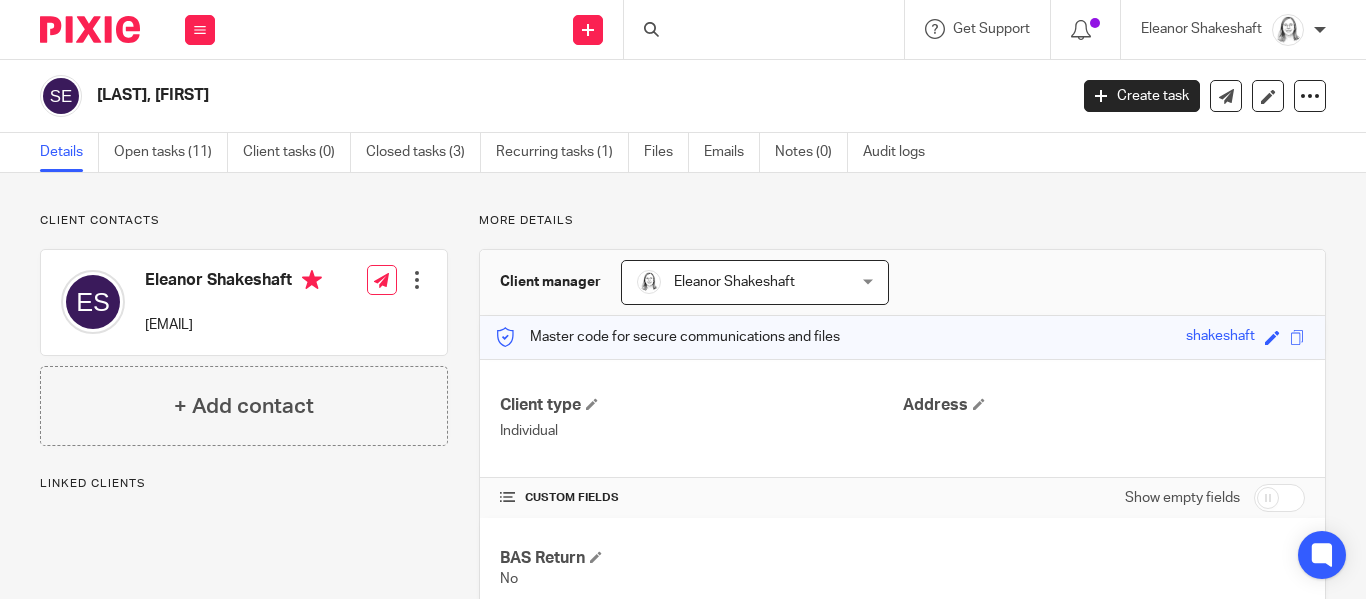 scroll, scrollTop: 0, scrollLeft: 0, axis: both 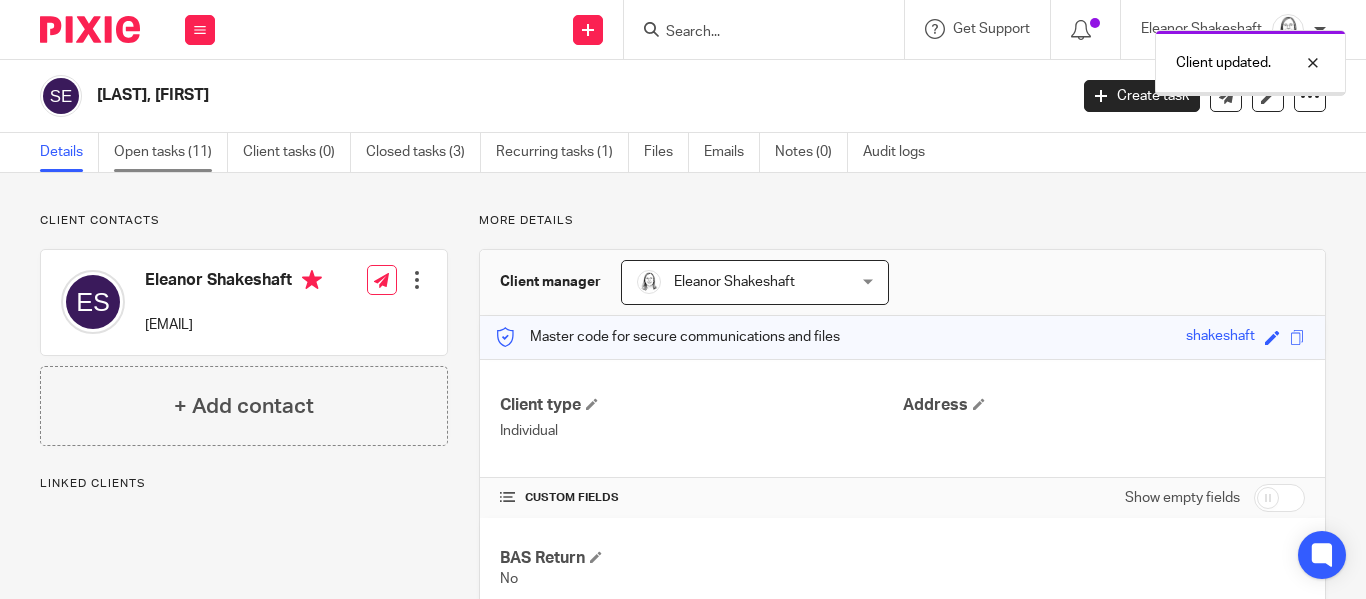 click on "Open tasks (11)" at bounding box center (171, 152) 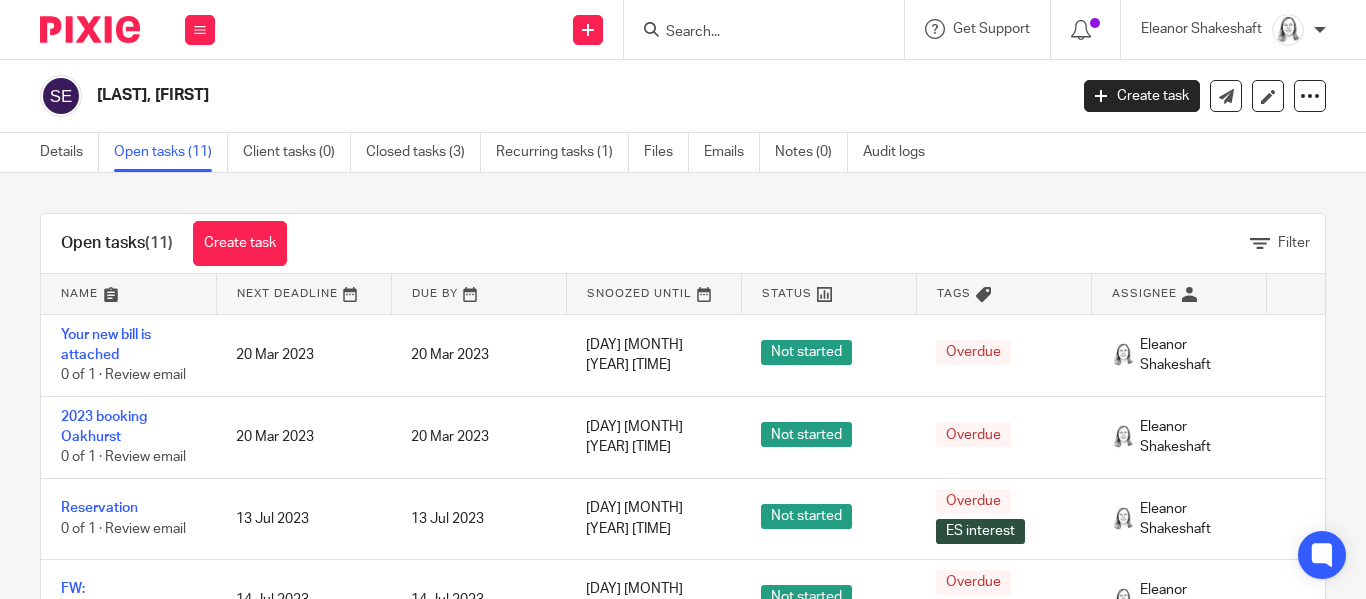 scroll, scrollTop: 0, scrollLeft: 0, axis: both 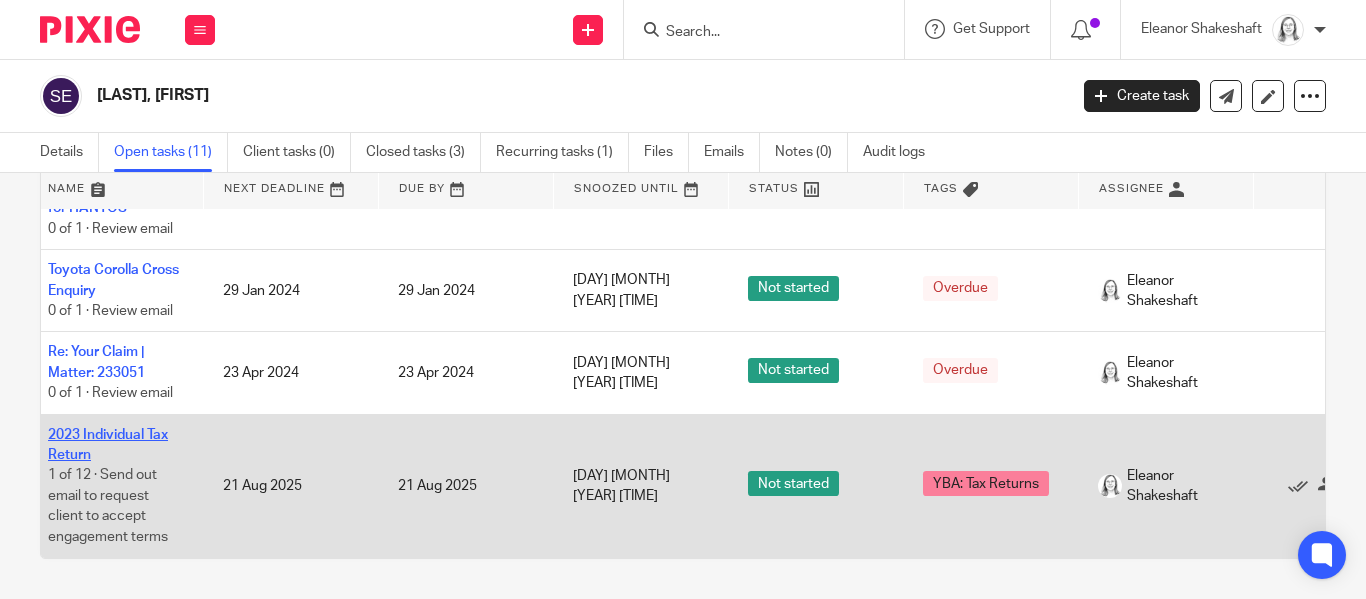 click on "2023 Individual Tax Return" at bounding box center (108, 445) 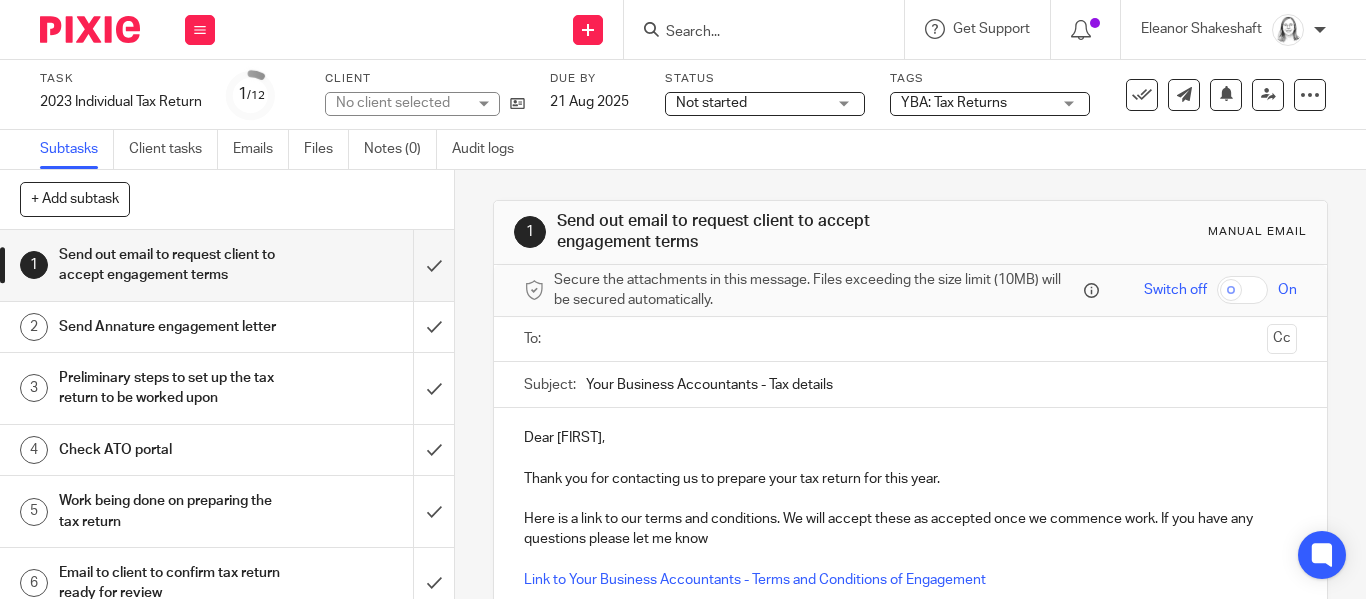 scroll, scrollTop: 0, scrollLeft: 0, axis: both 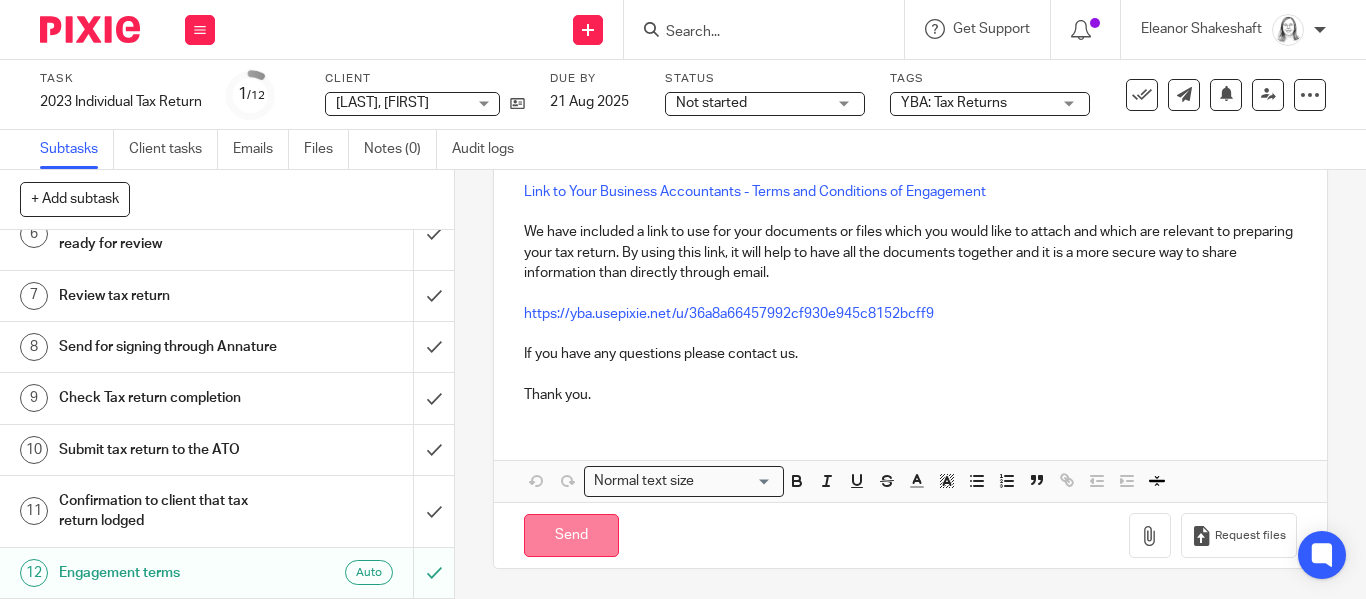 click on "Send" at bounding box center [571, 535] 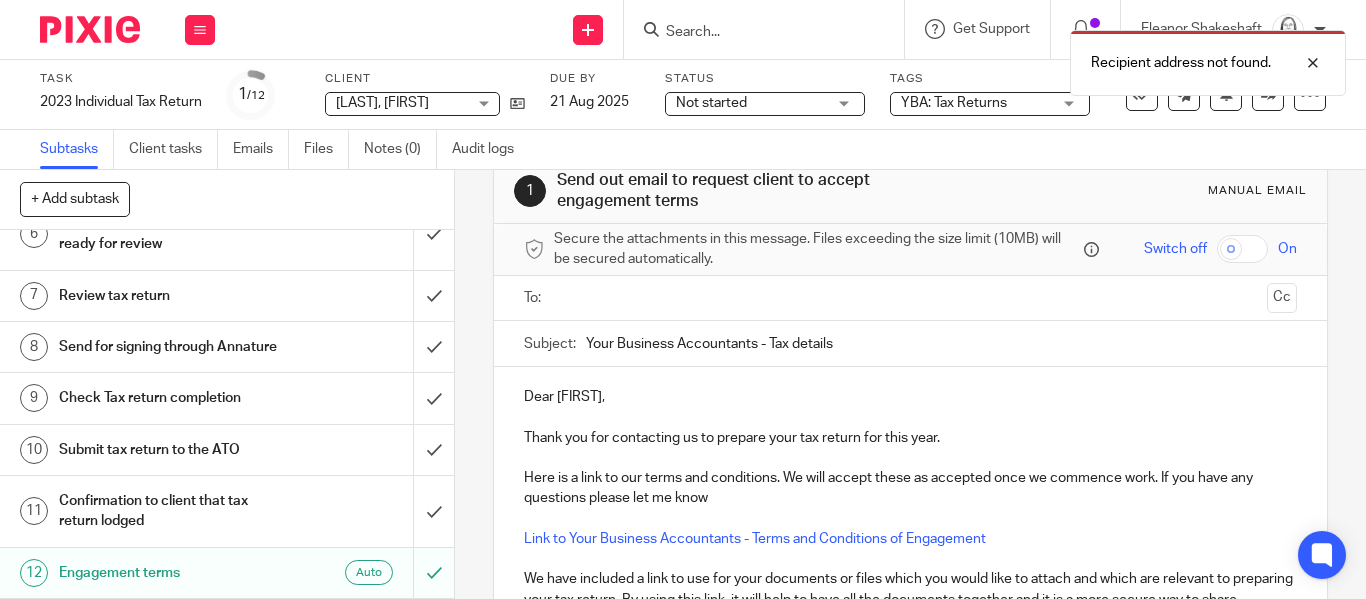 scroll, scrollTop: 32, scrollLeft: 0, axis: vertical 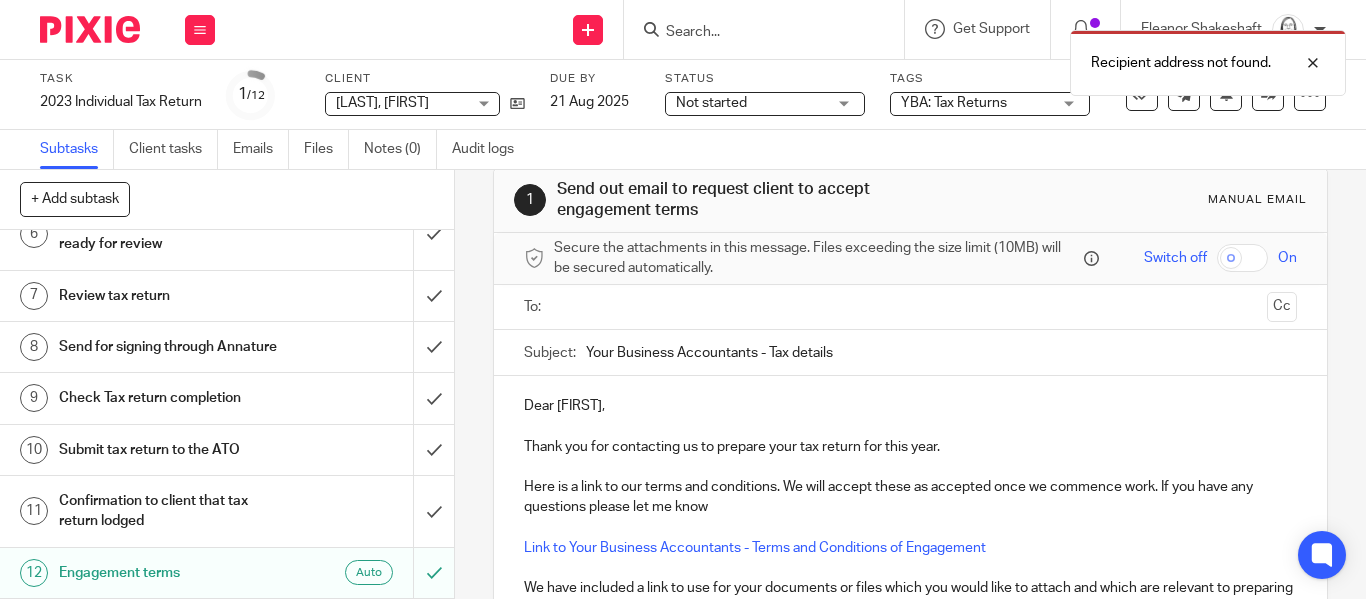 click at bounding box center [911, 307] 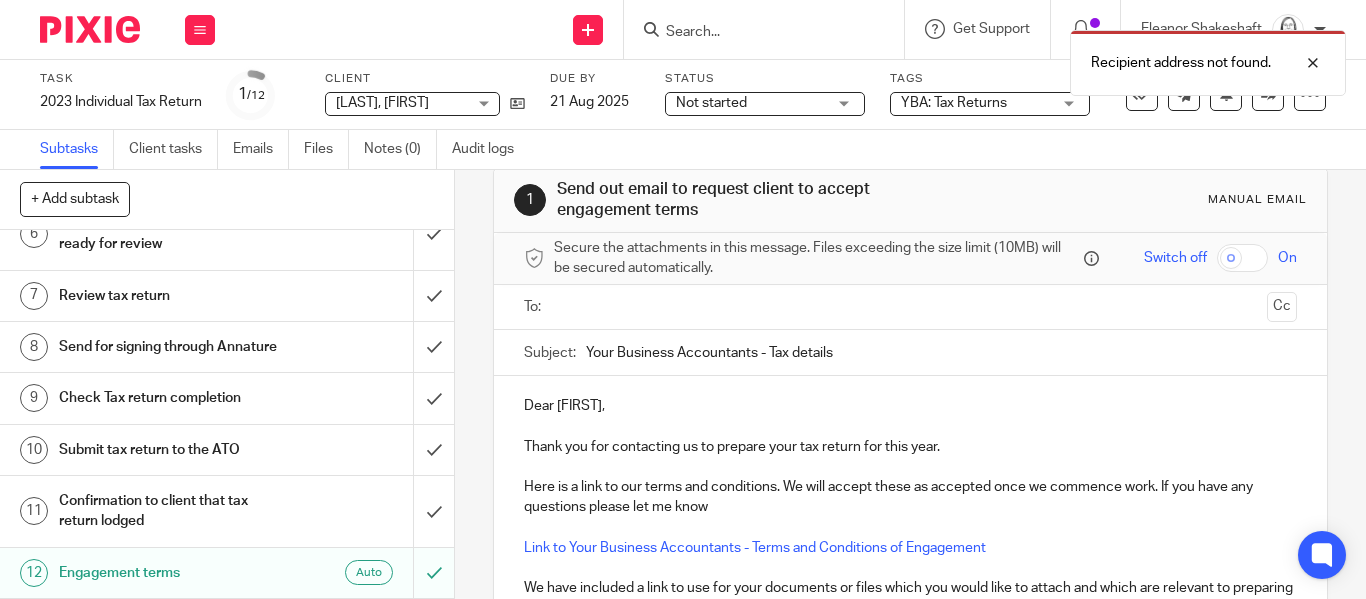 click at bounding box center (909, 307) 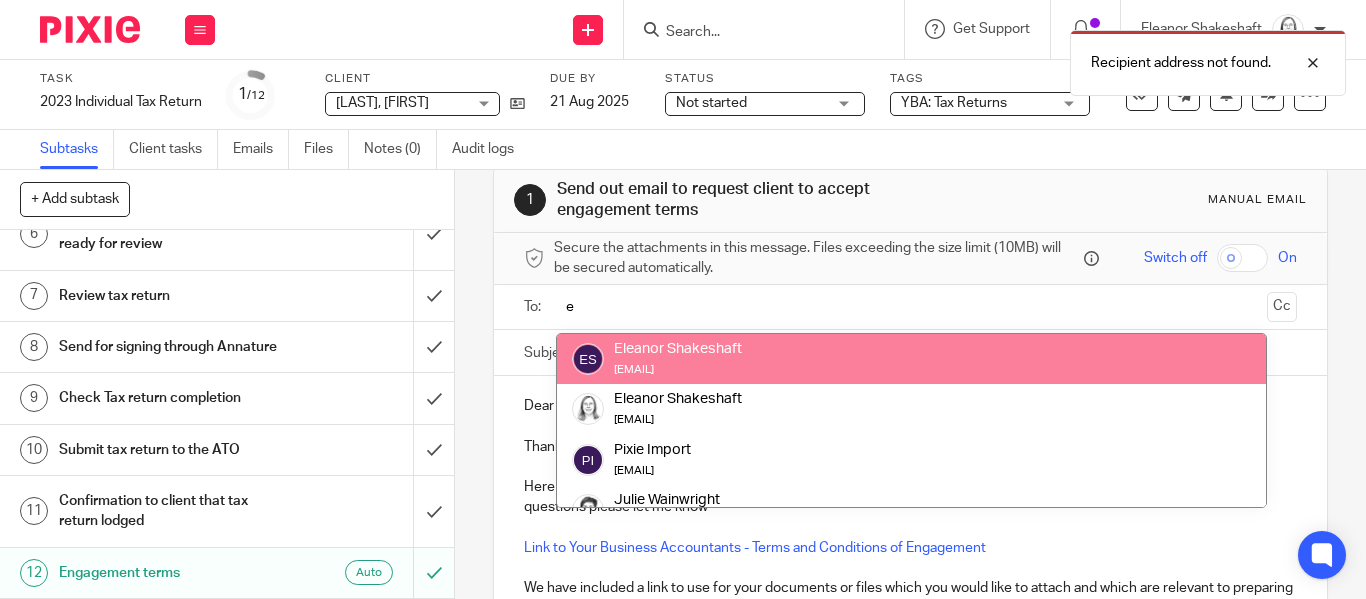type on "e" 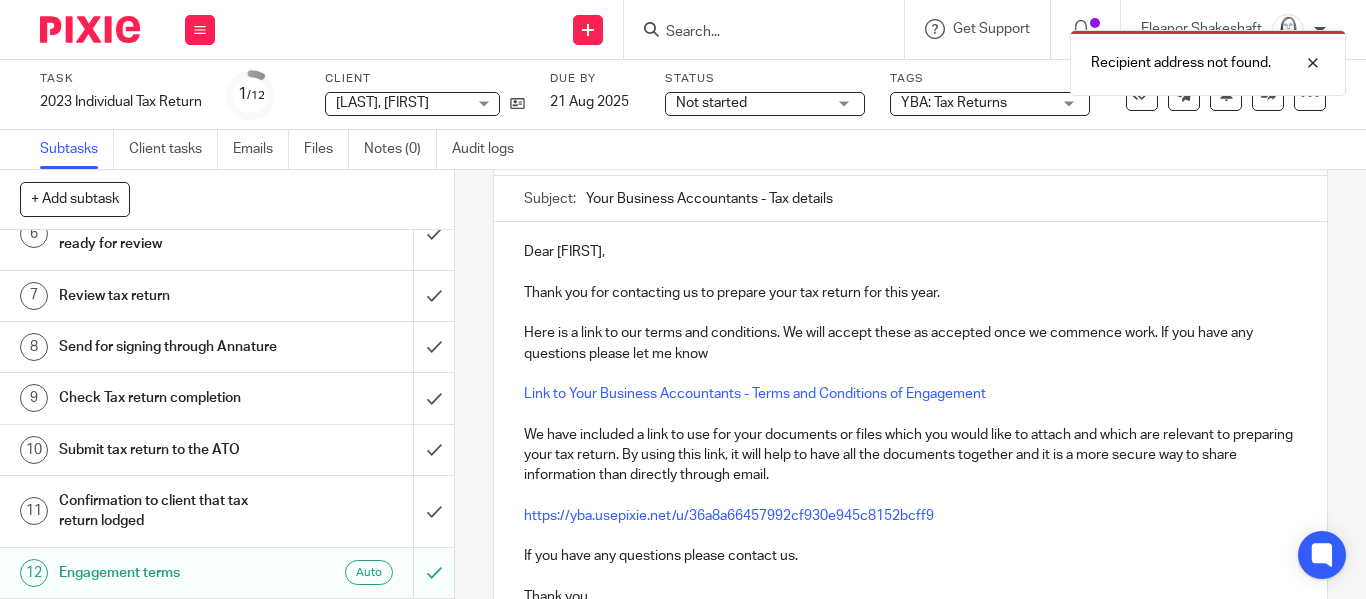 scroll, scrollTop: 392, scrollLeft: 0, axis: vertical 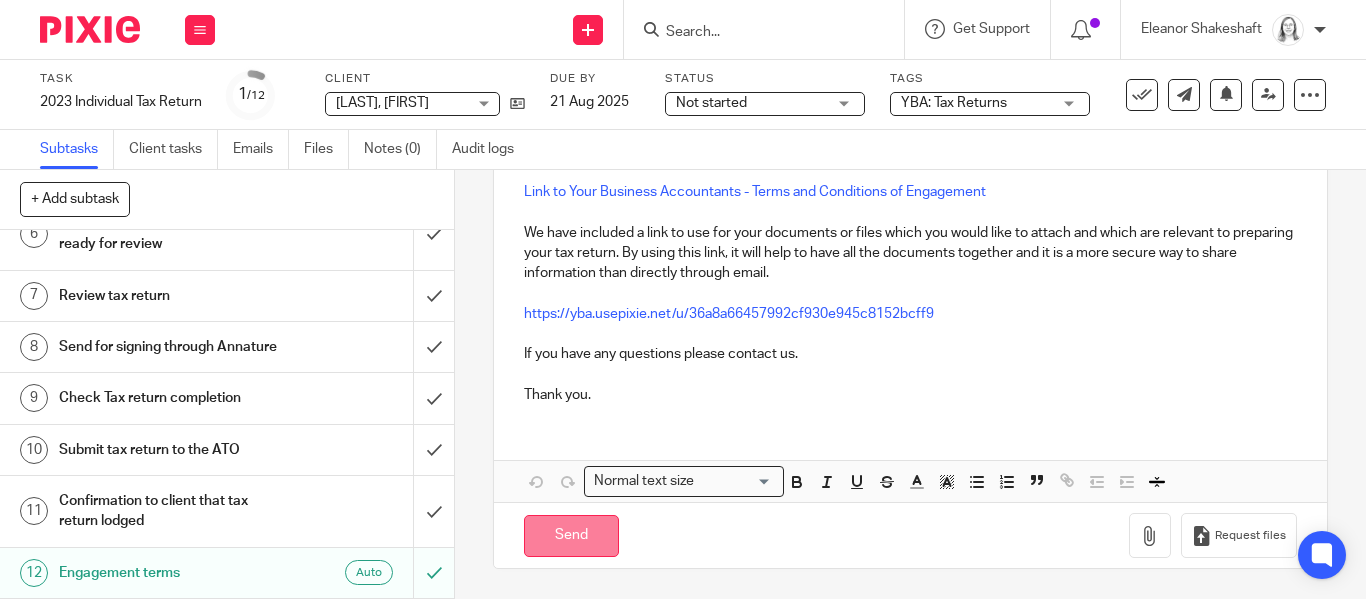 click on "Send" at bounding box center (571, 536) 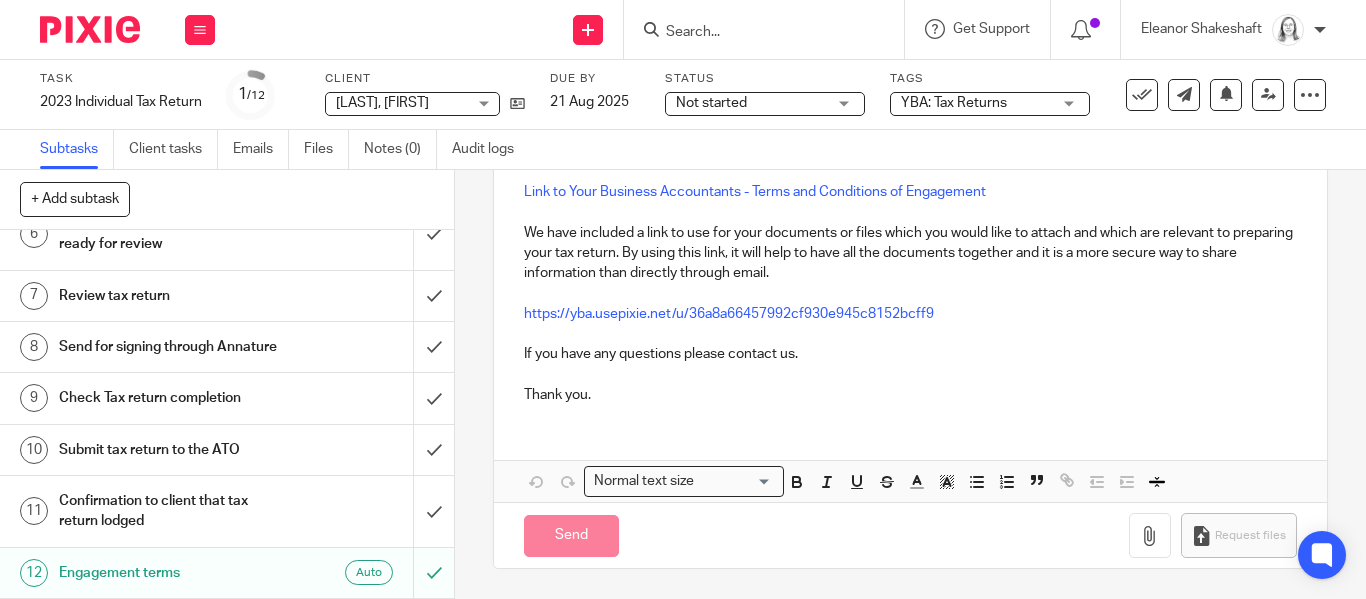 type on "Sent" 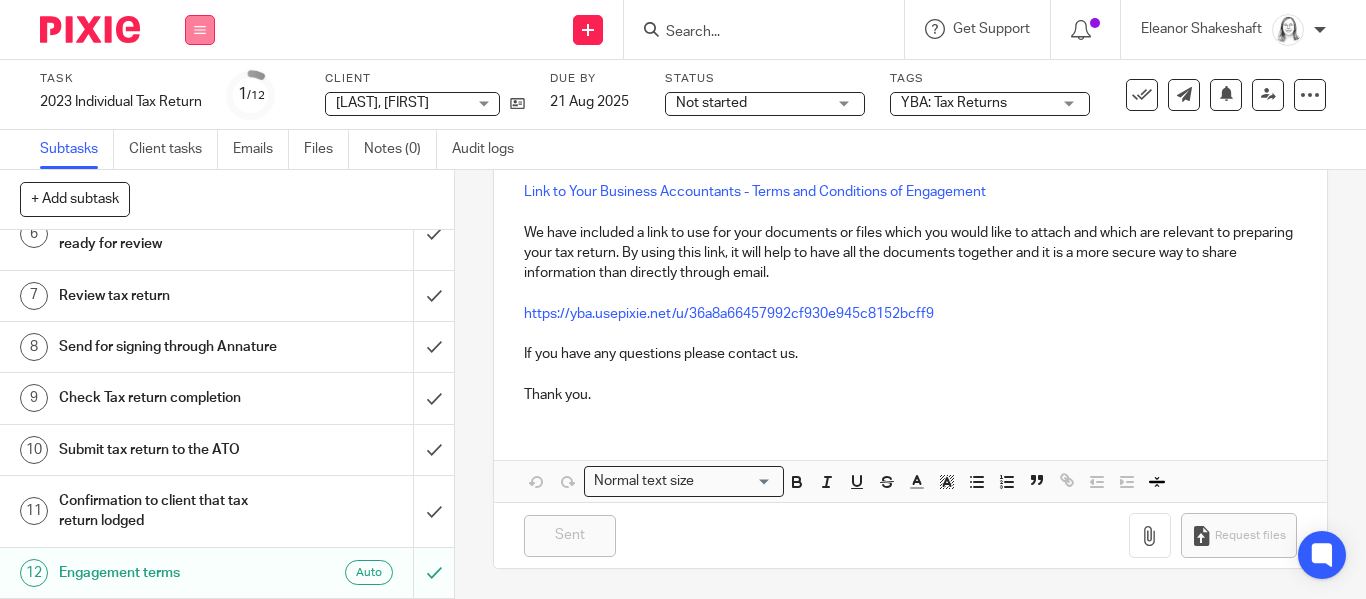 click at bounding box center [200, 30] 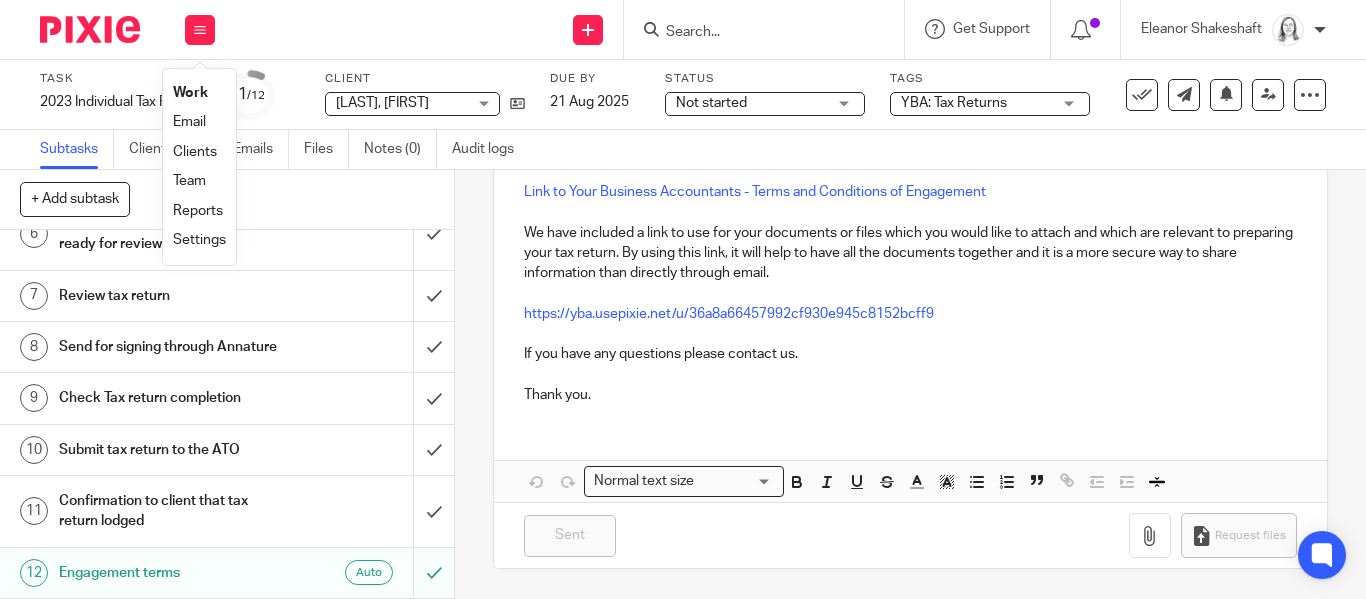 click on "Settings" at bounding box center [199, 240] 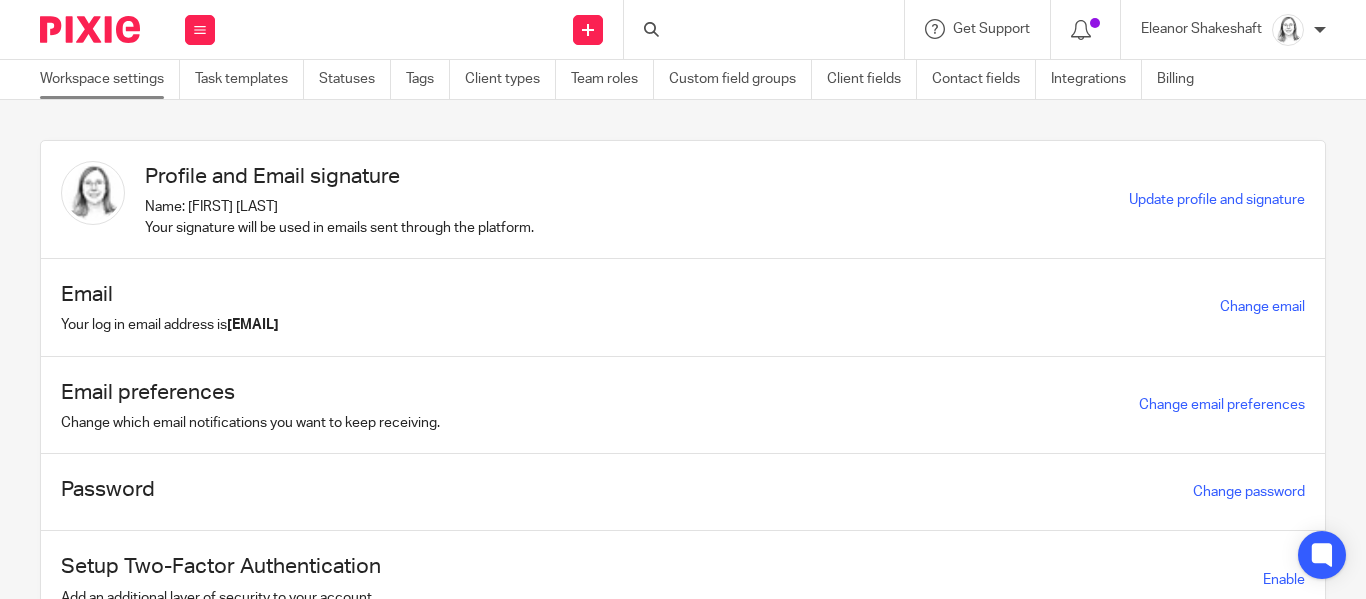 scroll, scrollTop: 0, scrollLeft: 0, axis: both 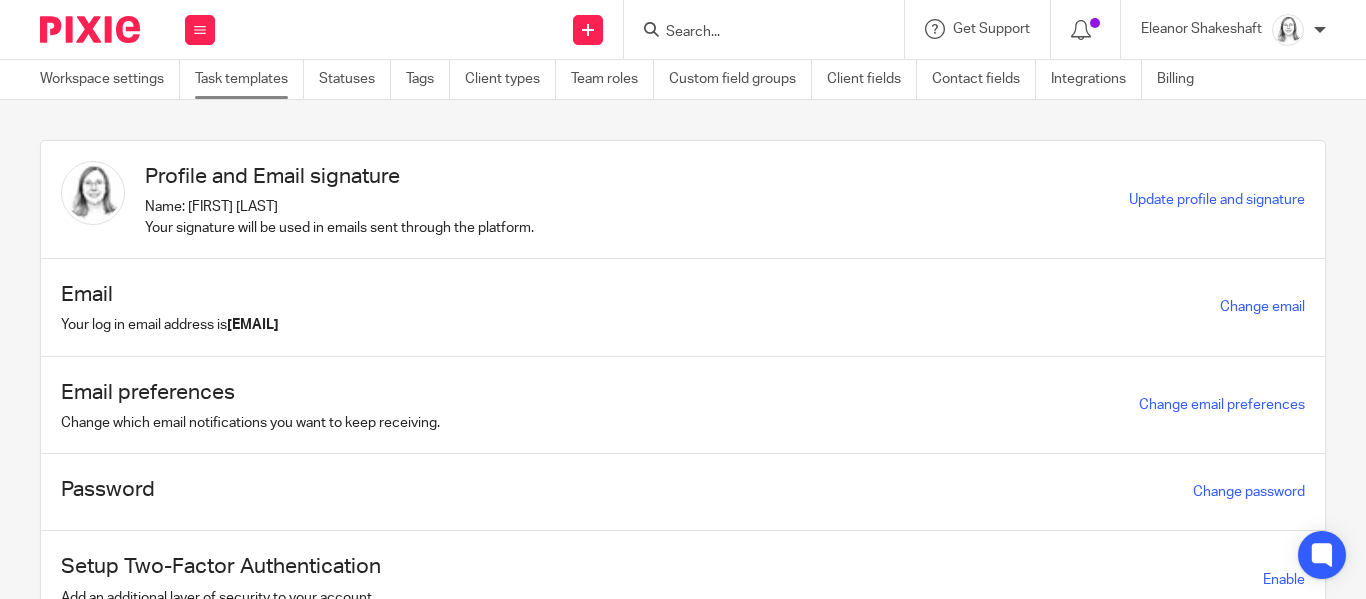 click on "Task templates" at bounding box center [249, 79] 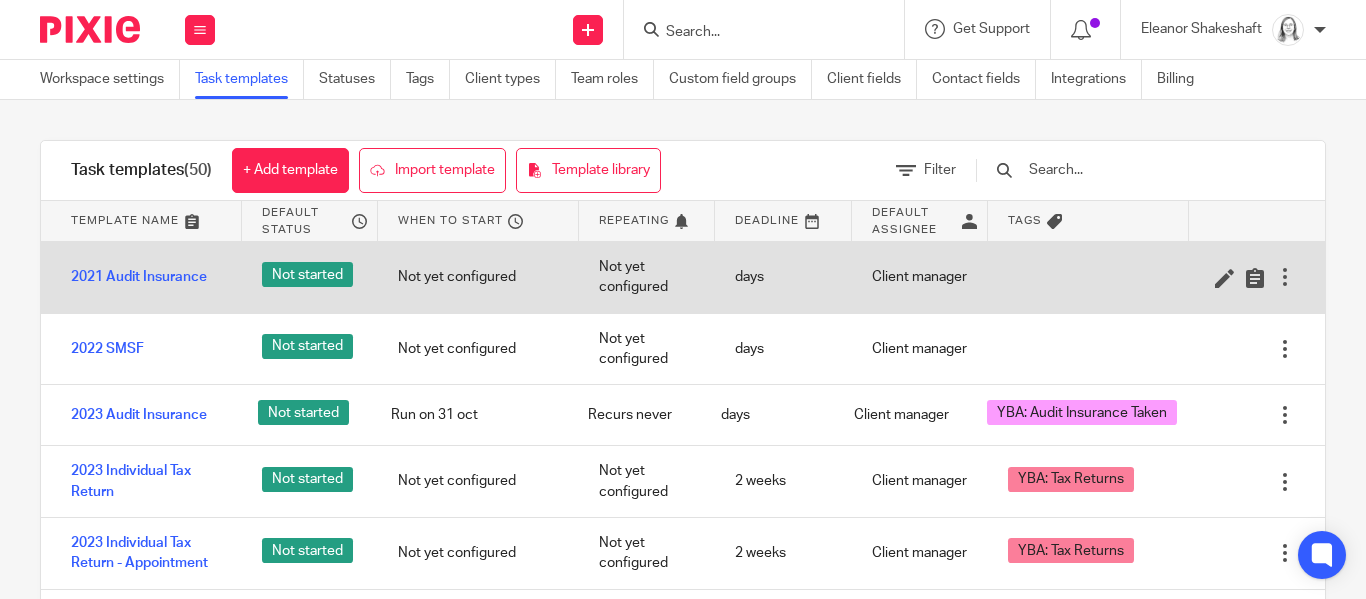 scroll, scrollTop: 0, scrollLeft: 0, axis: both 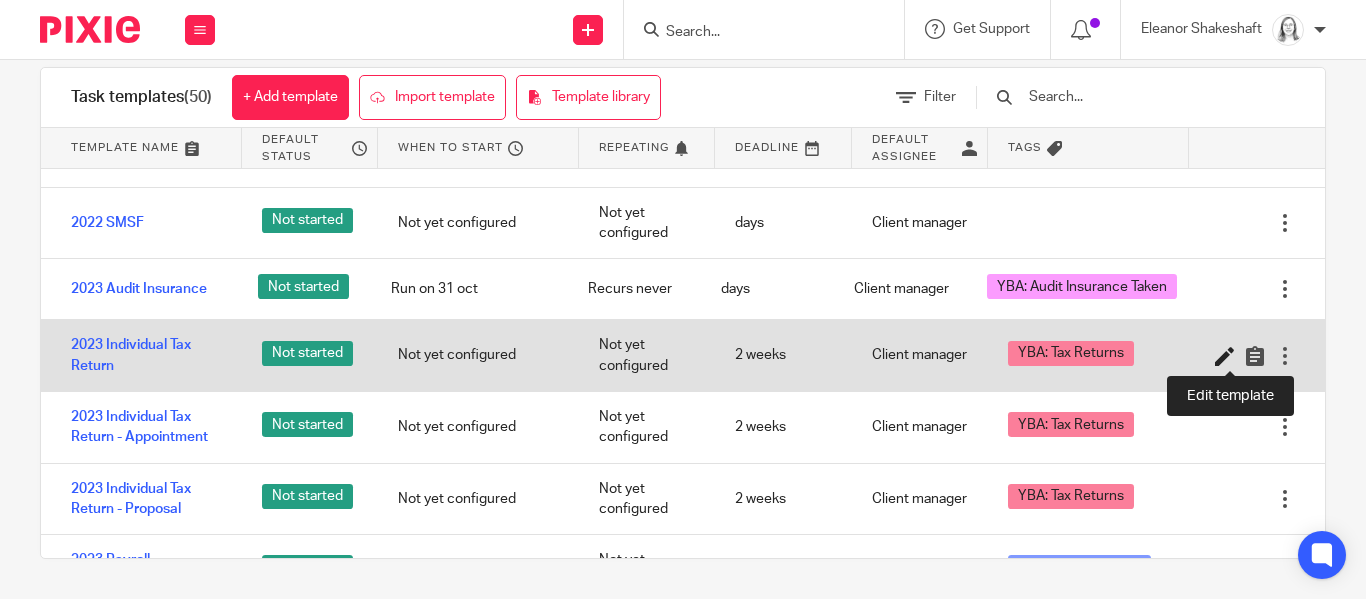 click at bounding box center [1225, 356] 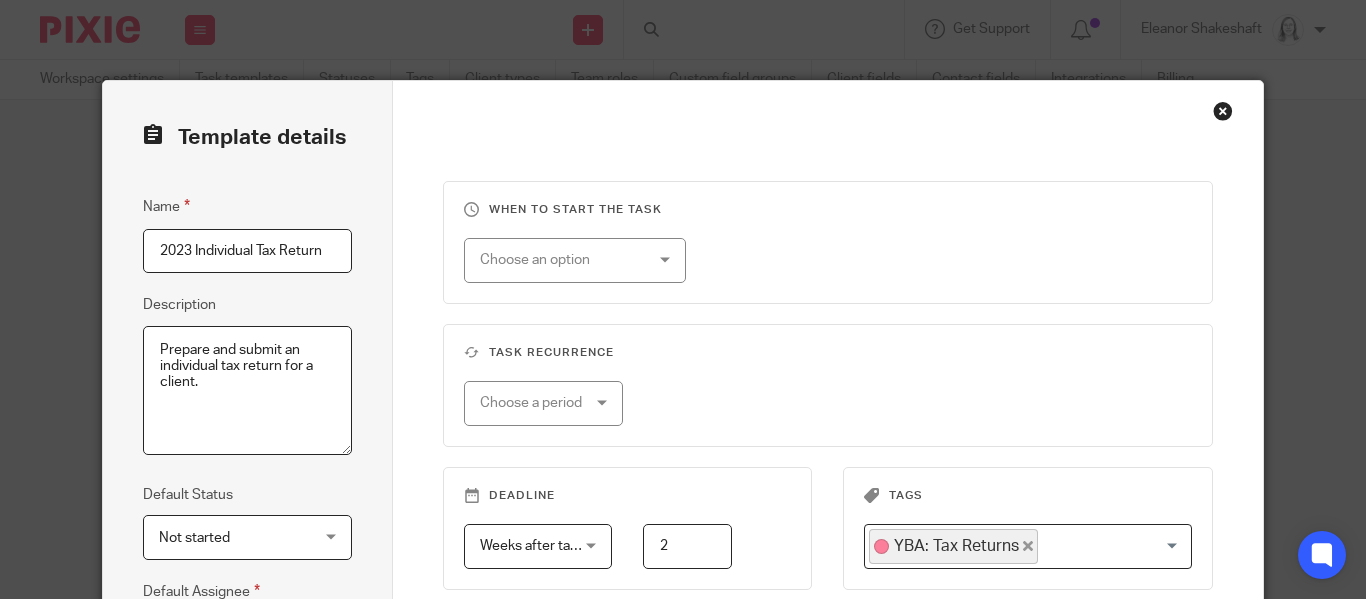 scroll, scrollTop: 0, scrollLeft: 0, axis: both 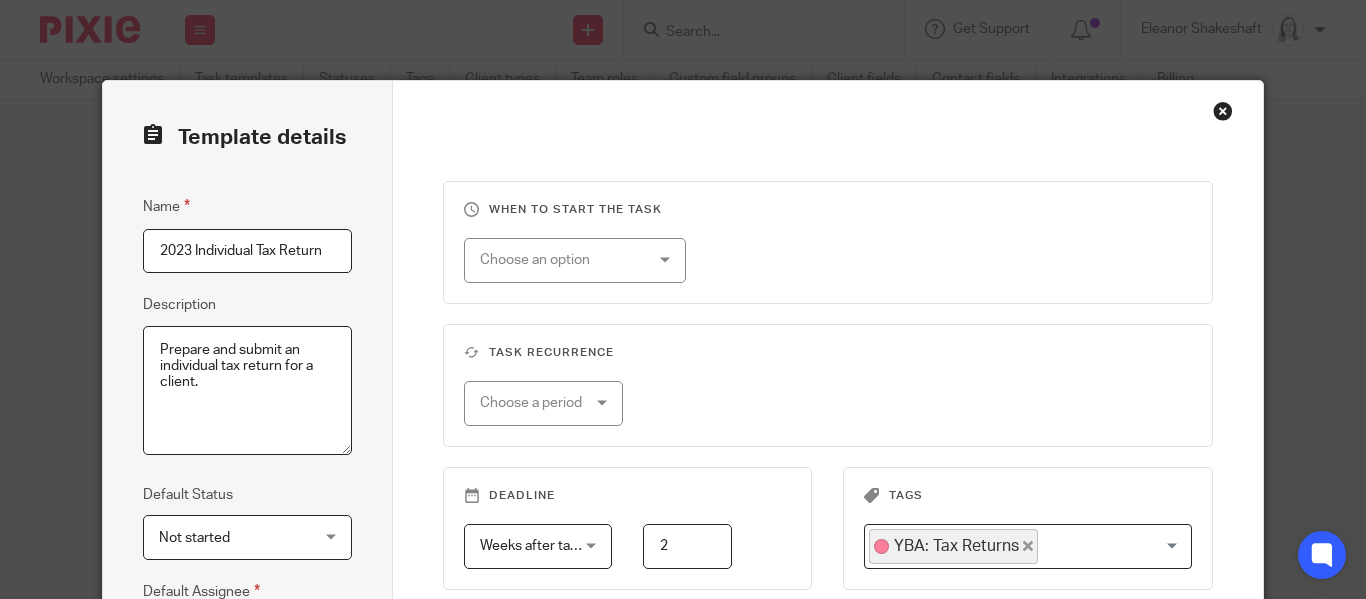 click on "2023 Individual Tax Return" at bounding box center (247, 251) 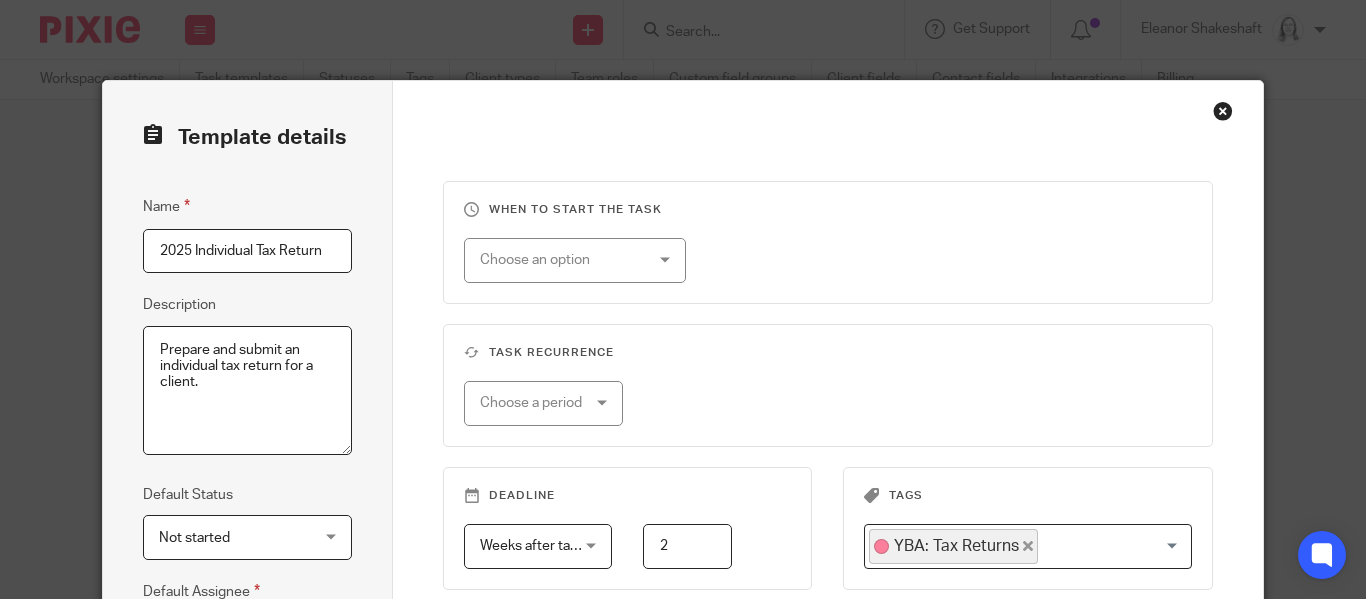 type on "2025 Individual Tax Return" 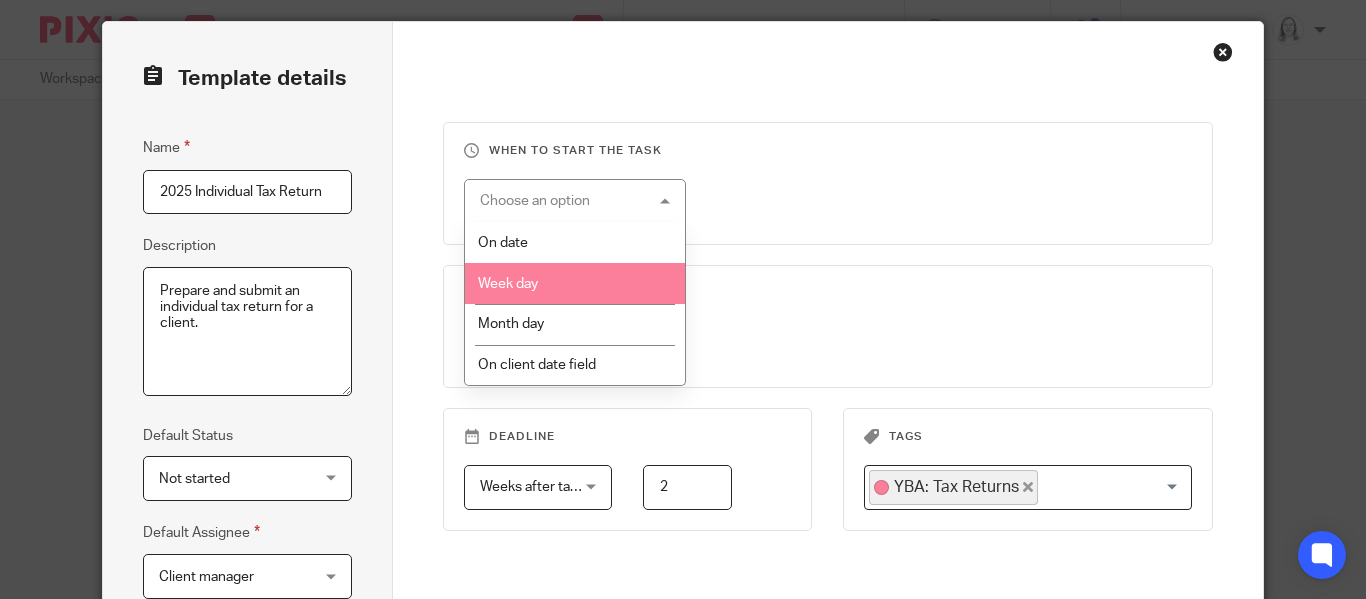 scroll, scrollTop: 61, scrollLeft: 0, axis: vertical 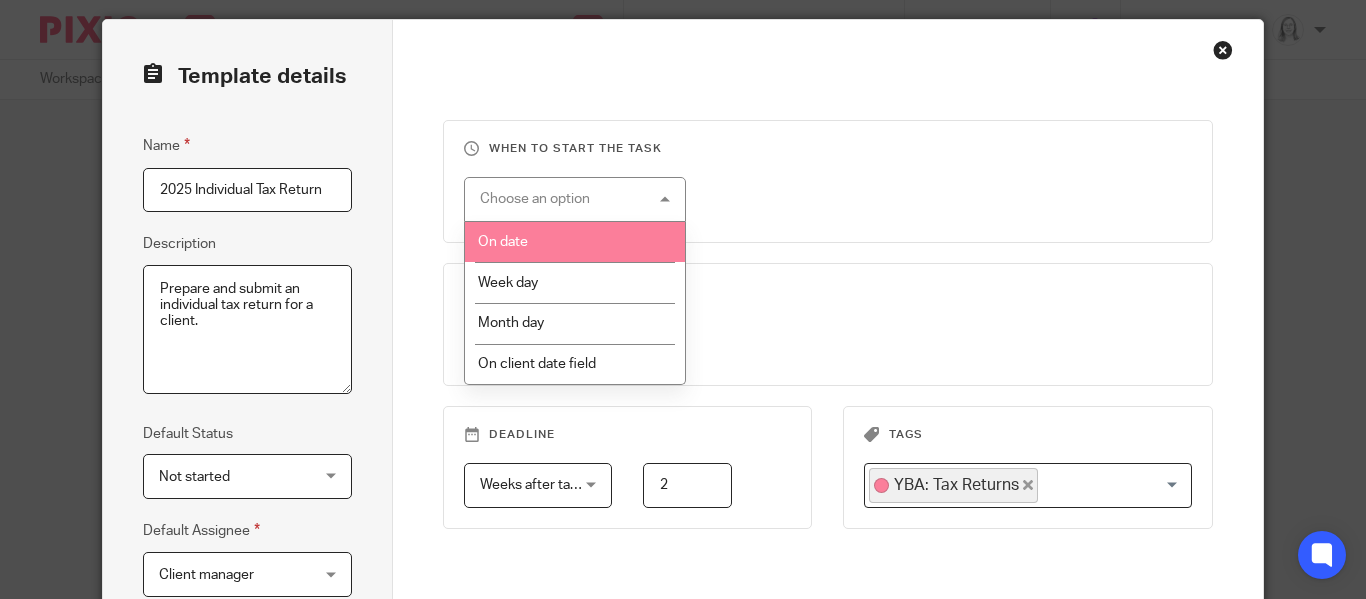 click on "Choose an option
On date
Week day
Month day
On client date field" at bounding box center (812, 199) 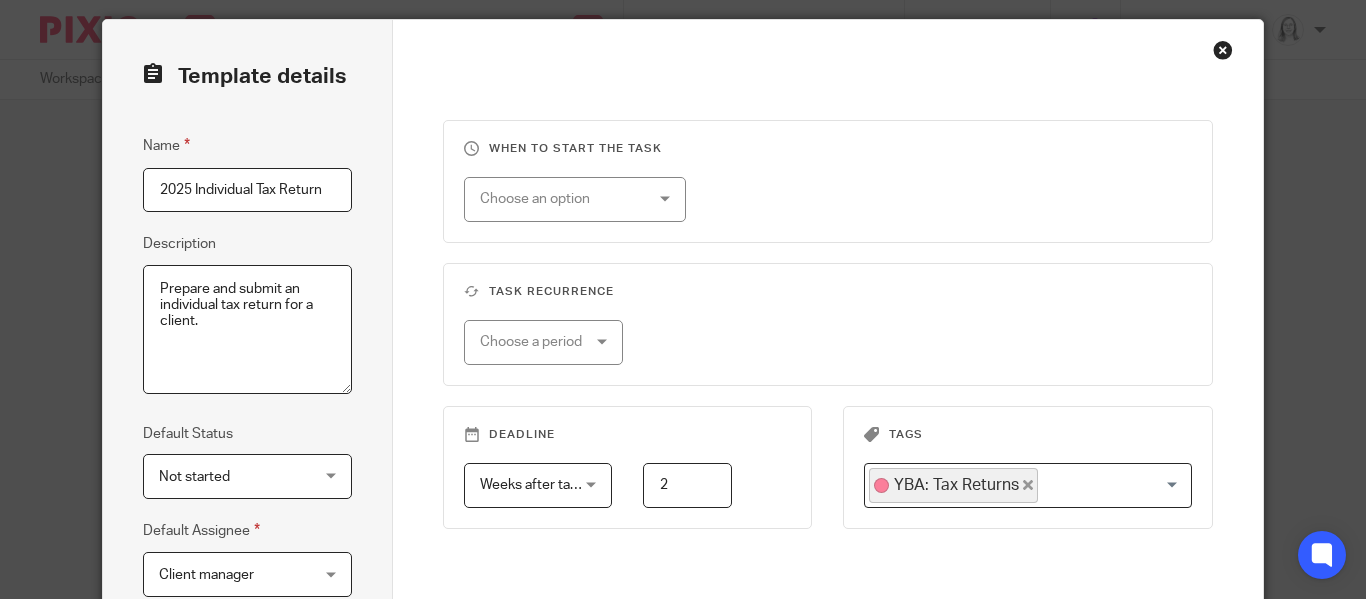 click on "Choose an option" at bounding box center [575, 199] 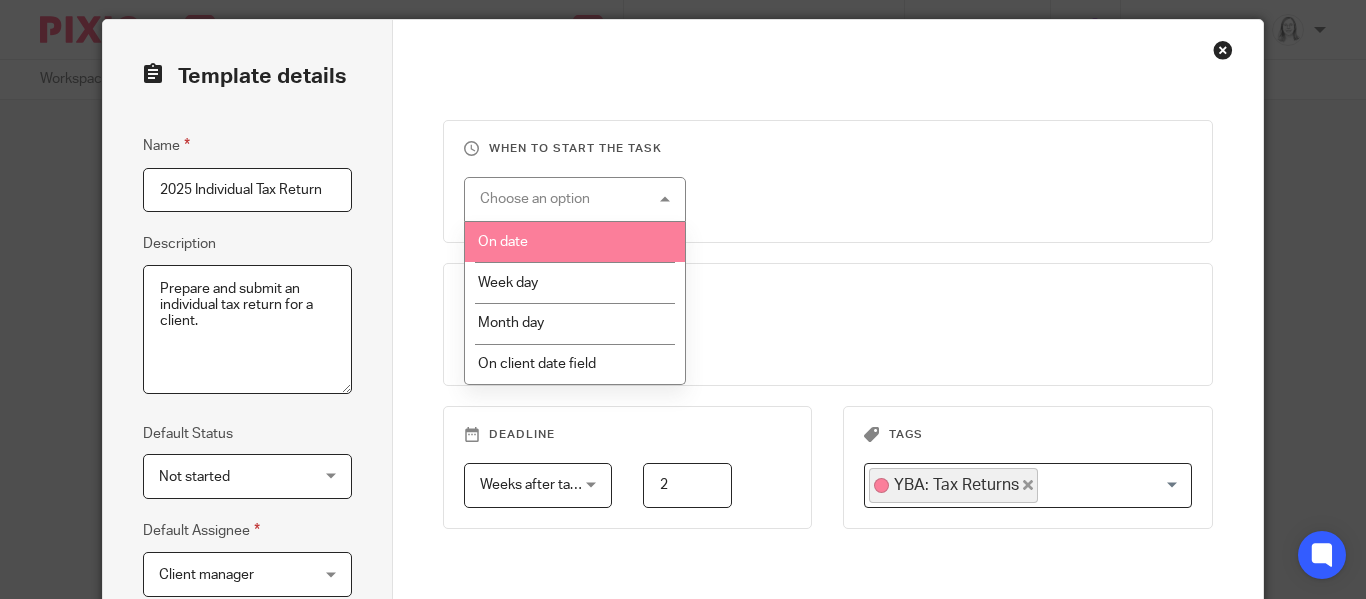 click on "On date" at bounding box center (503, 242) 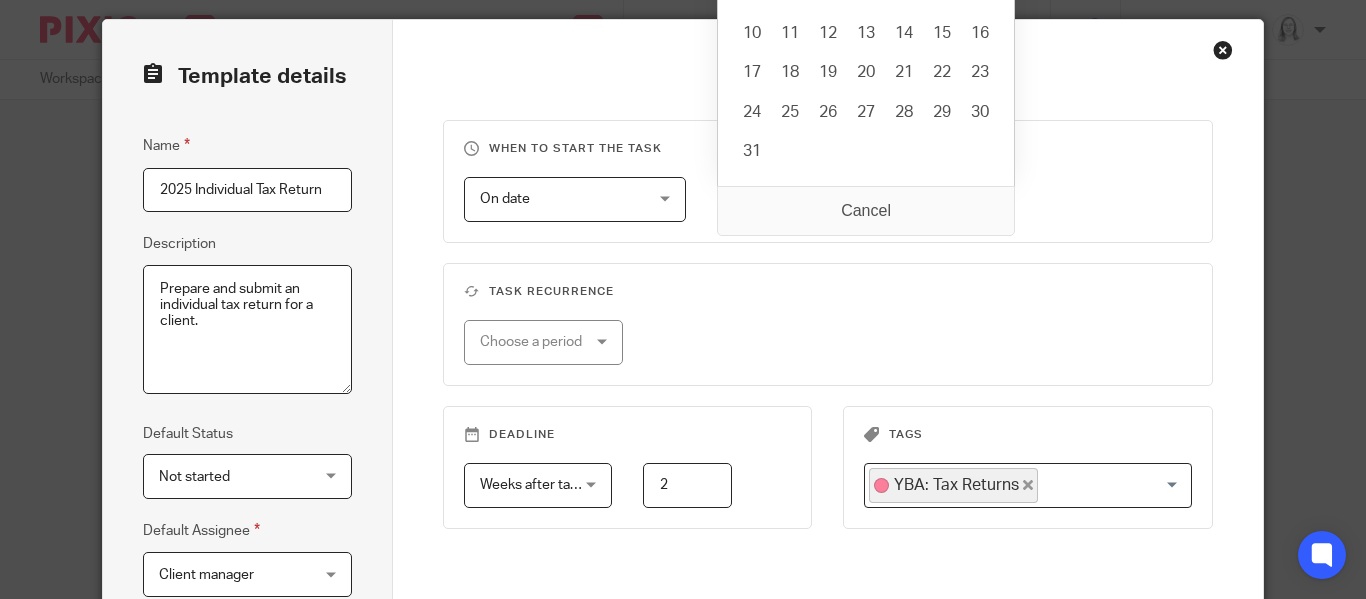 click at bounding box center [859, 199] 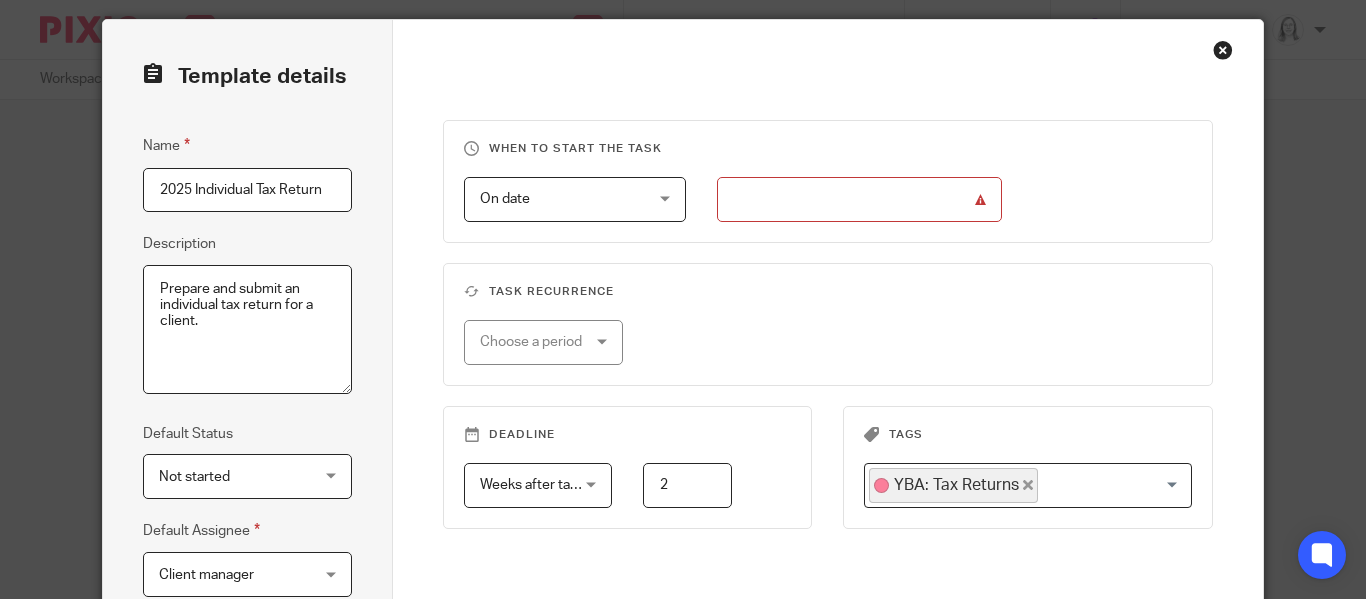click on "On date
On date" at bounding box center (575, 199) 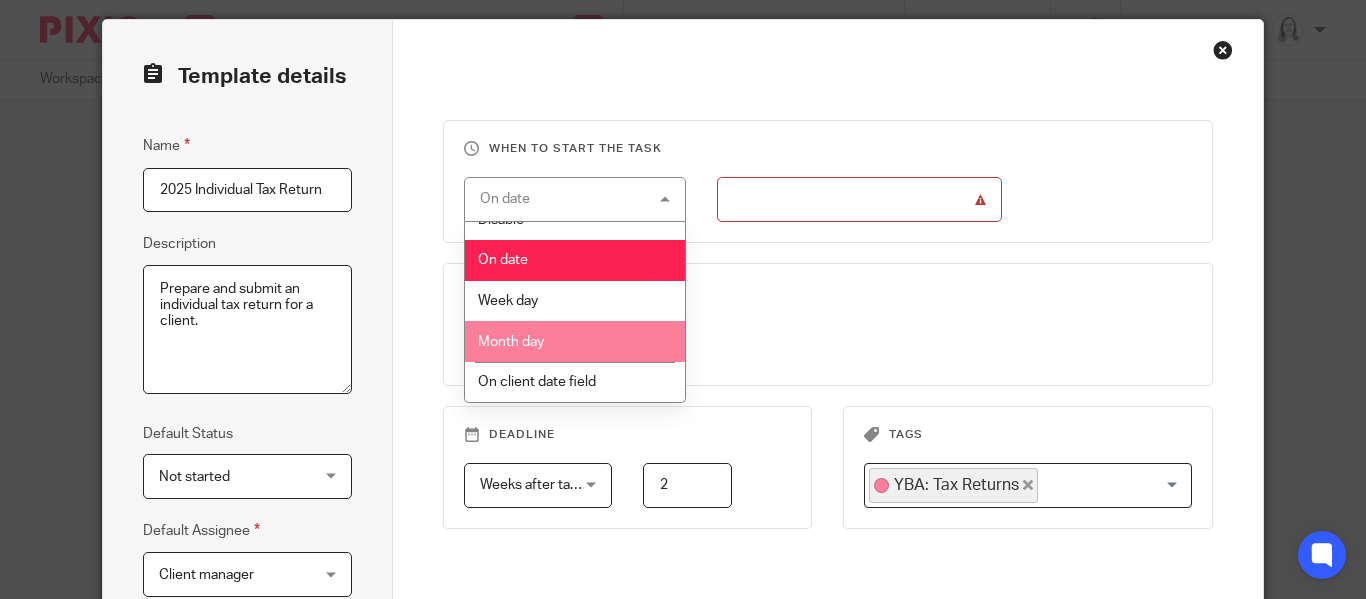 scroll, scrollTop: 0, scrollLeft: 0, axis: both 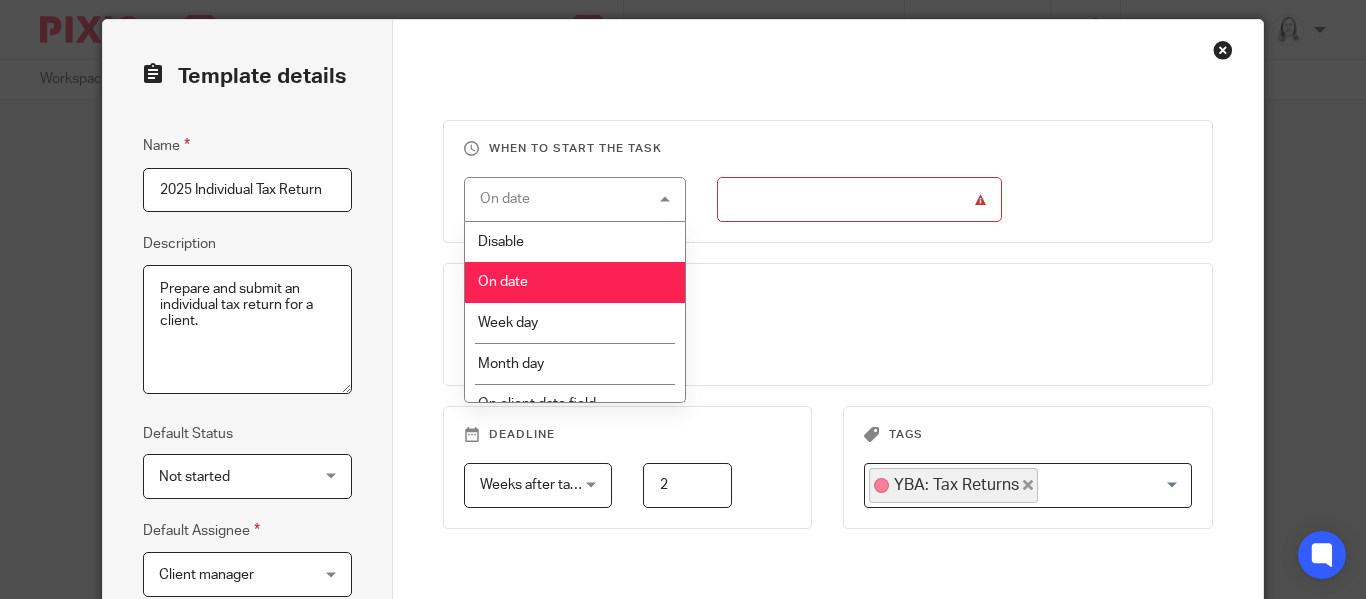 click on "Disable" at bounding box center [501, 242] 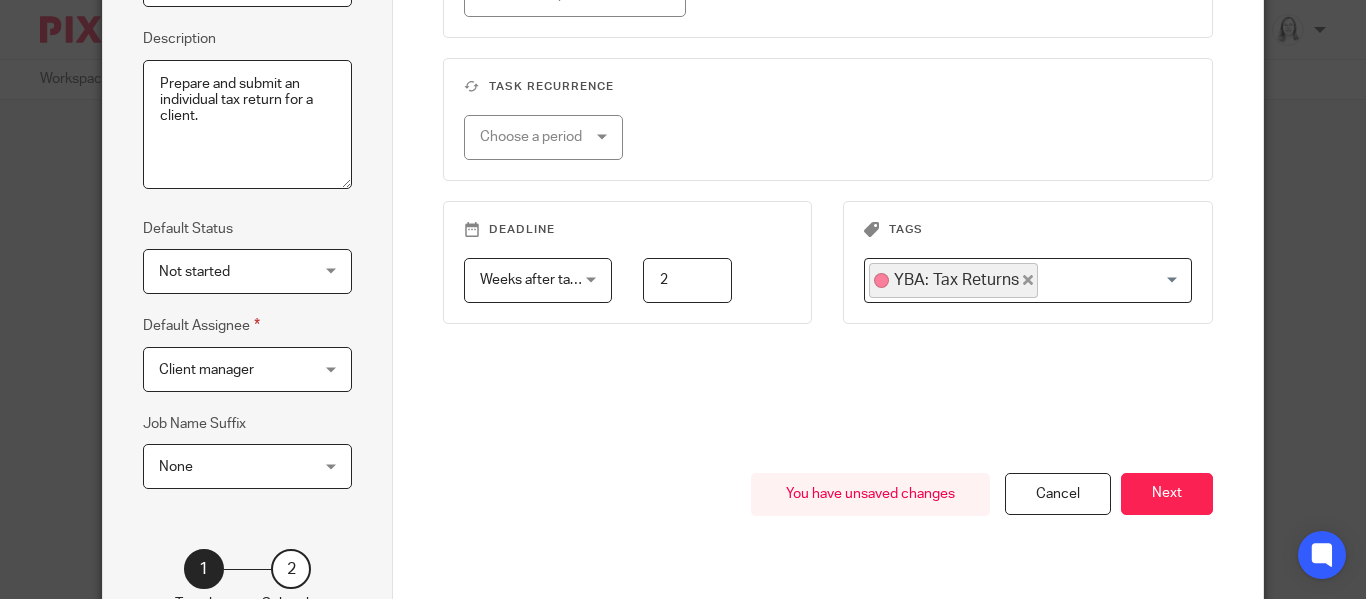scroll, scrollTop: 286, scrollLeft: 0, axis: vertical 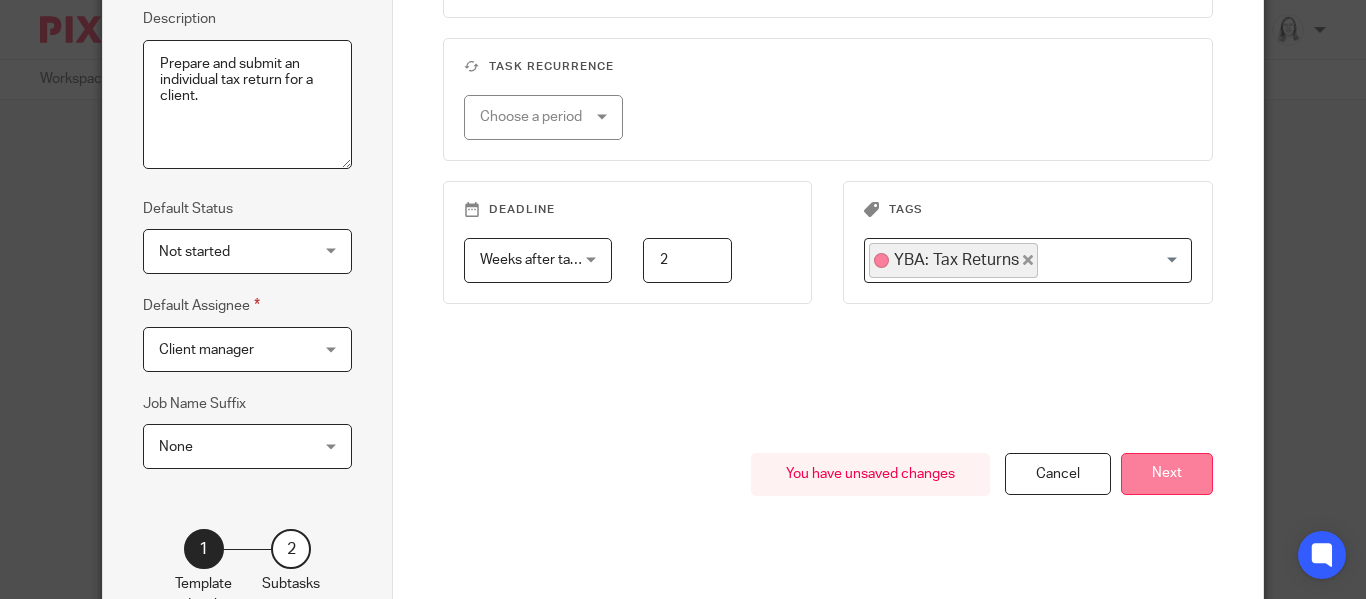 click on "Next" at bounding box center [1167, 474] 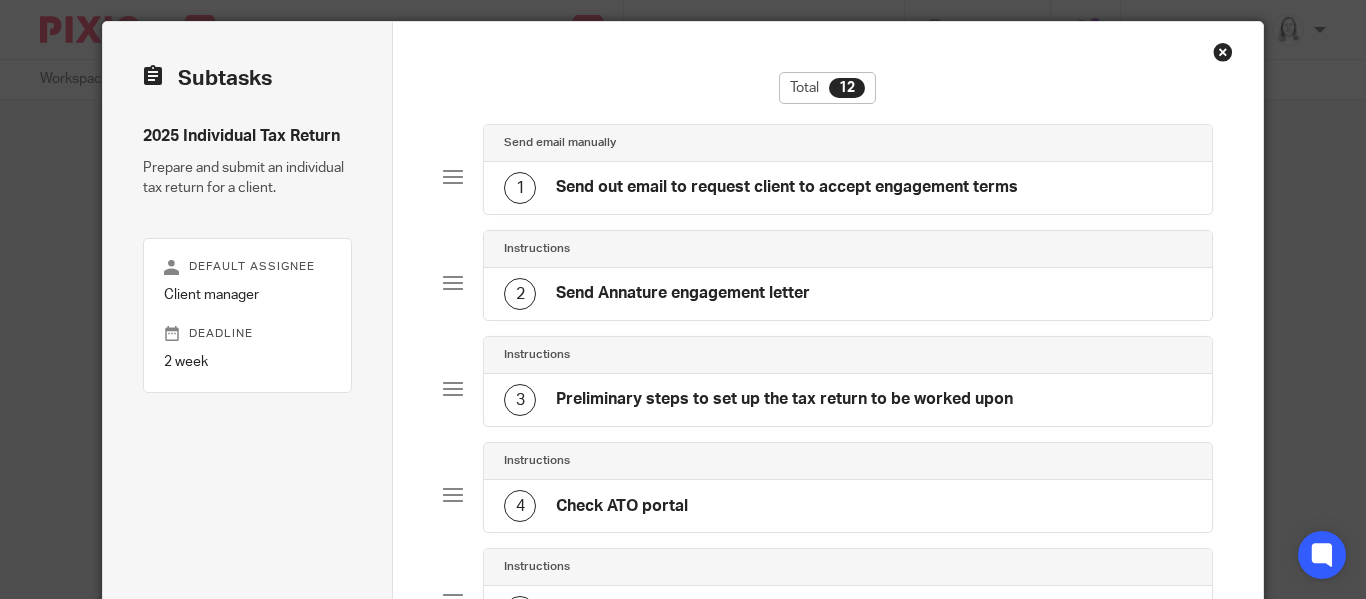 scroll, scrollTop: 54, scrollLeft: 0, axis: vertical 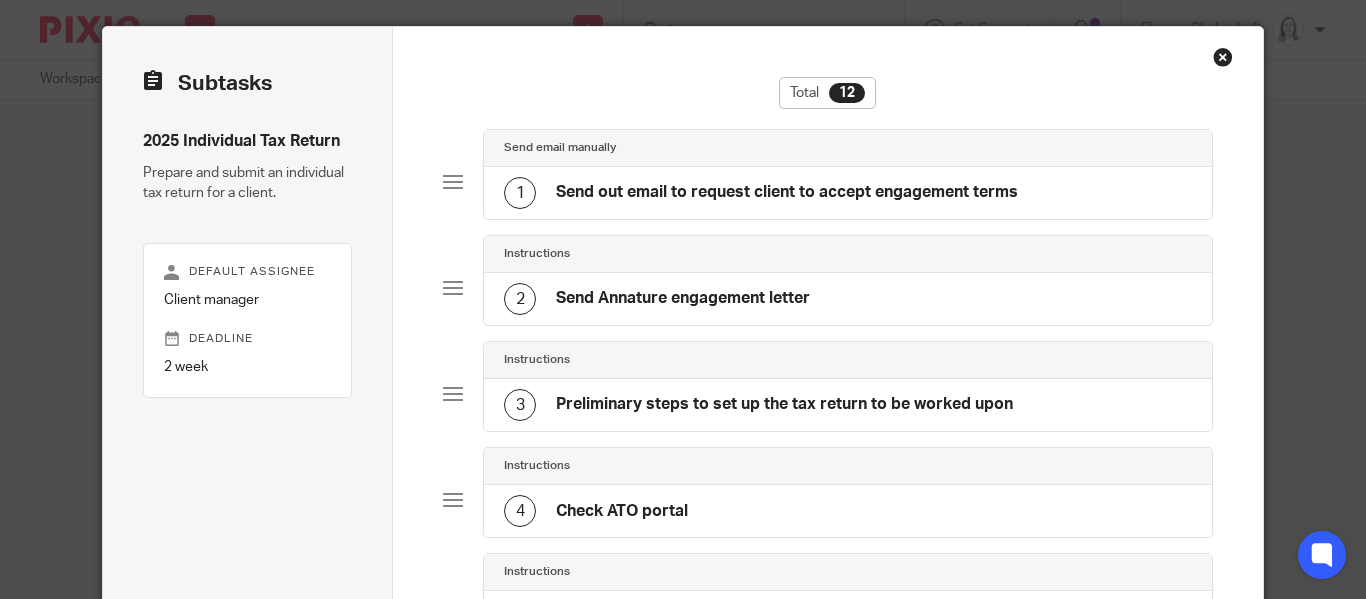 click on "Send out email to request client to accept engagement terms" 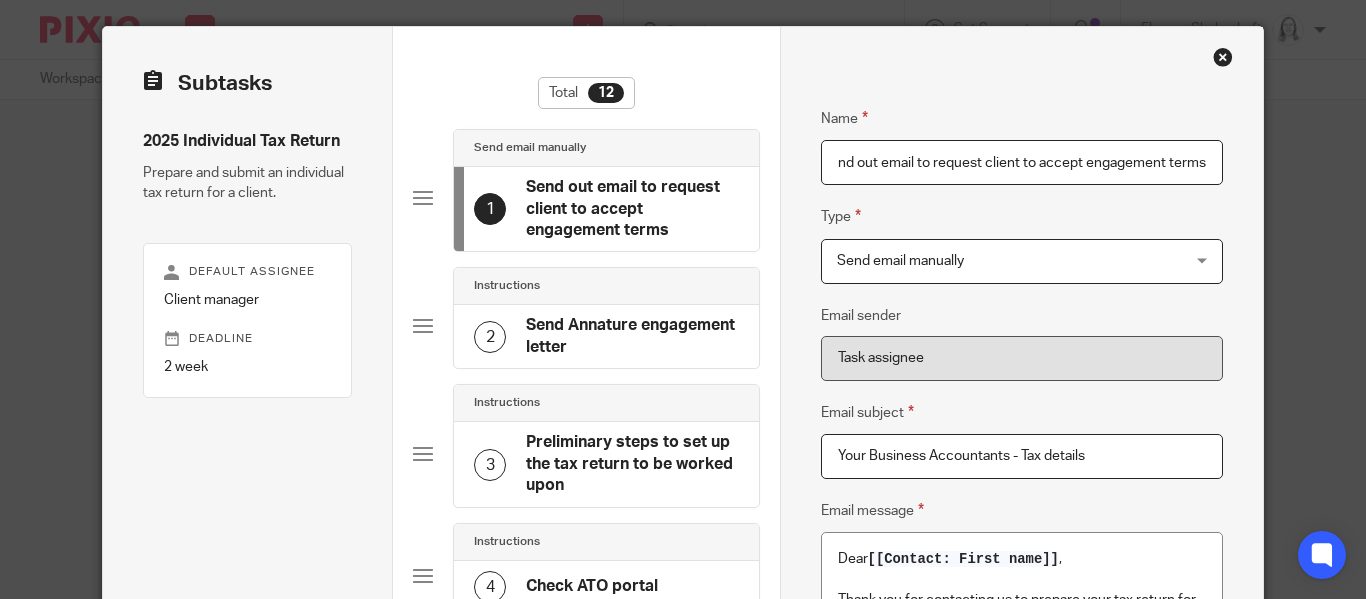 drag, startPoint x: 834, startPoint y: 161, endPoint x: 1327, endPoint y: 144, distance: 493.29303 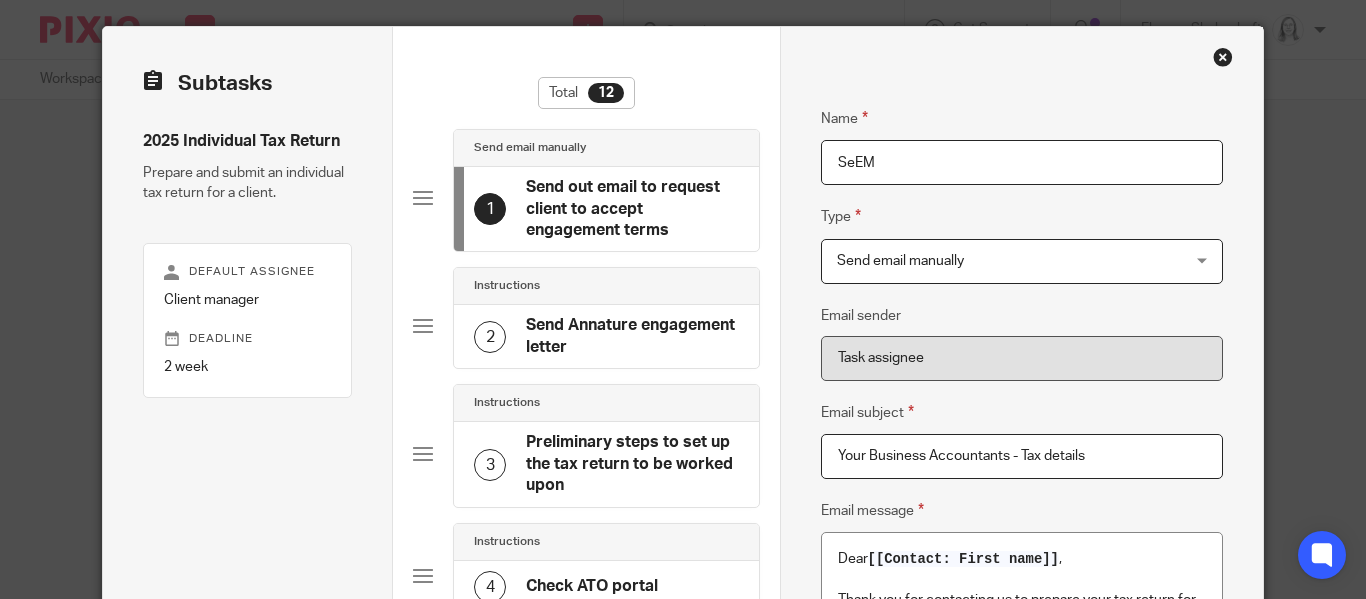 scroll, scrollTop: 0, scrollLeft: 0, axis: both 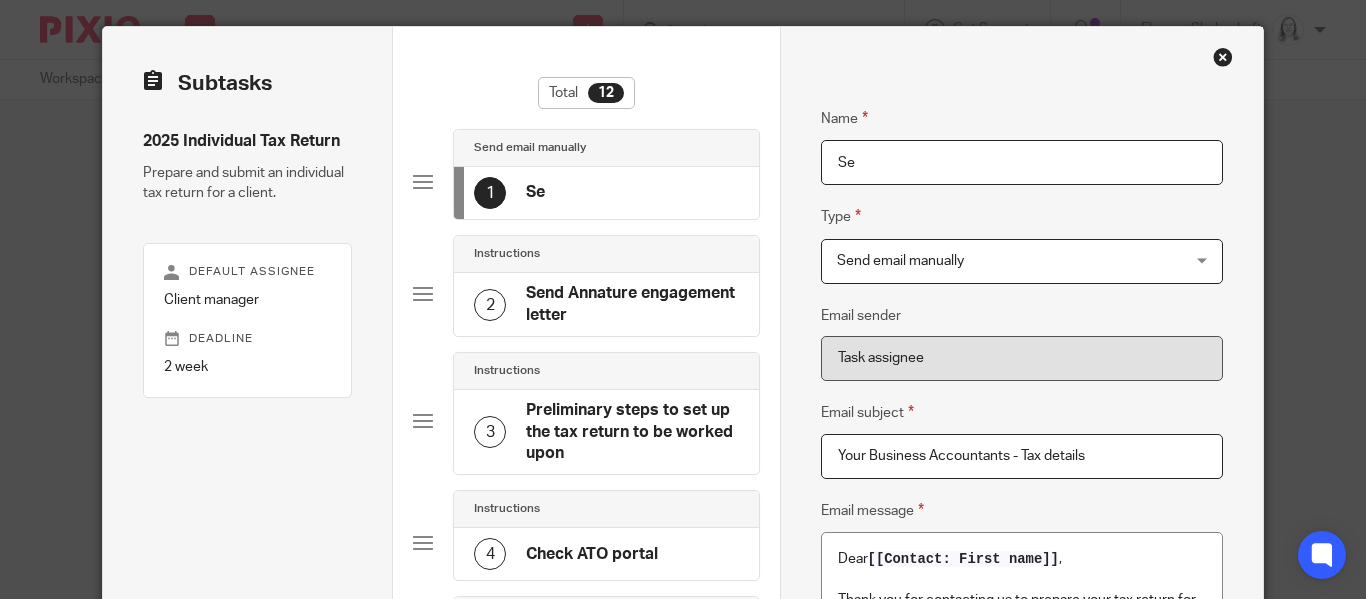 type on "S" 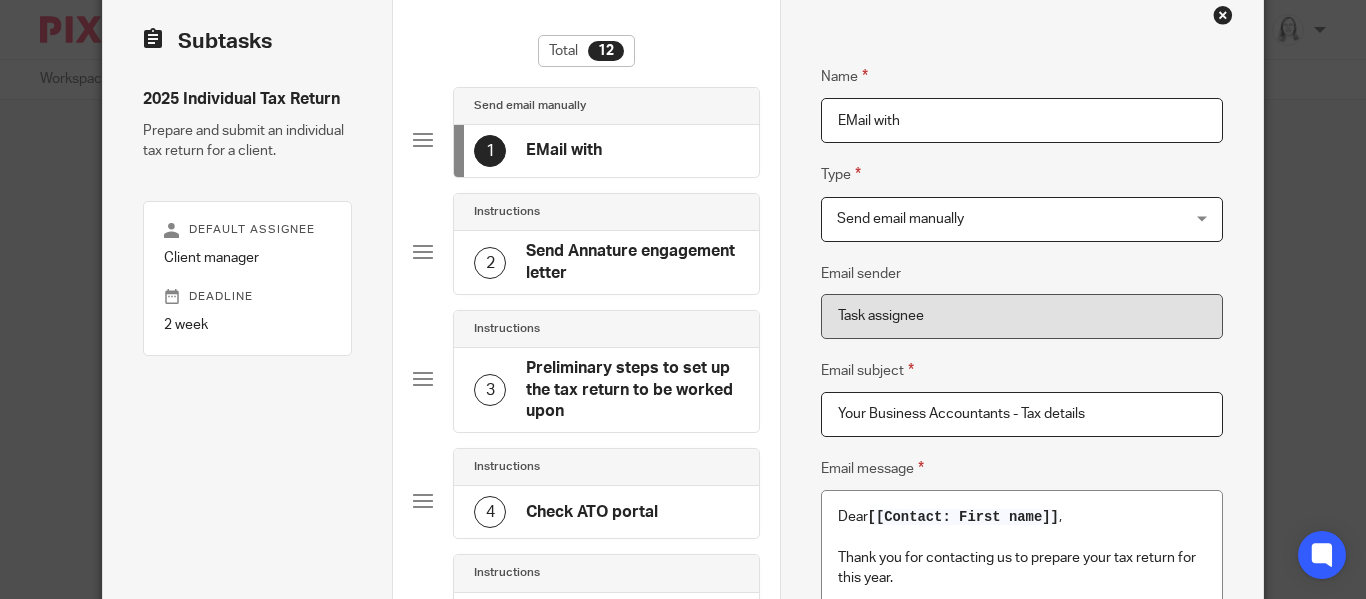 scroll, scrollTop: 104, scrollLeft: 0, axis: vertical 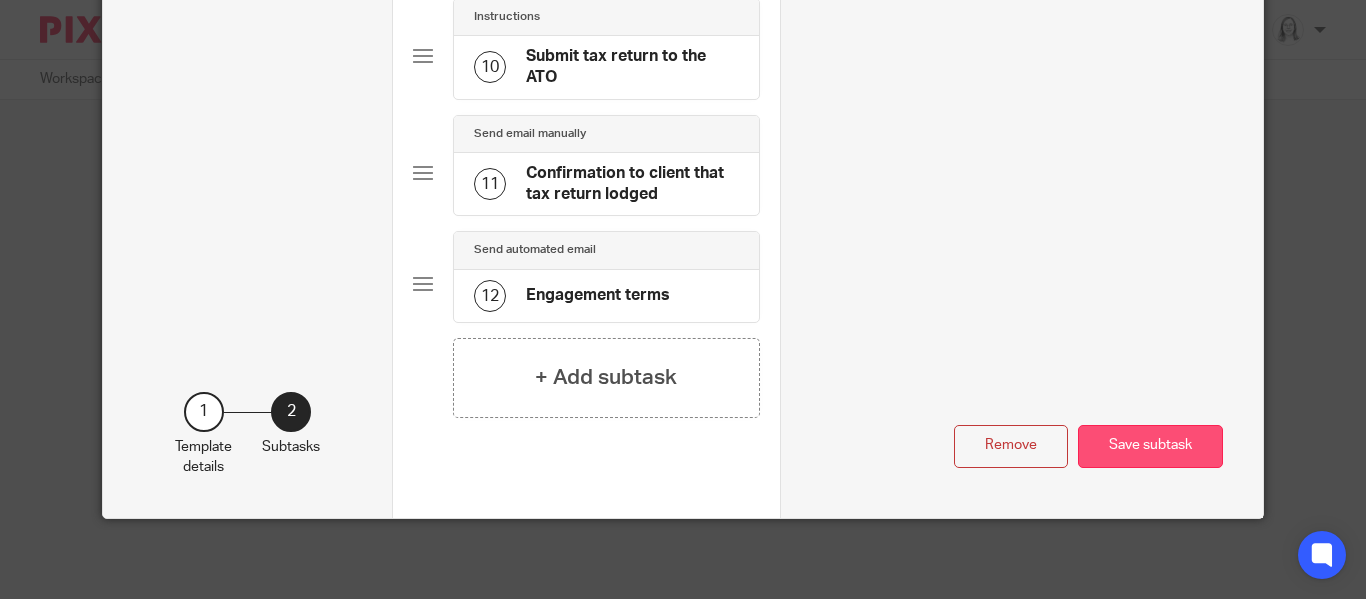 type on "Email to confirm start of job and to send engagement terms" 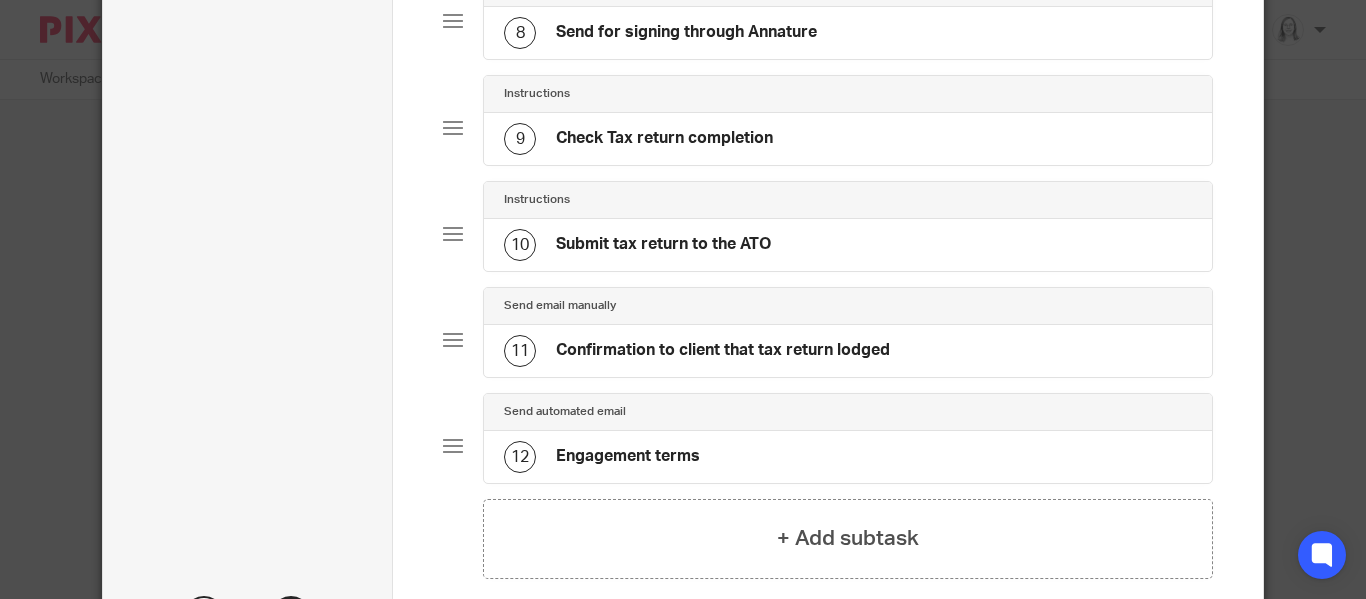 scroll, scrollTop: 956, scrollLeft: 0, axis: vertical 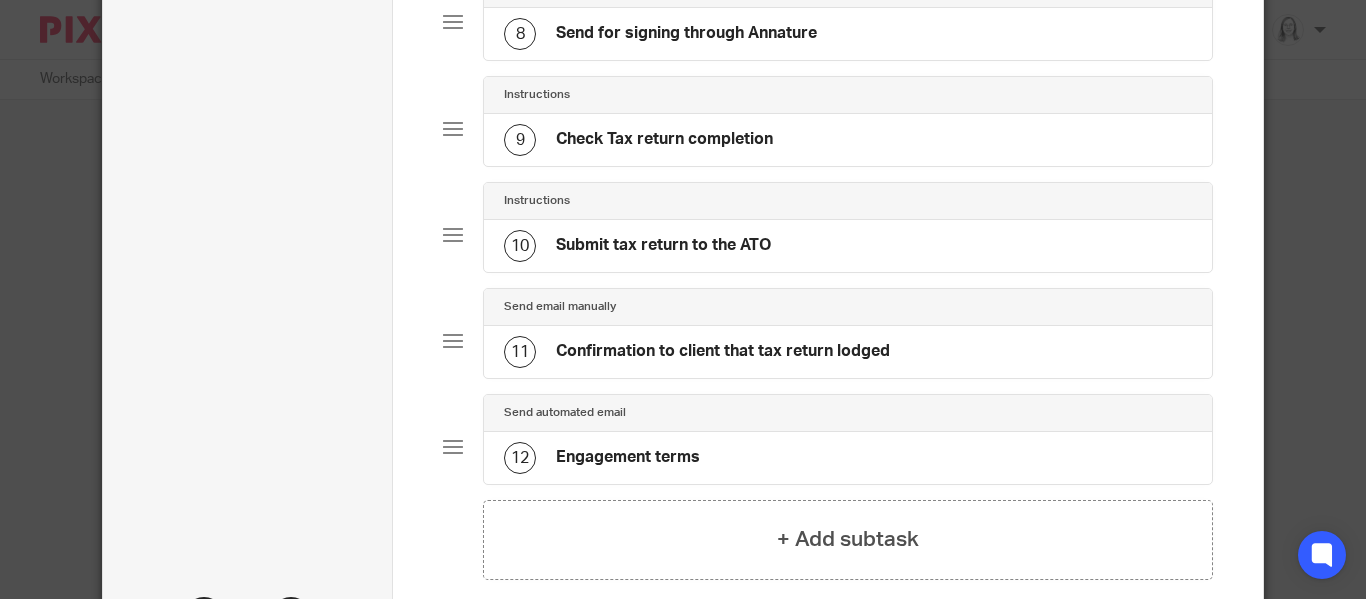type 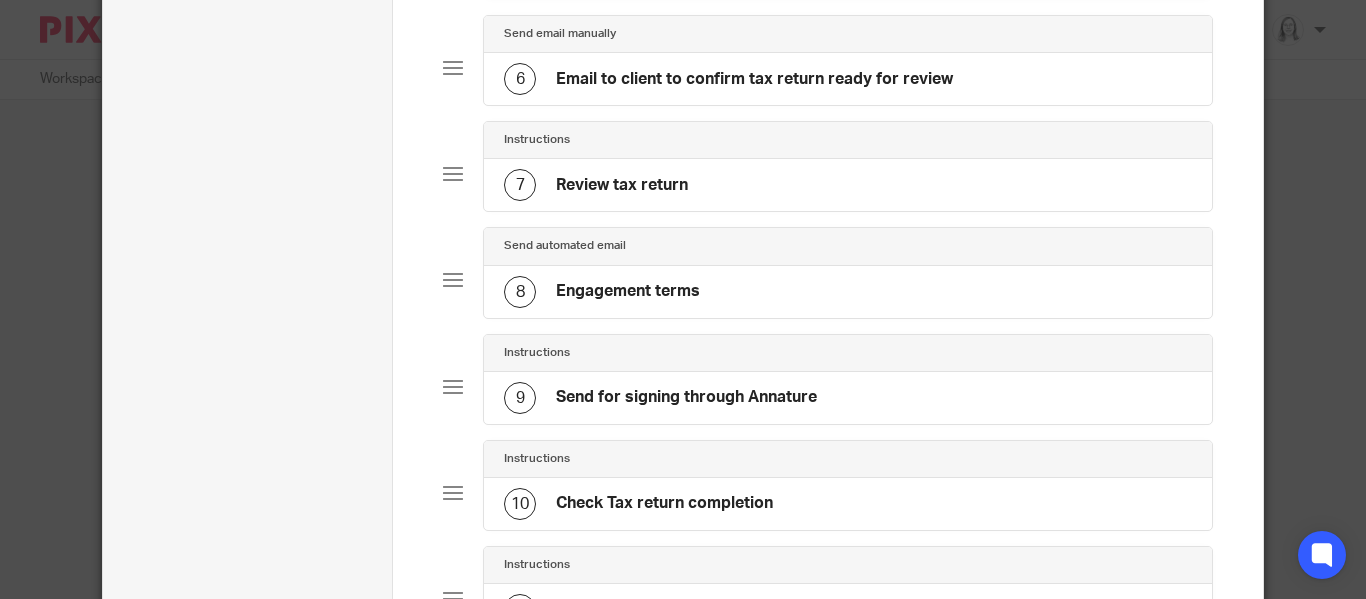 scroll, scrollTop: 694, scrollLeft: 0, axis: vertical 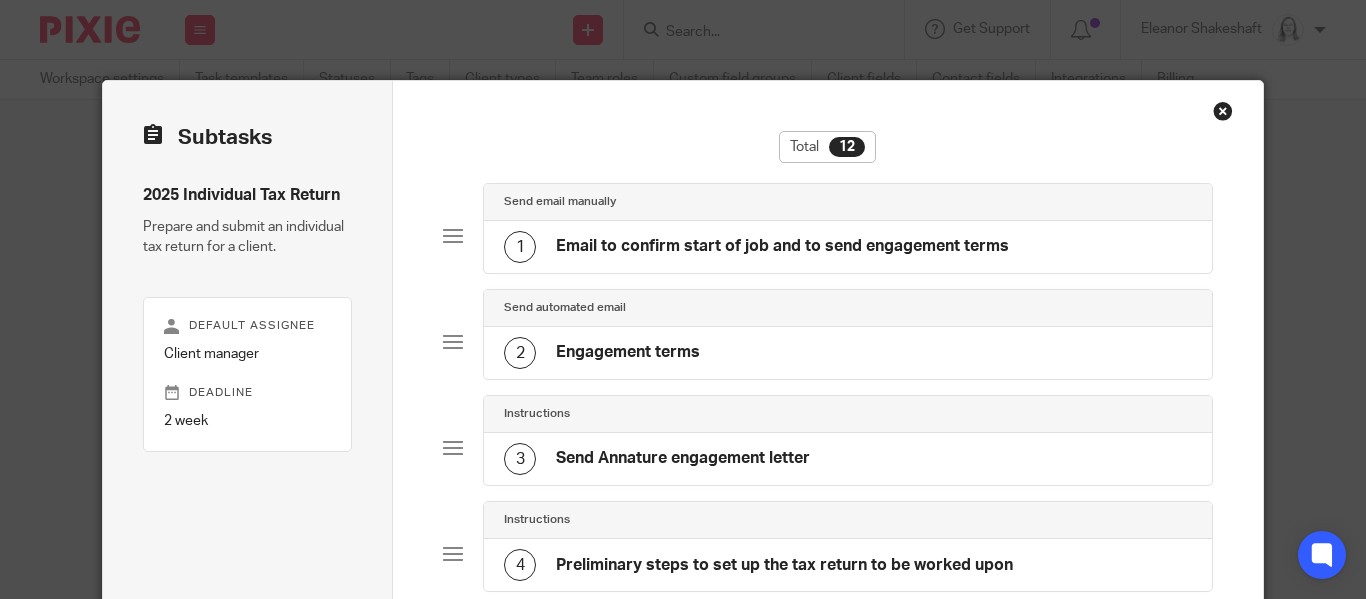 click on "Email to confirm start of job and to send engagement terms" 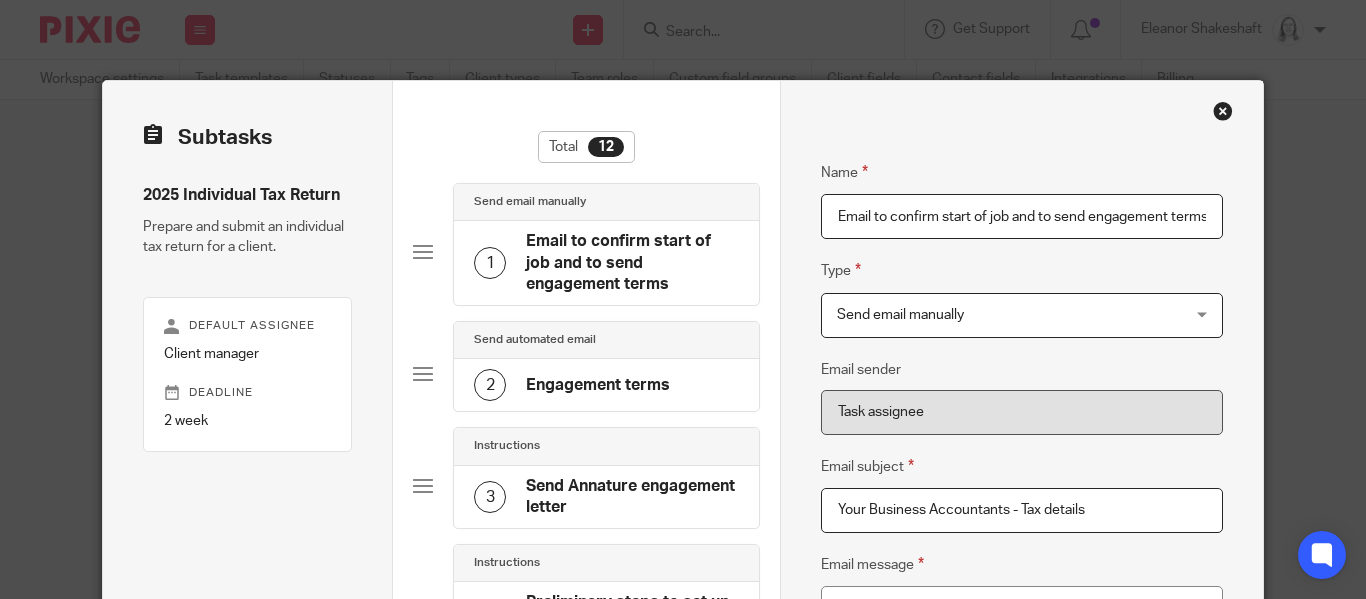scroll, scrollTop: 0, scrollLeft: 5, axis: horizontal 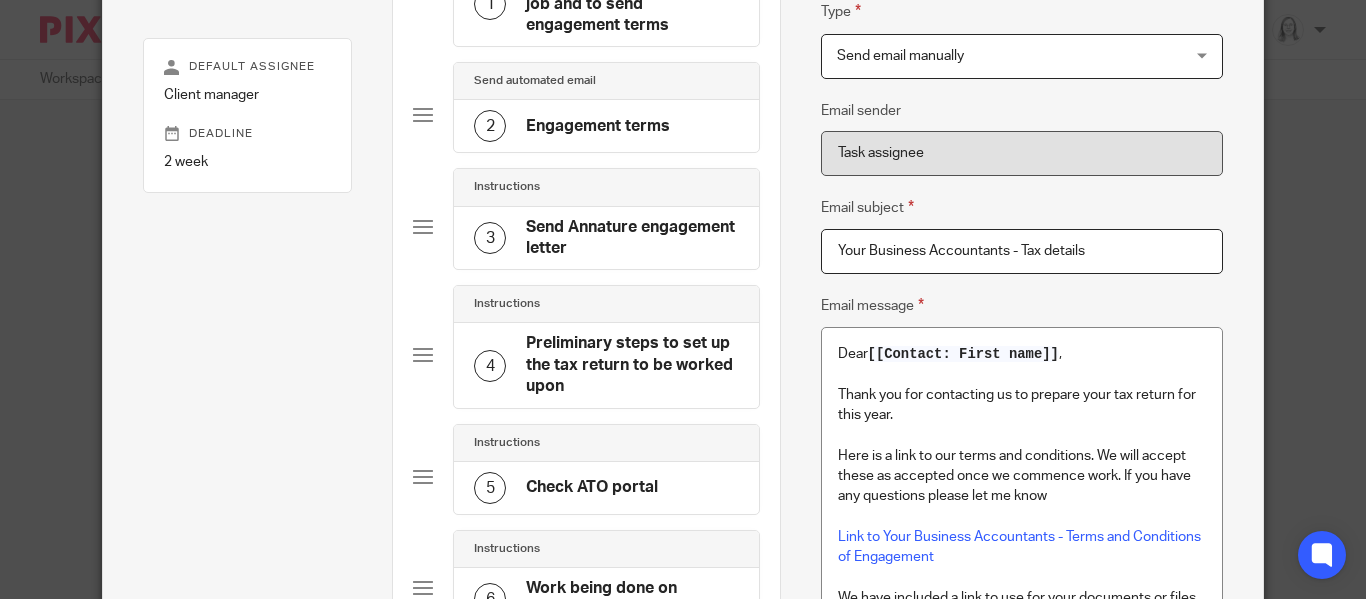 click on "Engagement terms" 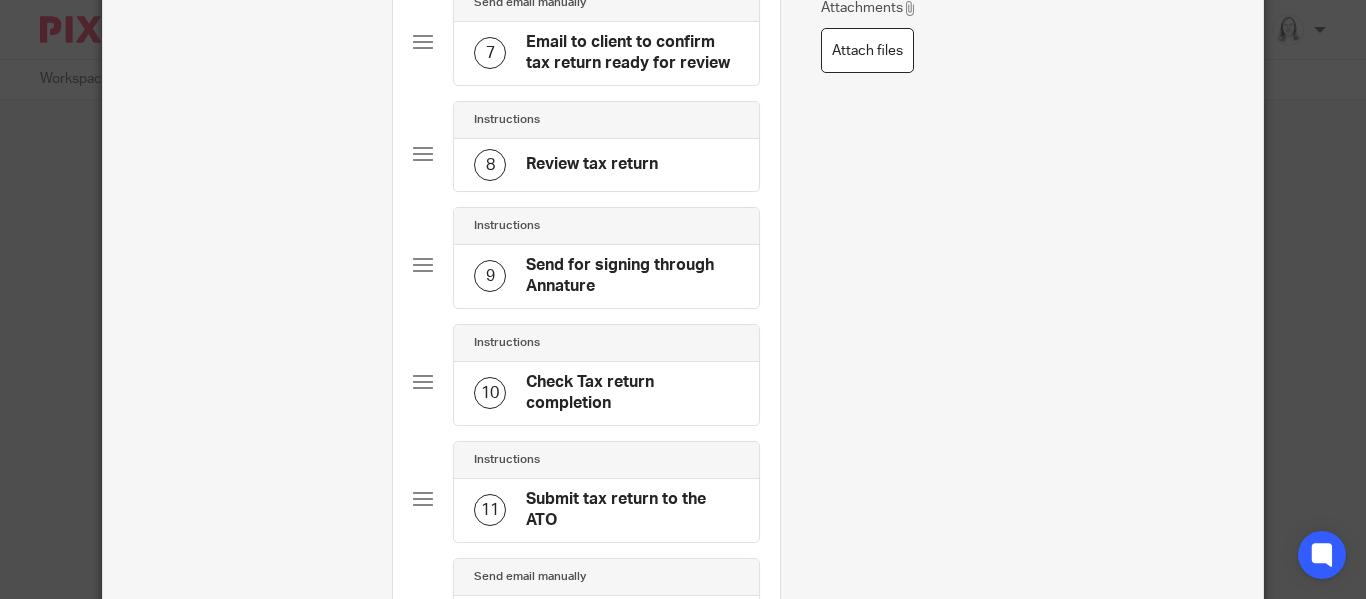 scroll, scrollTop: 1259, scrollLeft: 0, axis: vertical 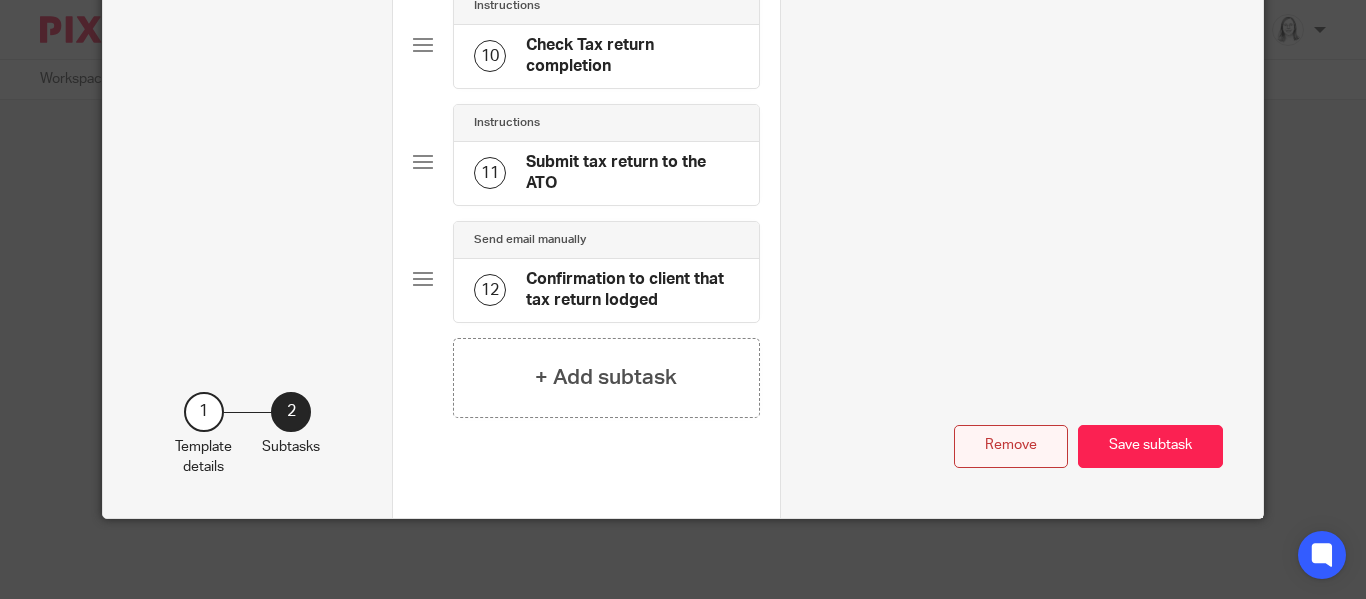 click on "Remove" at bounding box center (1011, 446) 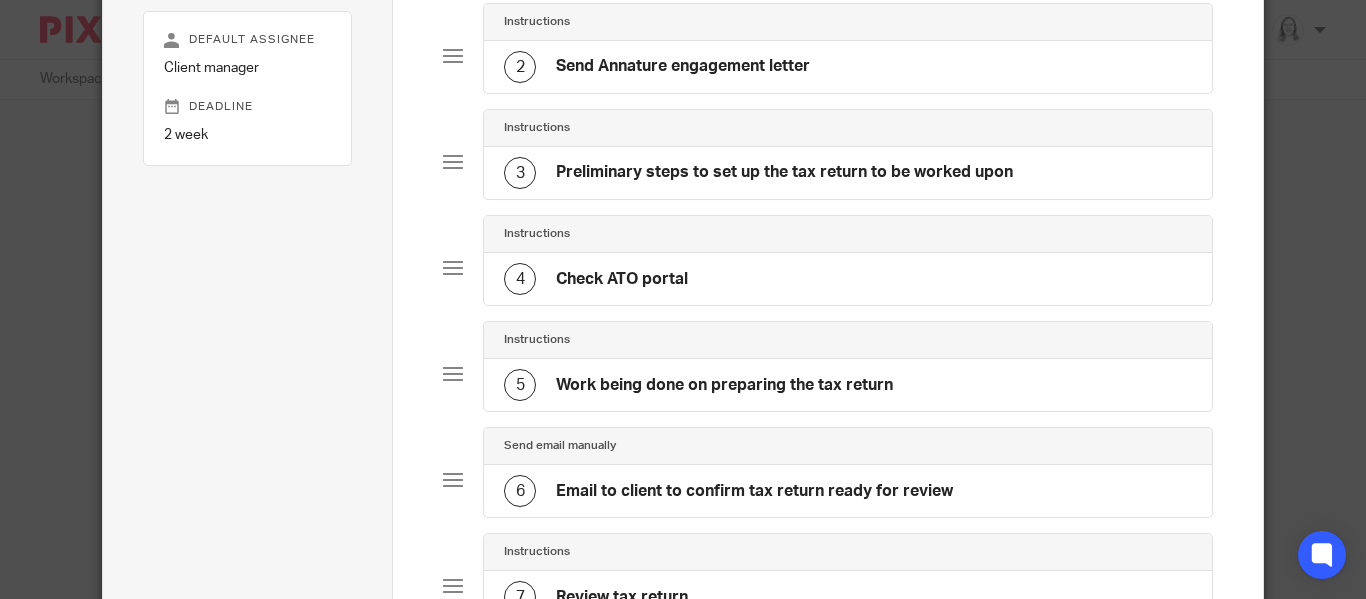 scroll, scrollTop: 0, scrollLeft: 0, axis: both 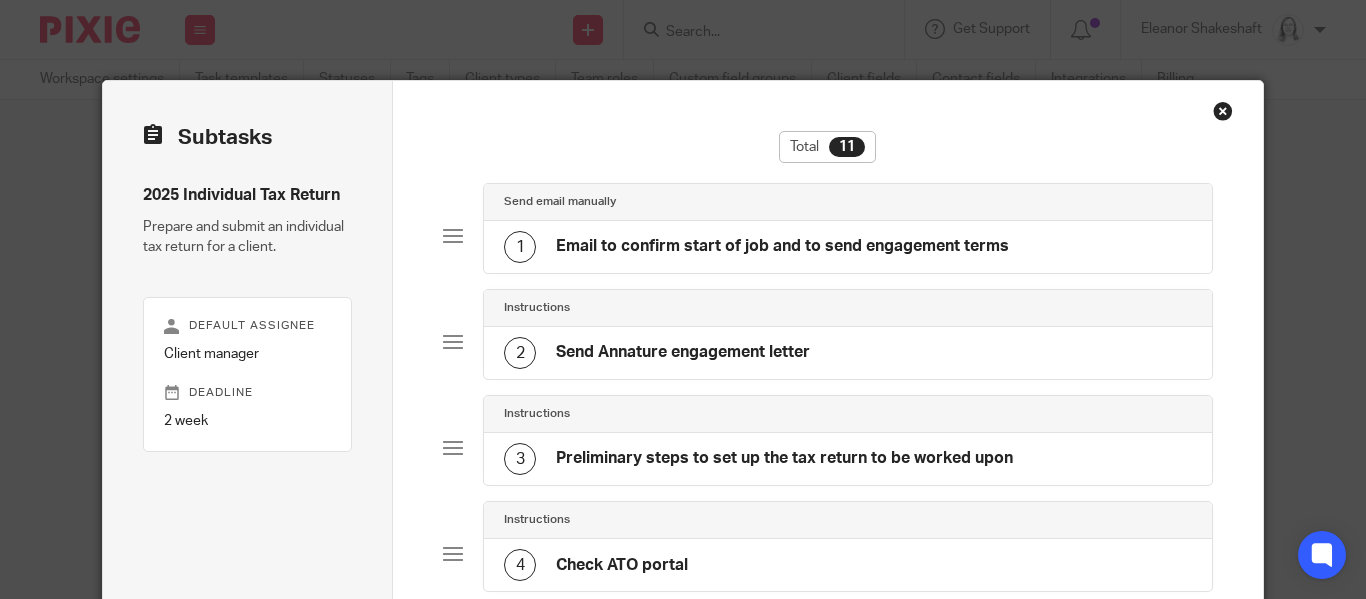 click on "Instructions" 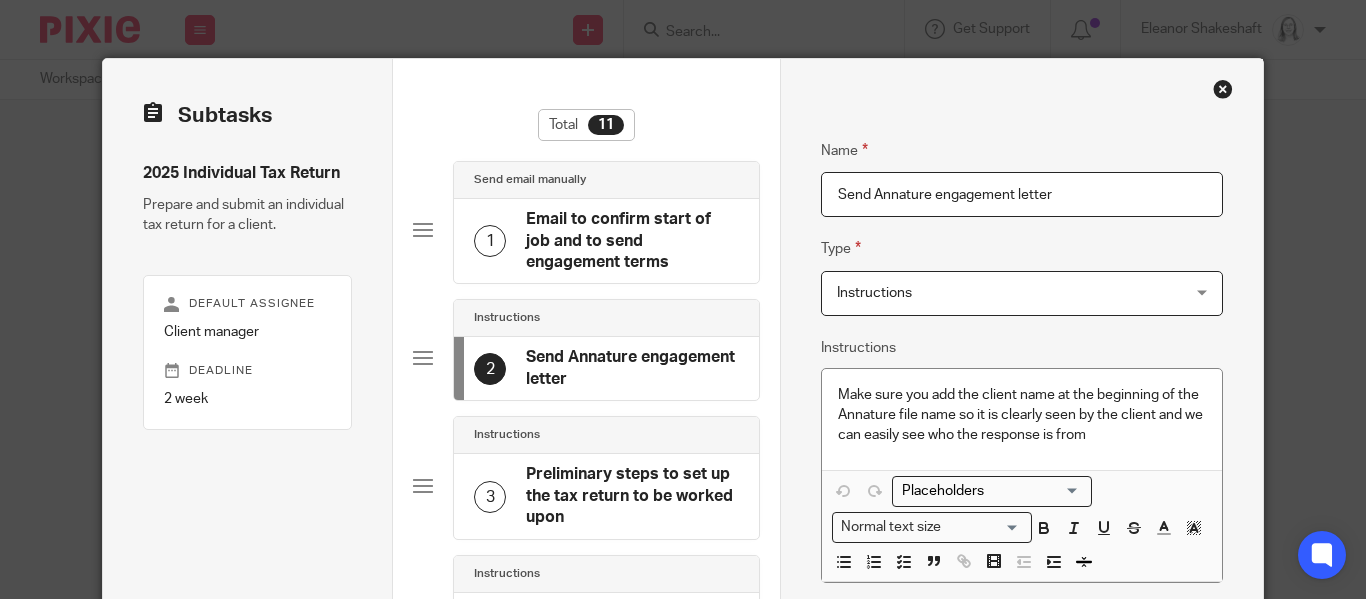 scroll, scrollTop: 14, scrollLeft: 0, axis: vertical 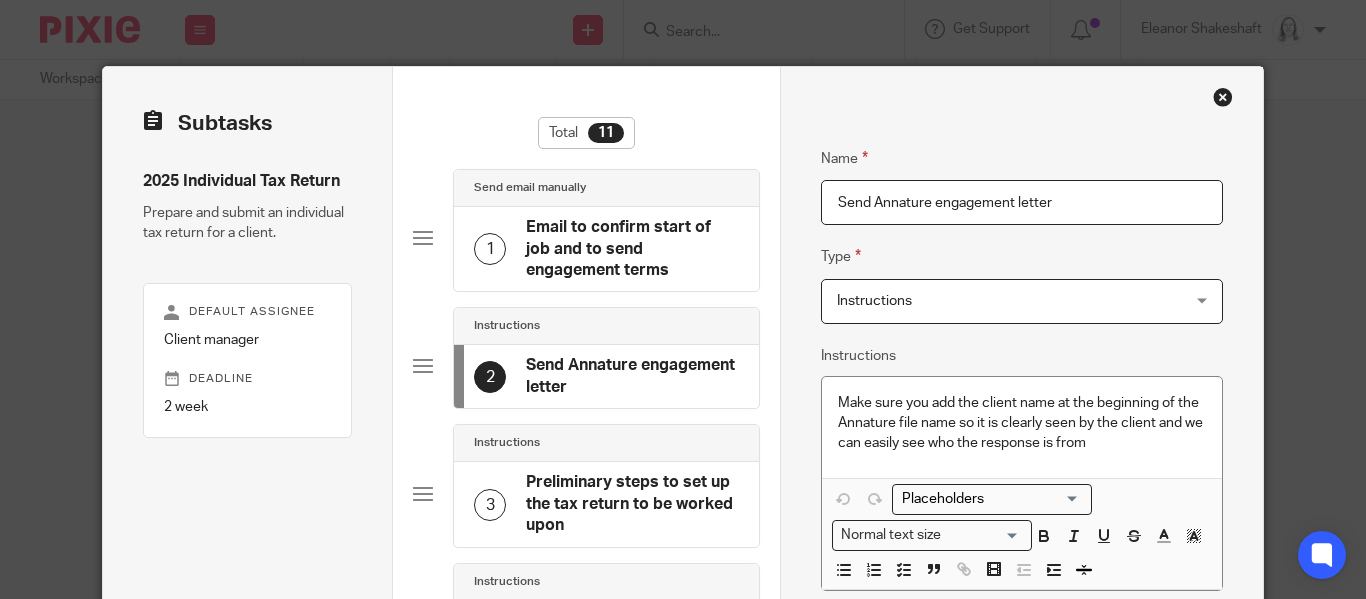click on "Email to confirm start of job and to send engagement terms" 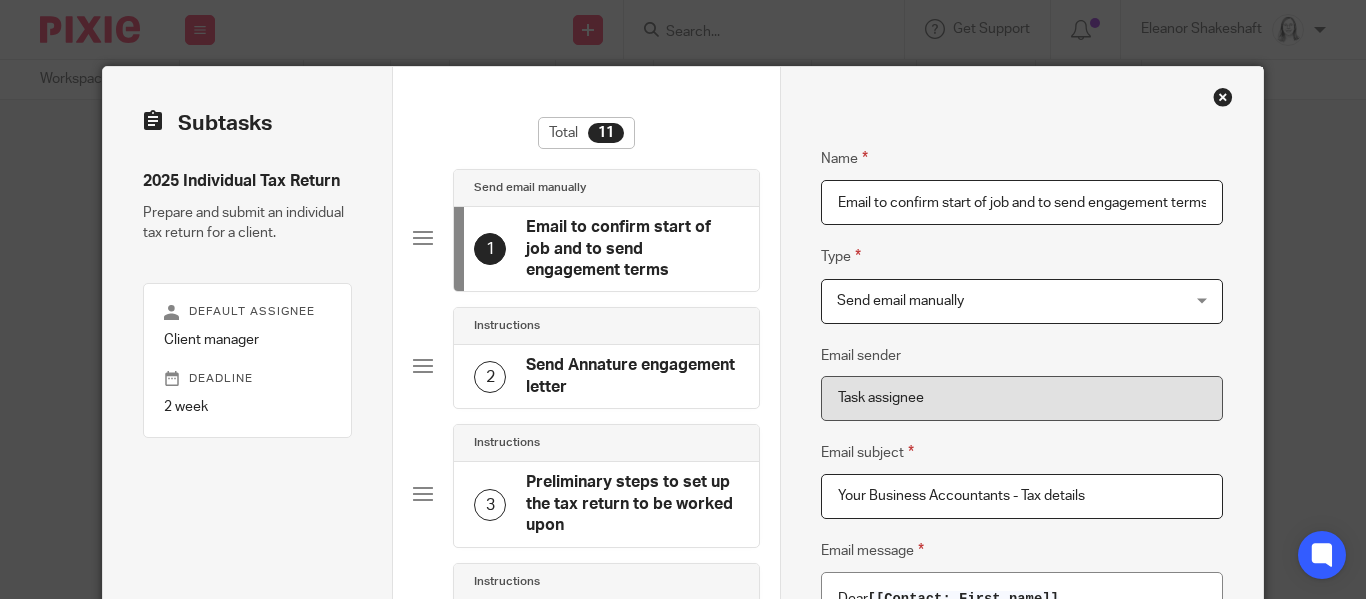 scroll, scrollTop: 0, scrollLeft: 5, axis: horizontal 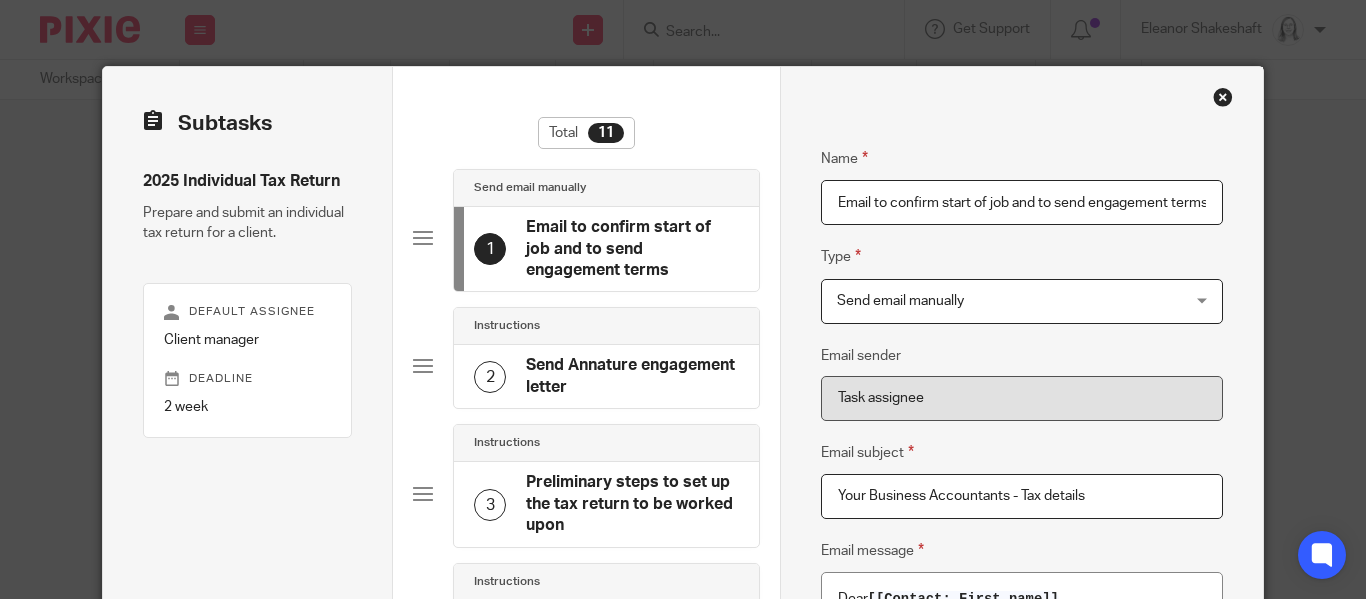 click on "Send Annature engagement letter" 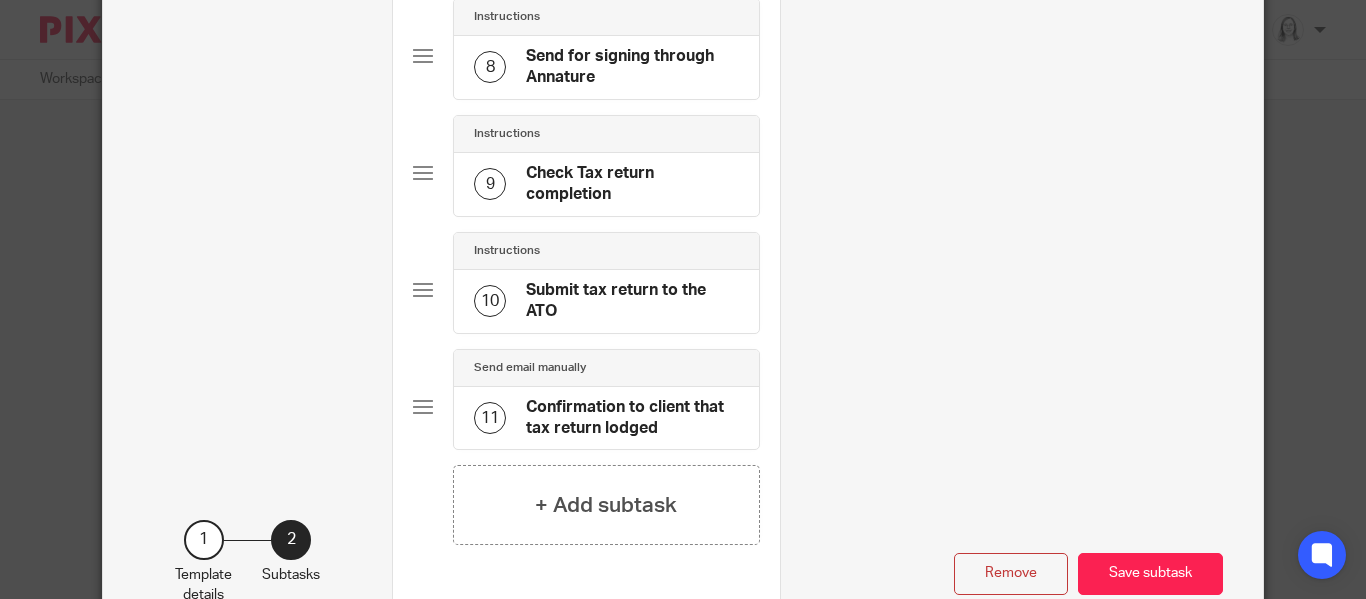 scroll, scrollTop: 1152, scrollLeft: 0, axis: vertical 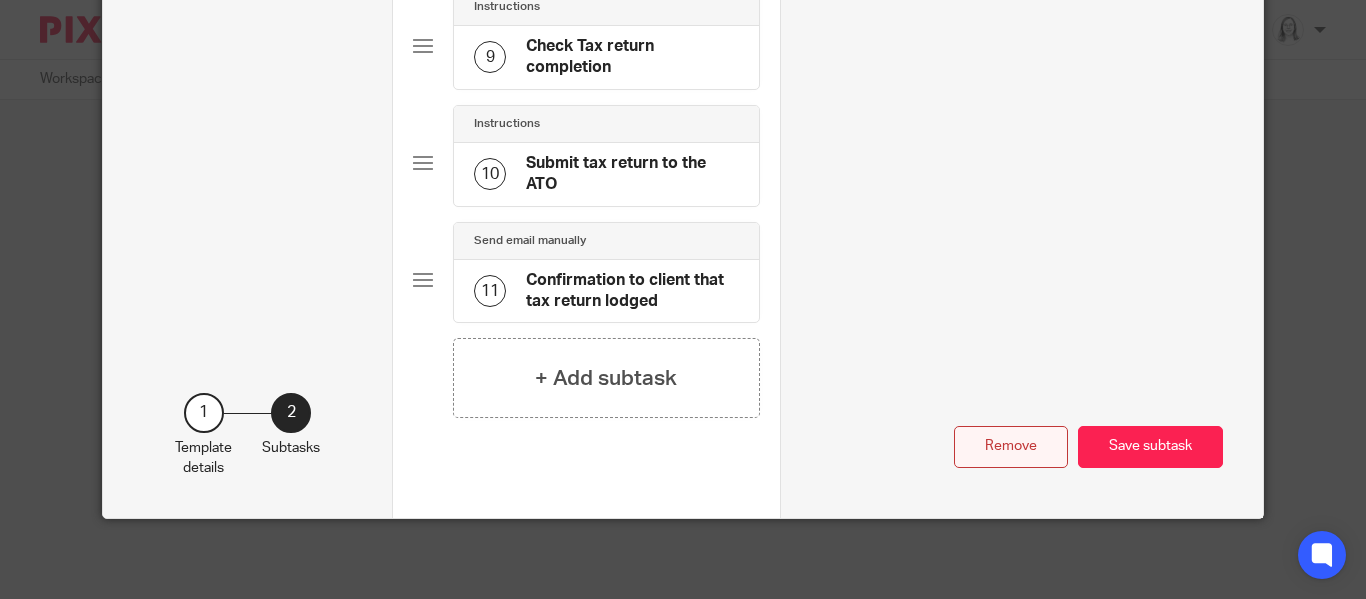 click on "Remove" at bounding box center (1011, 447) 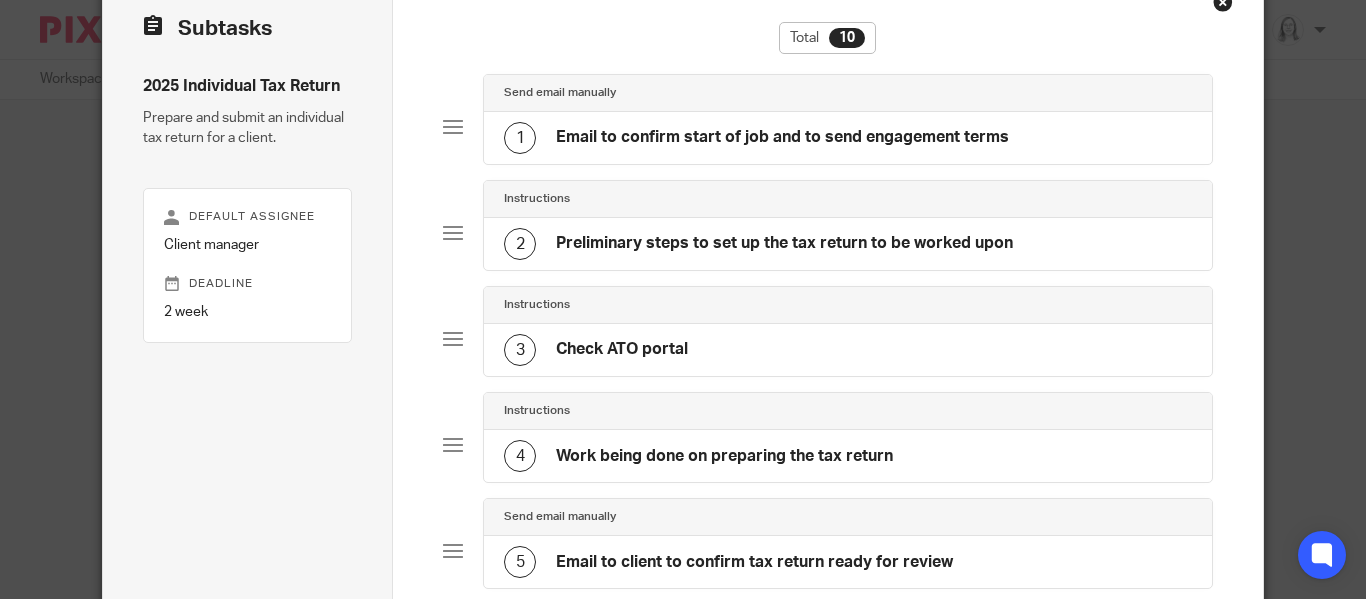 scroll, scrollTop: 101, scrollLeft: 0, axis: vertical 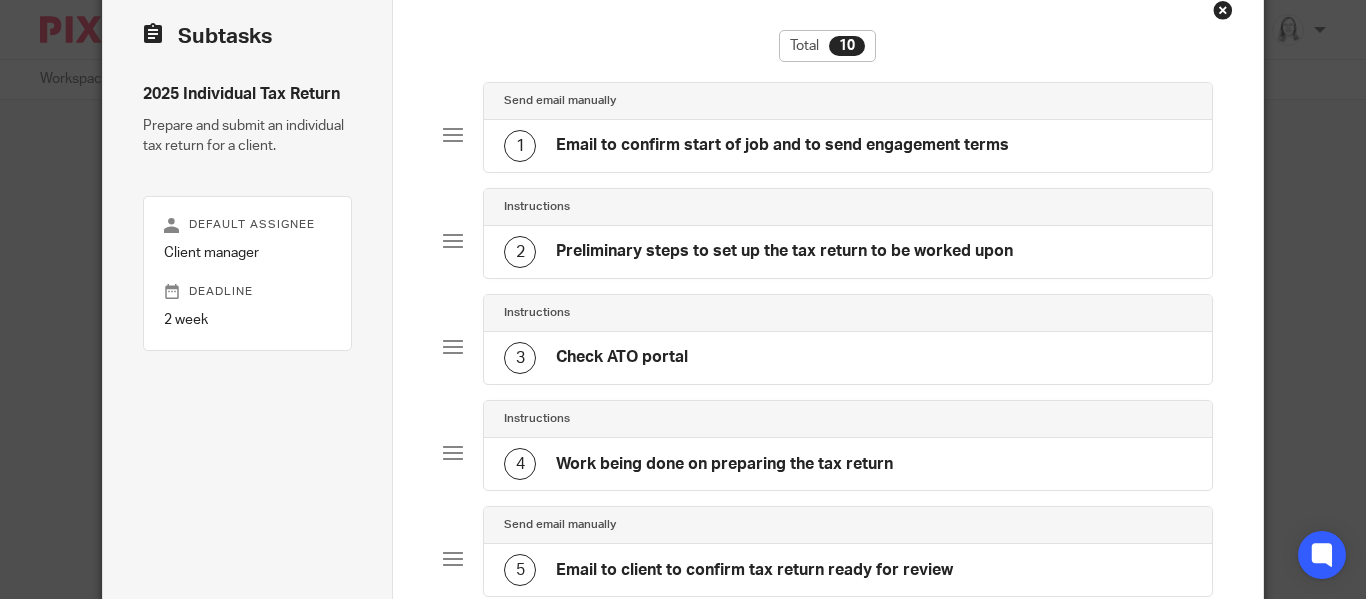 click on "Preliminary steps to set up the tax return to be worked upon" 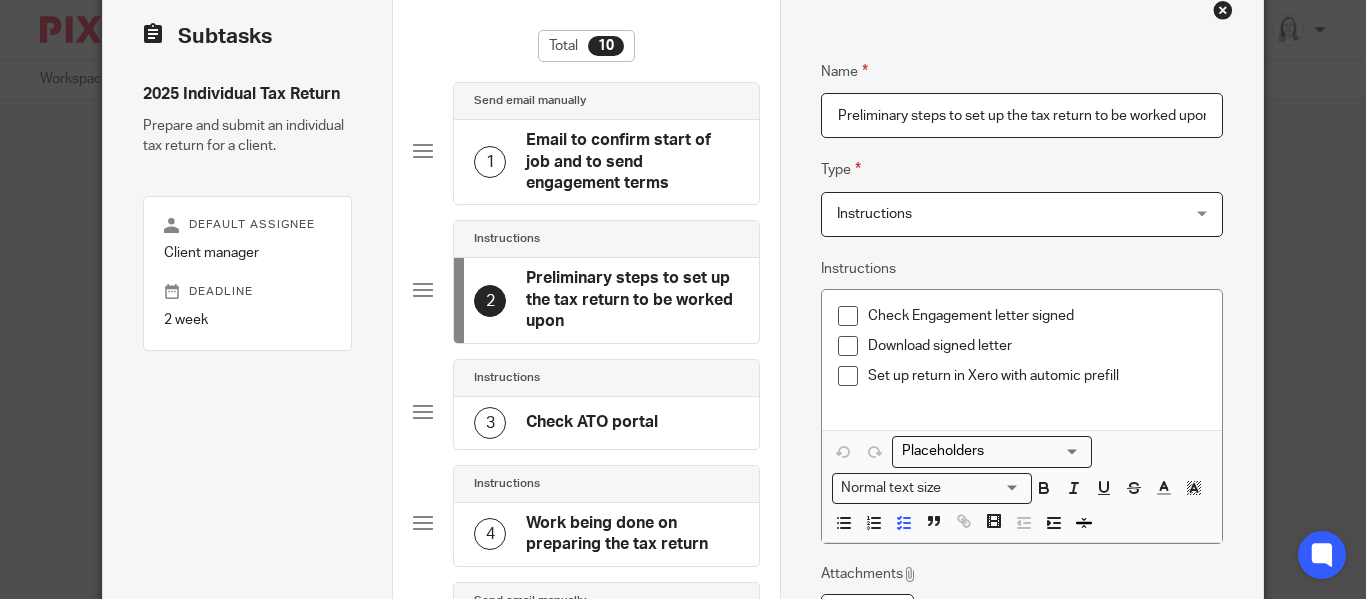 scroll, scrollTop: 0, scrollLeft: 6, axis: horizontal 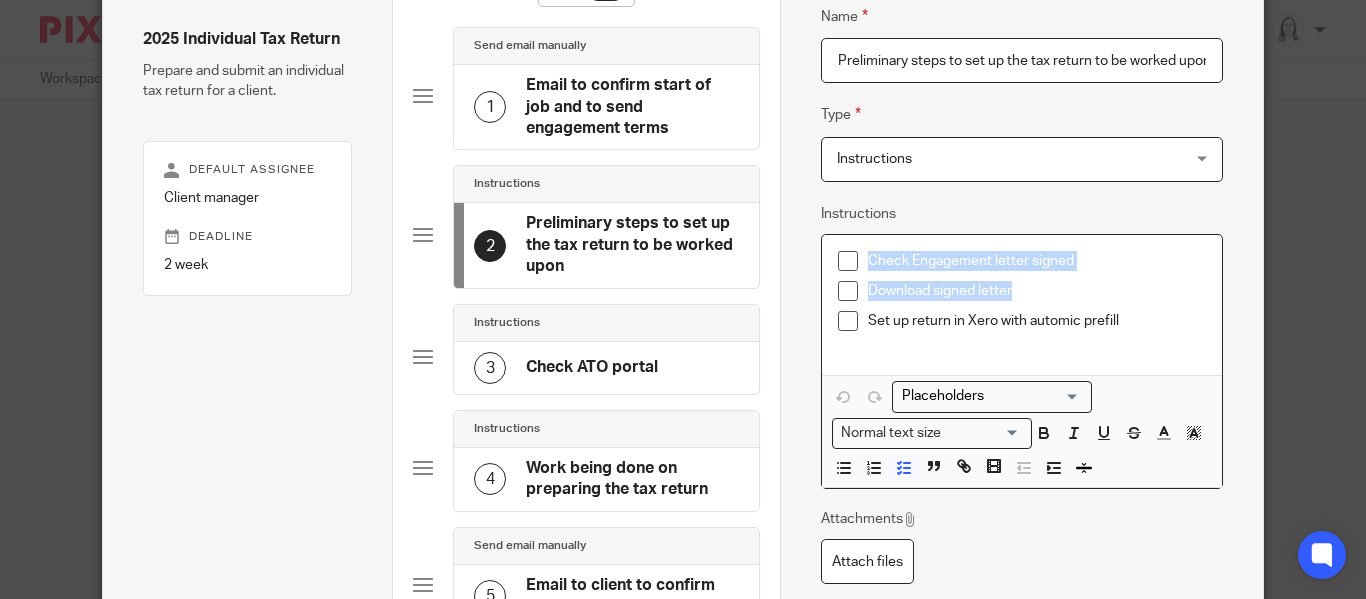 drag, startPoint x: 869, startPoint y: 256, endPoint x: 1033, endPoint y: 295, distance: 168.57343 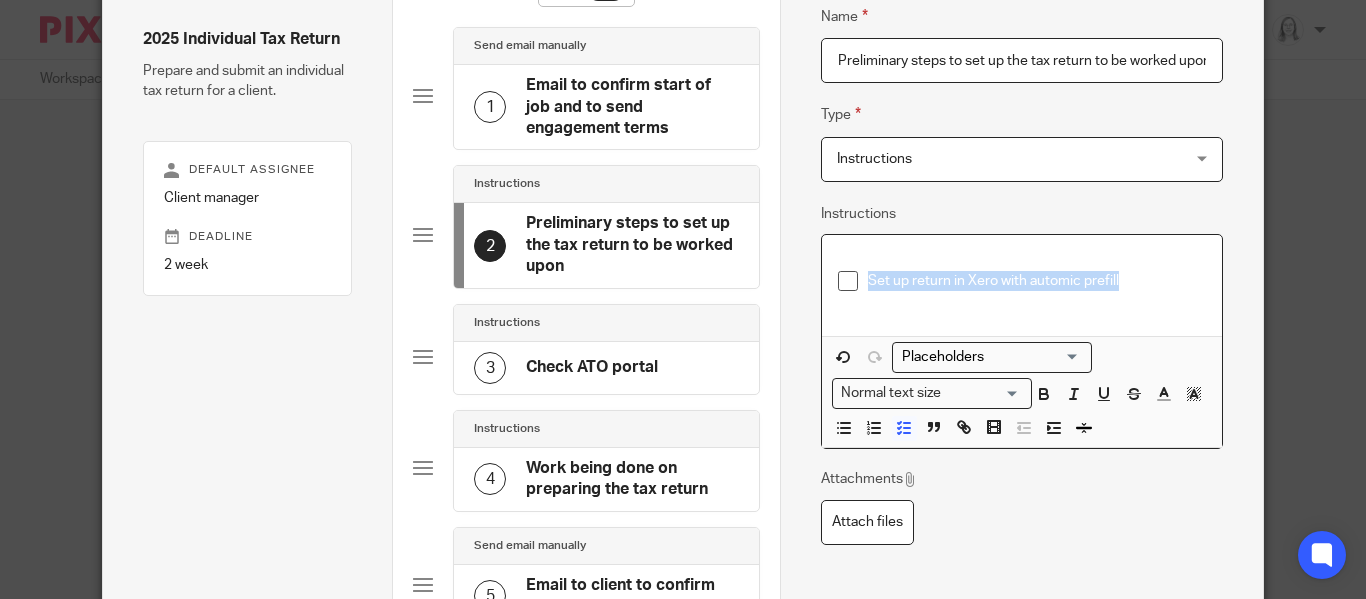 drag, startPoint x: 869, startPoint y: 280, endPoint x: 1234, endPoint y: 287, distance: 365.0671 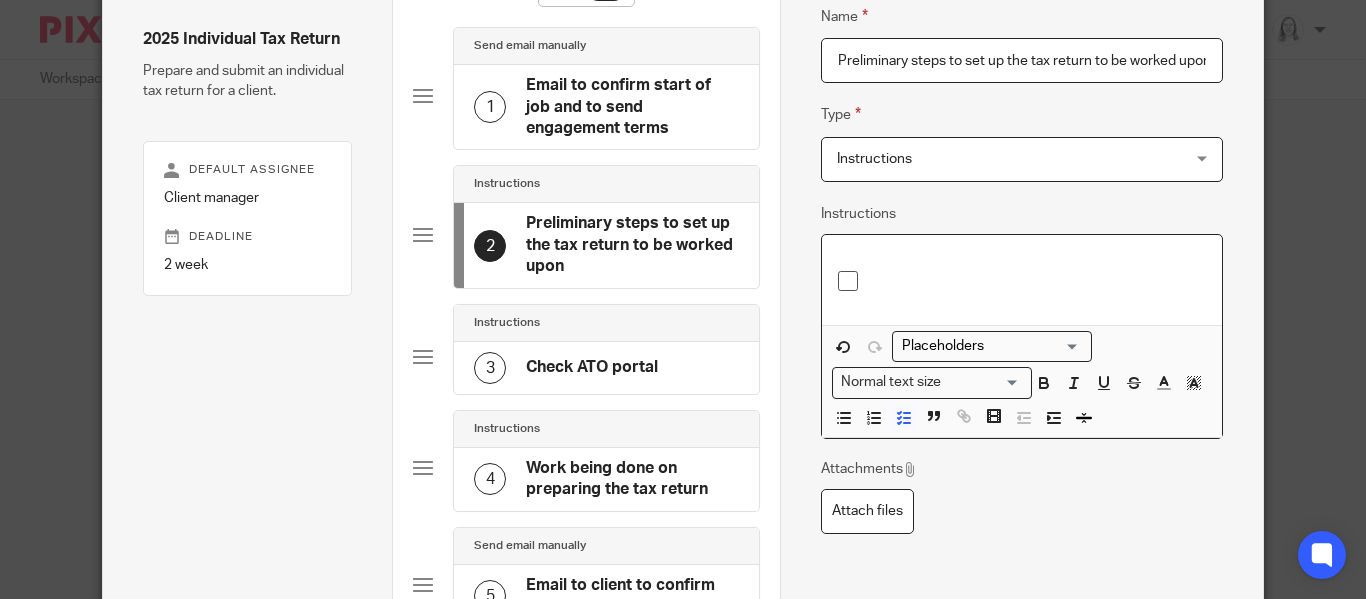 click at bounding box center (1037, 281) 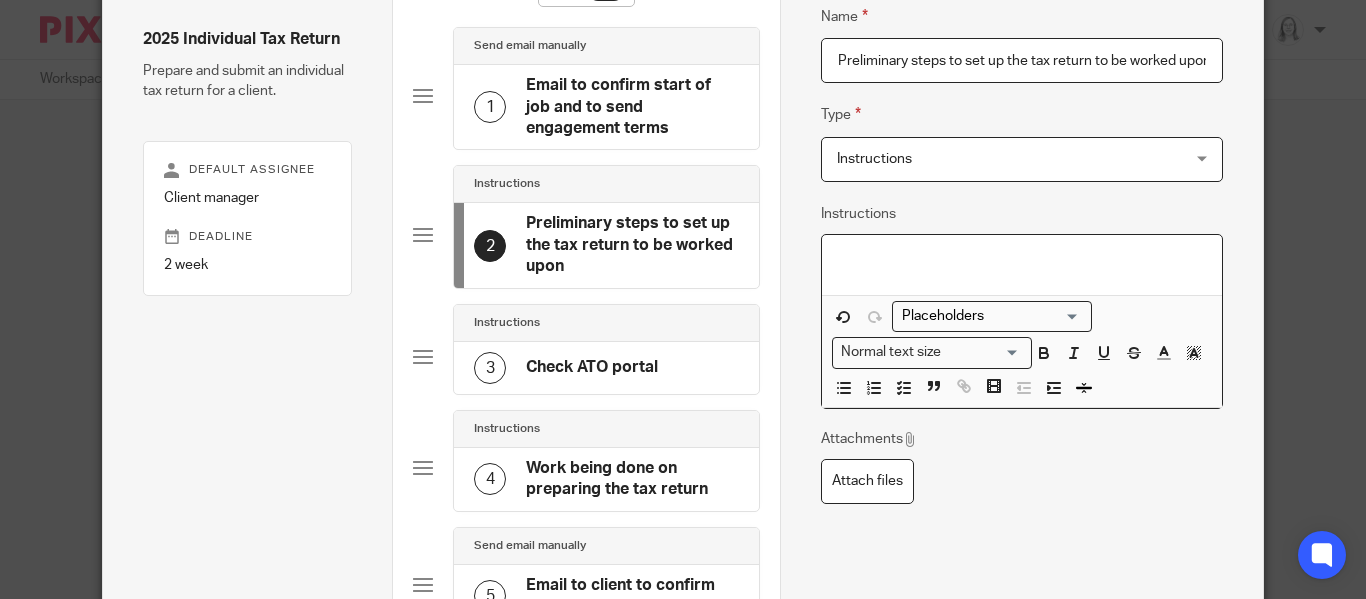 click on "Preliminary steps to set up the tax return to be worked upon" at bounding box center [1022, 60] 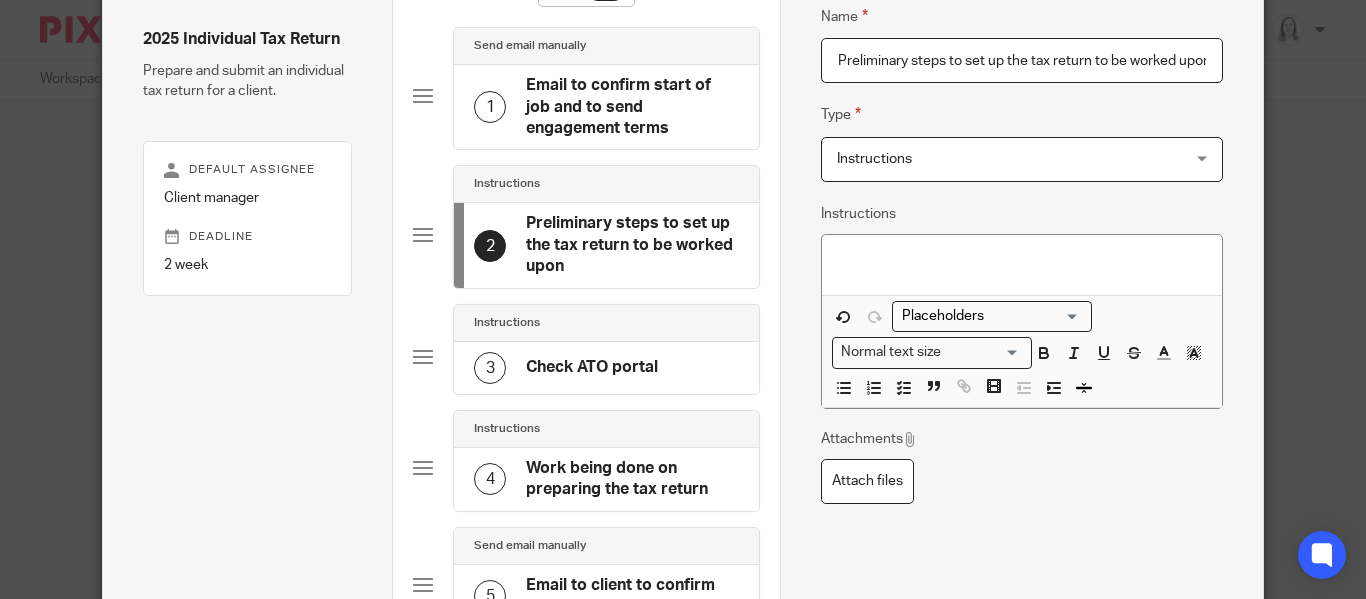 scroll, scrollTop: 0, scrollLeft: 6, axis: horizontal 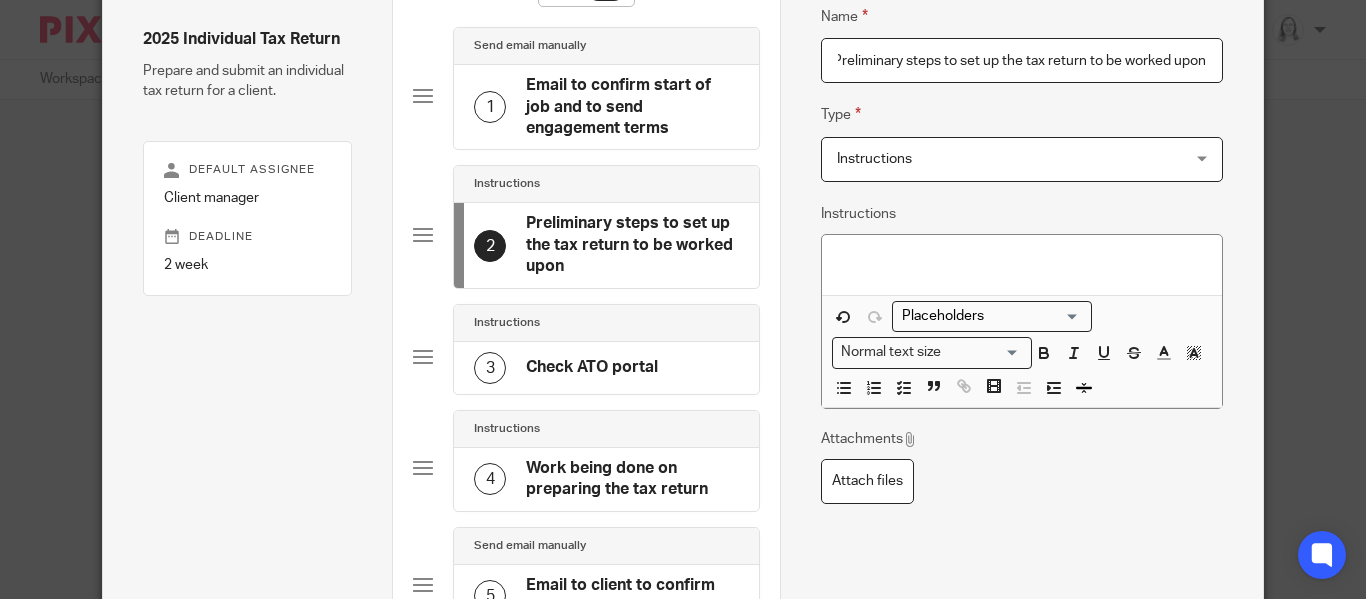 drag, startPoint x: 834, startPoint y: 58, endPoint x: 1364, endPoint y: 50, distance: 530.06036 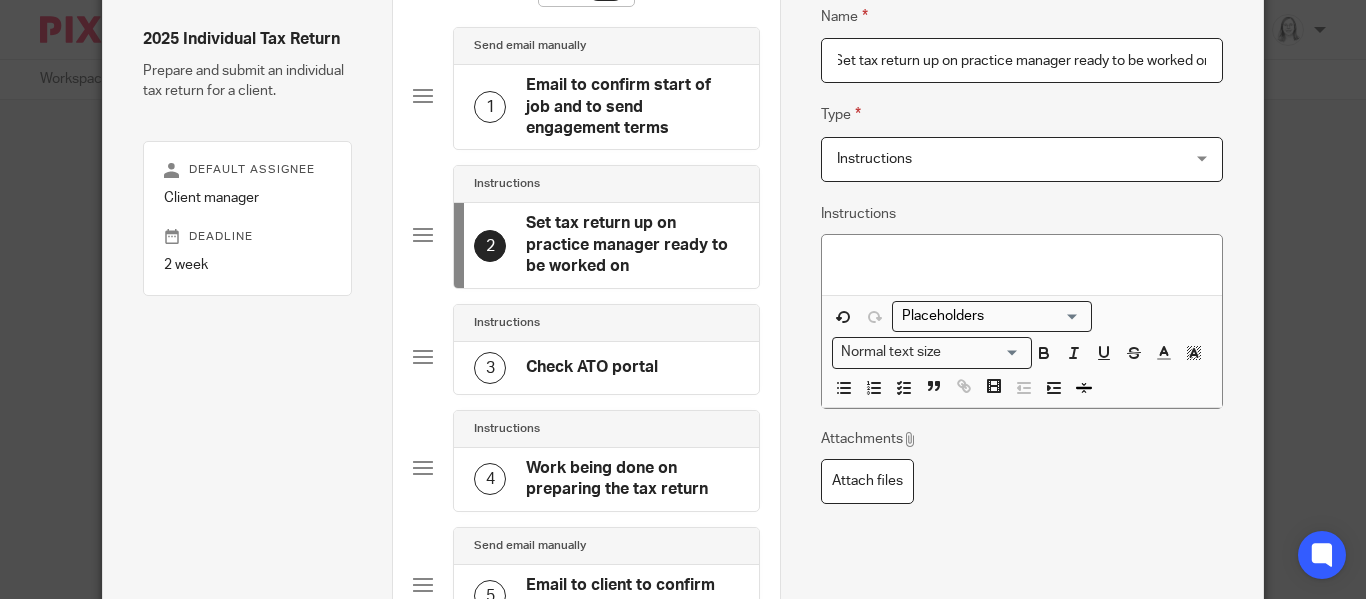 scroll, scrollTop: 0, scrollLeft: 12, axis: horizontal 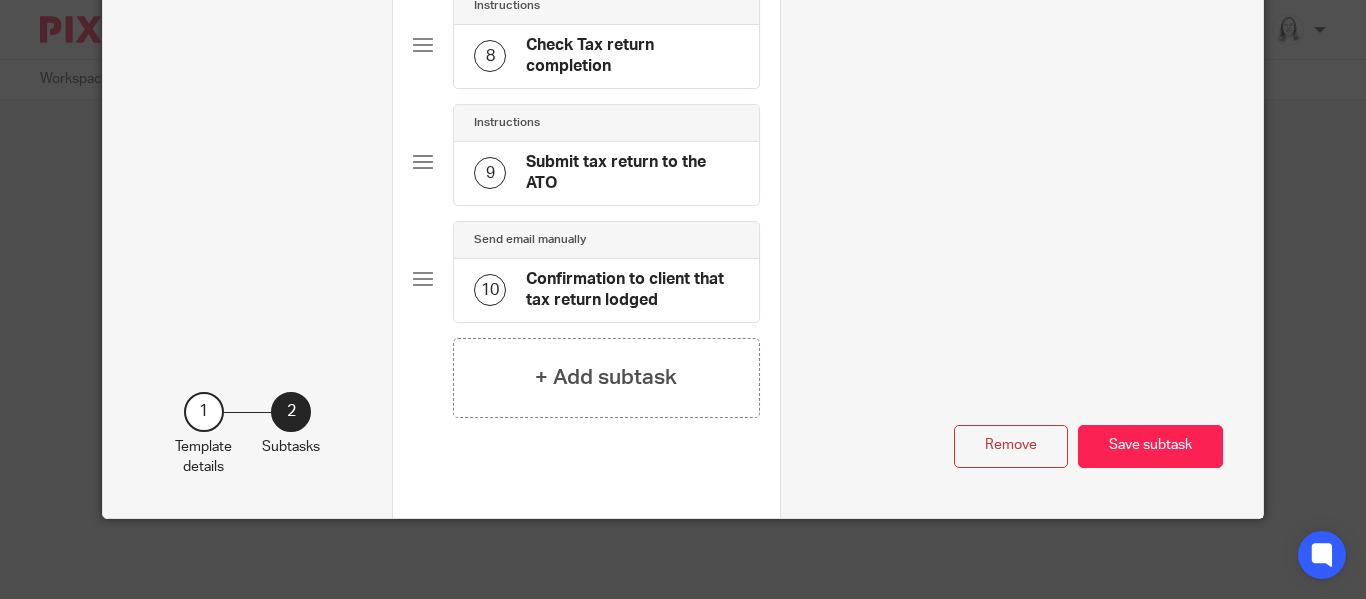 type on "Set tax return up on practice manager ready to be worked on" 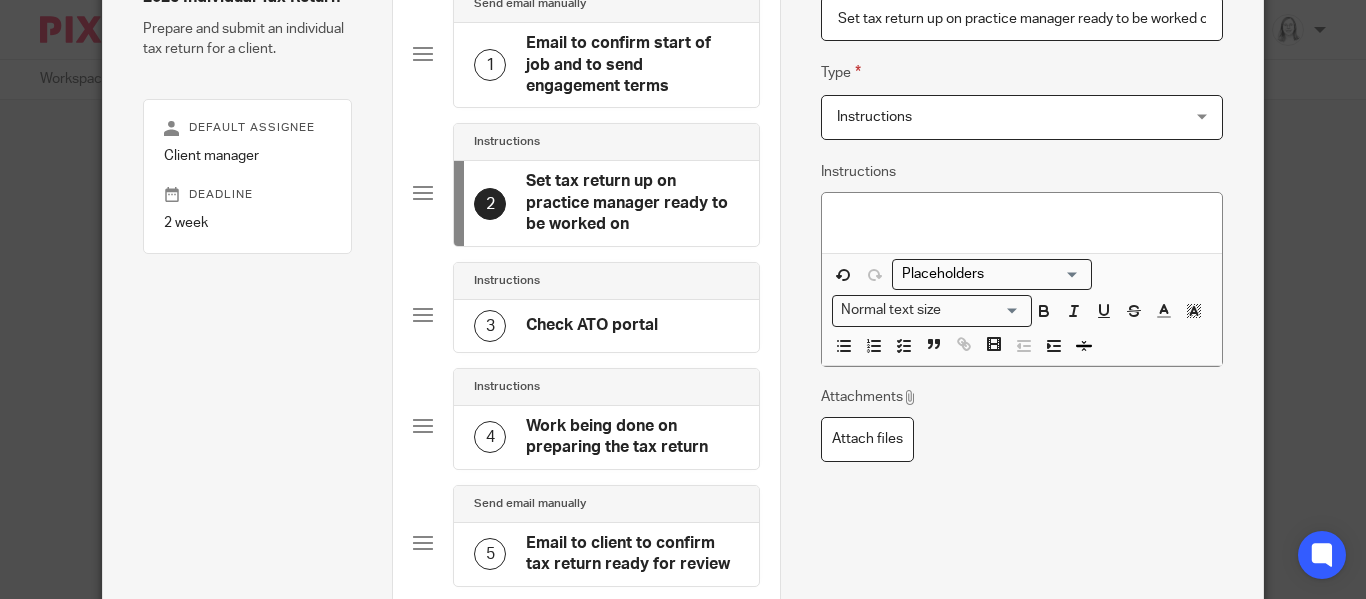 scroll, scrollTop: 200, scrollLeft: 0, axis: vertical 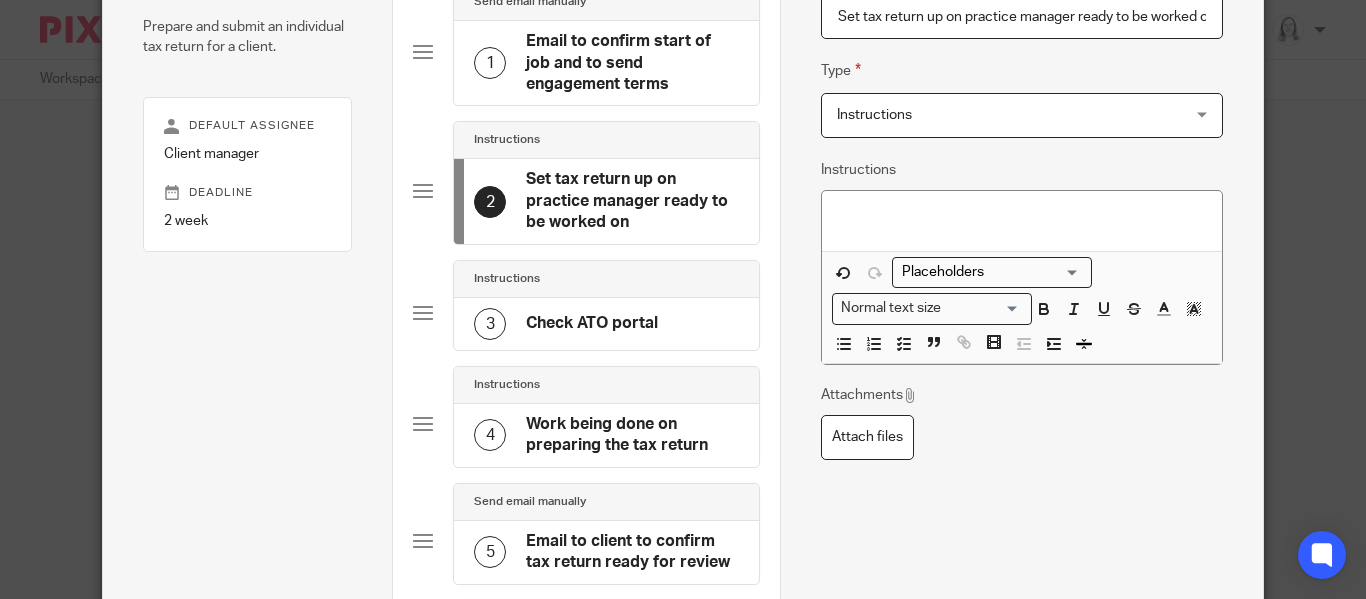 click on "Check ATO portal" 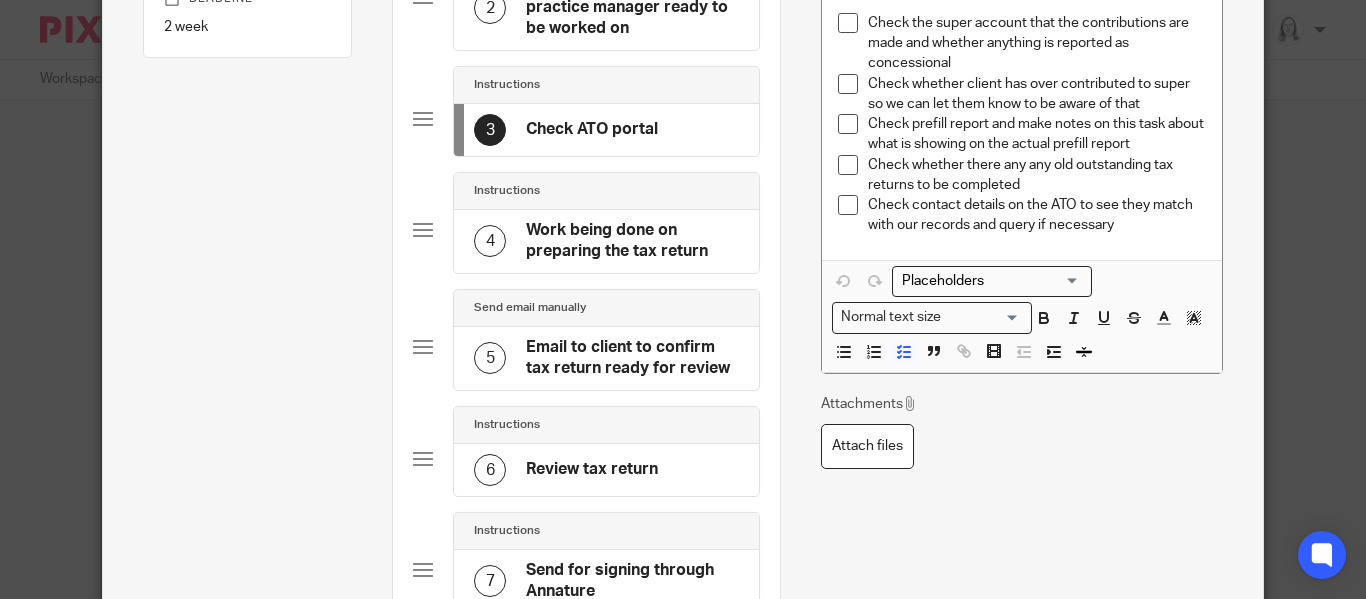 scroll, scrollTop: 397, scrollLeft: 0, axis: vertical 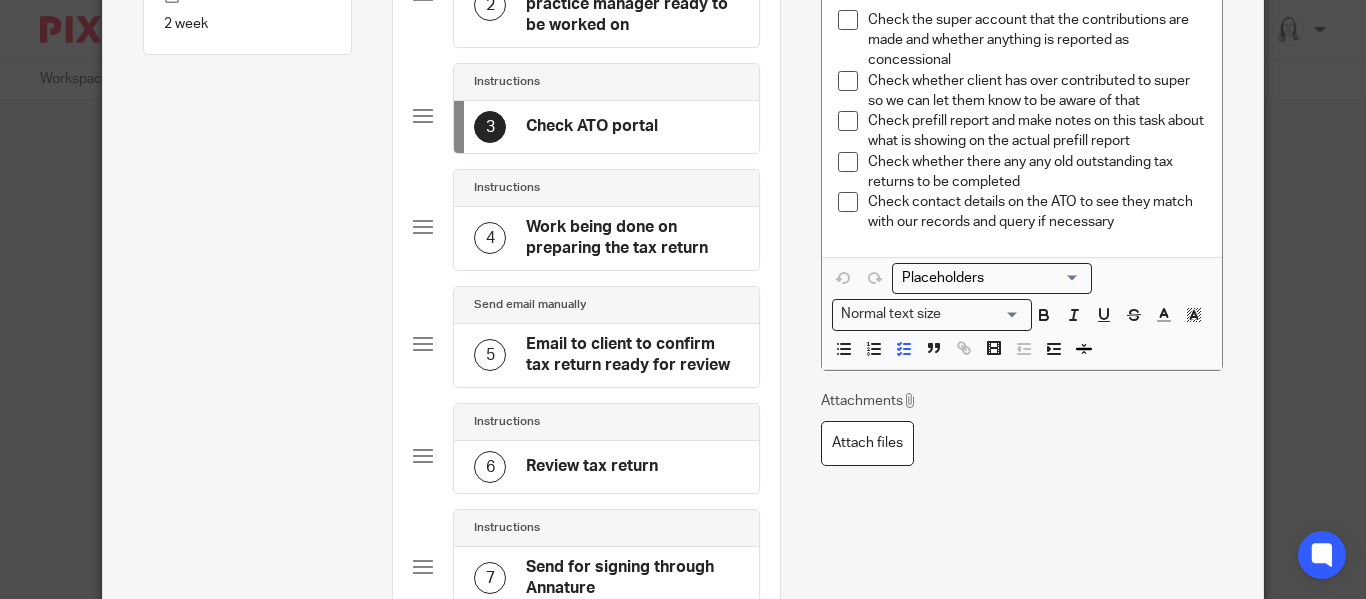 click on "Work being done on preparing the tax return" 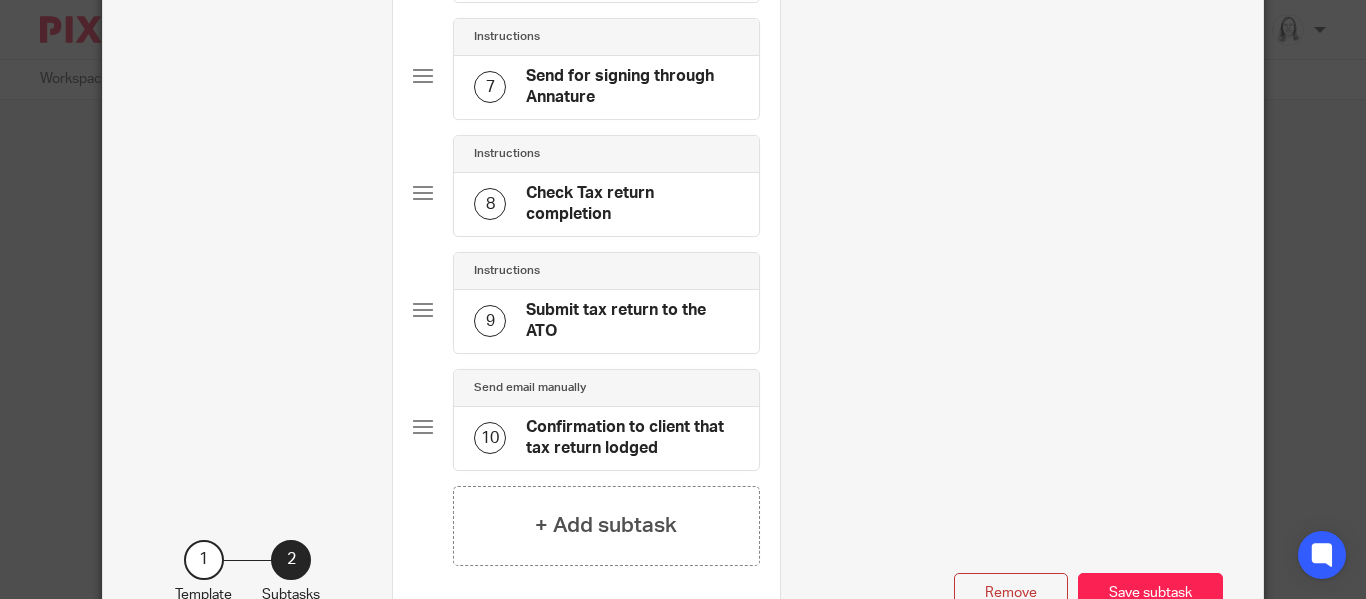 scroll, scrollTop: 1036, scrollLeft: 0, axis: vertical 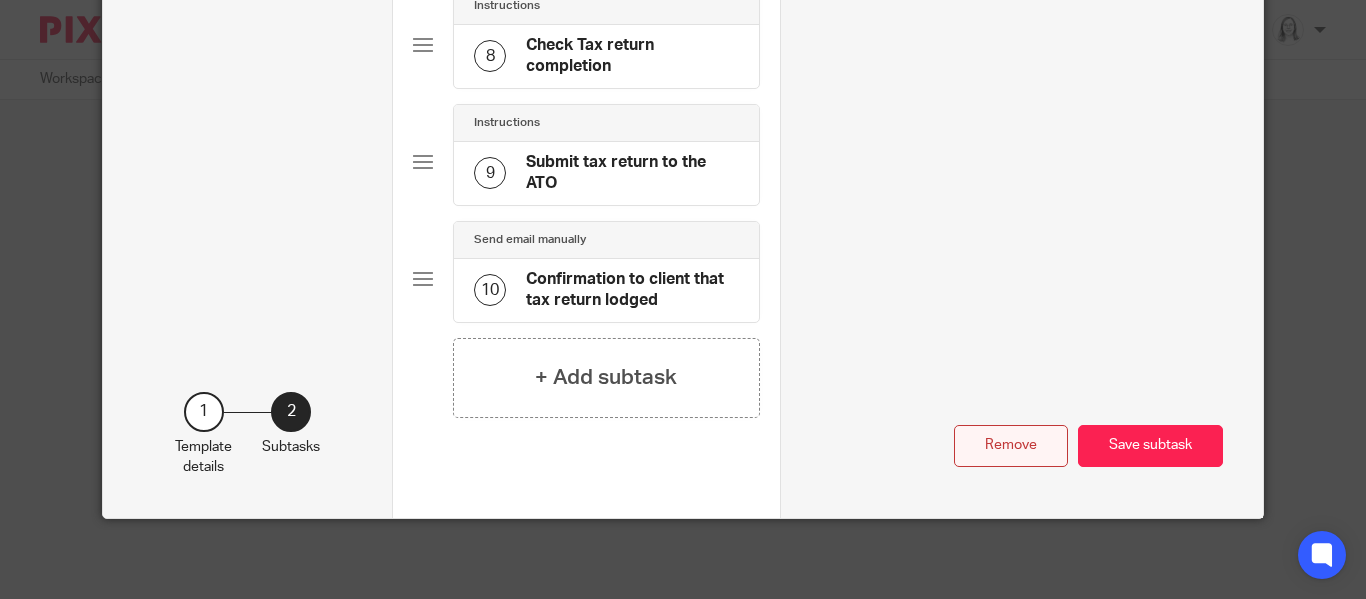 click on "Remove" at bounding box center [1011, 446] 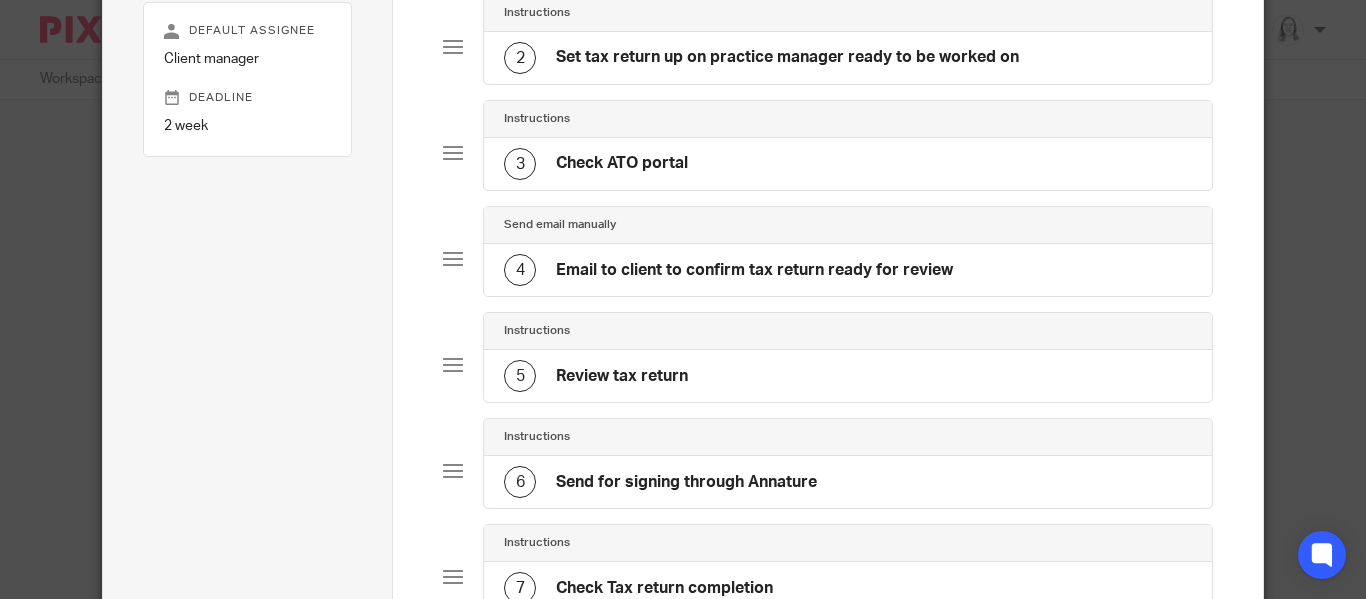 scroll, scrollTop: 339, scrollLeft: 0, axis: vertical 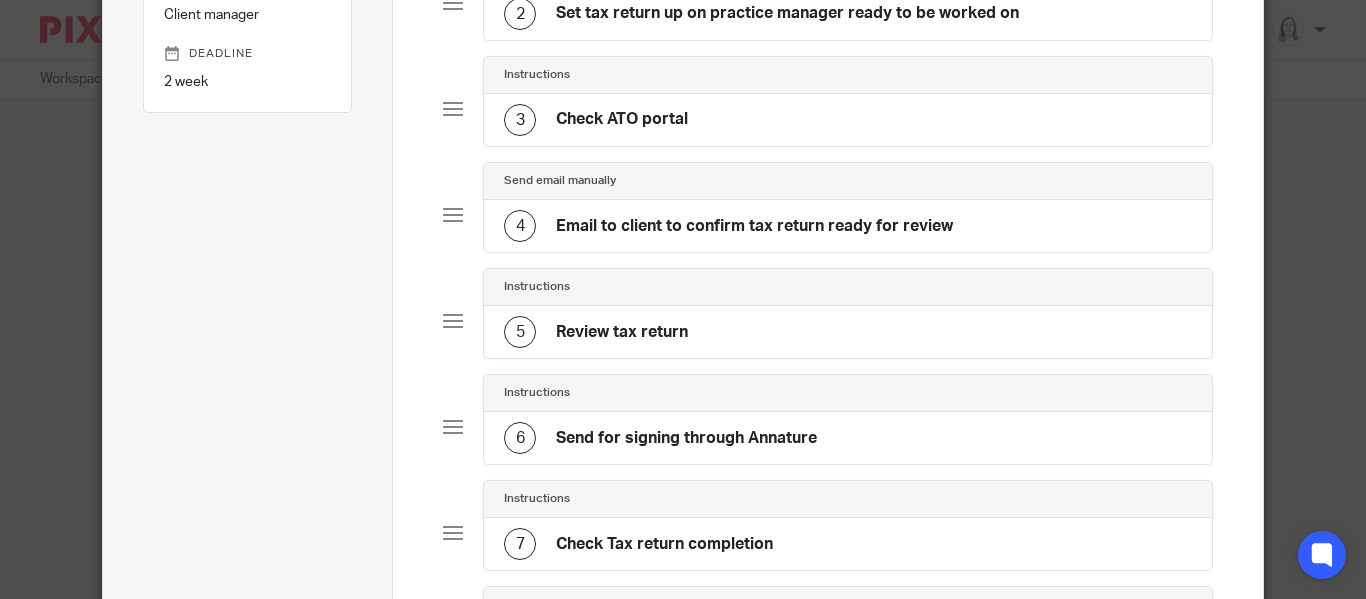 click on "Email to client to confirm tax return ready for review" 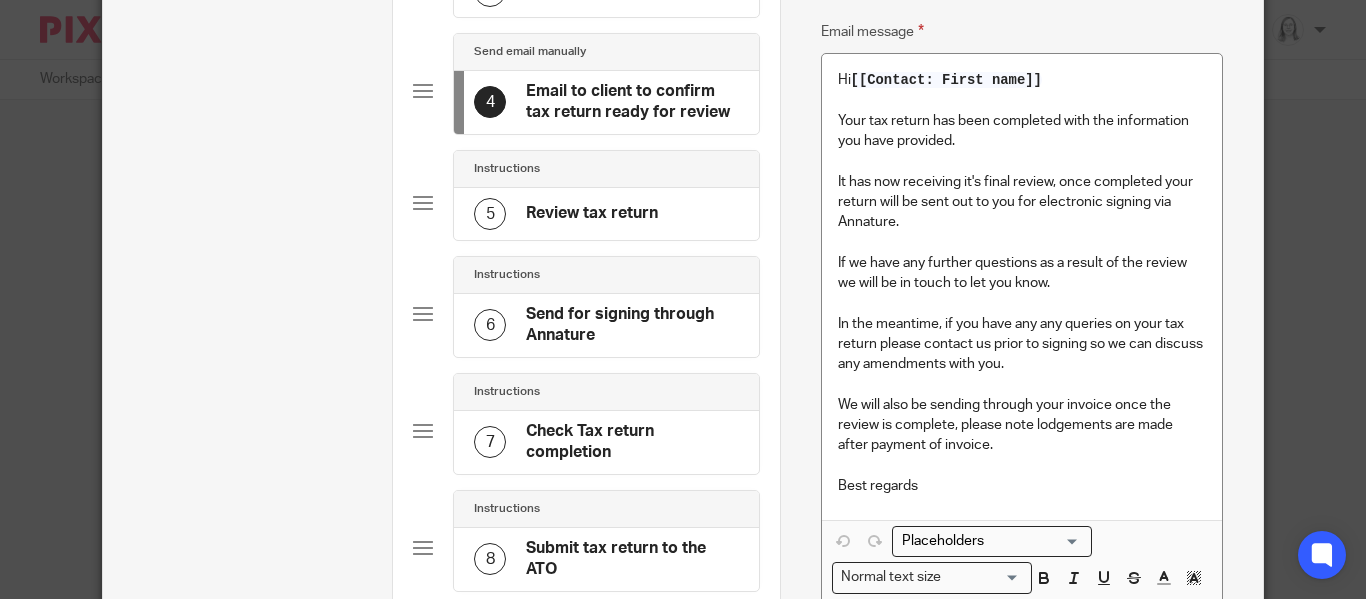 scroll, scrollTop: 535, scrollLeft: 0, axis: vertical 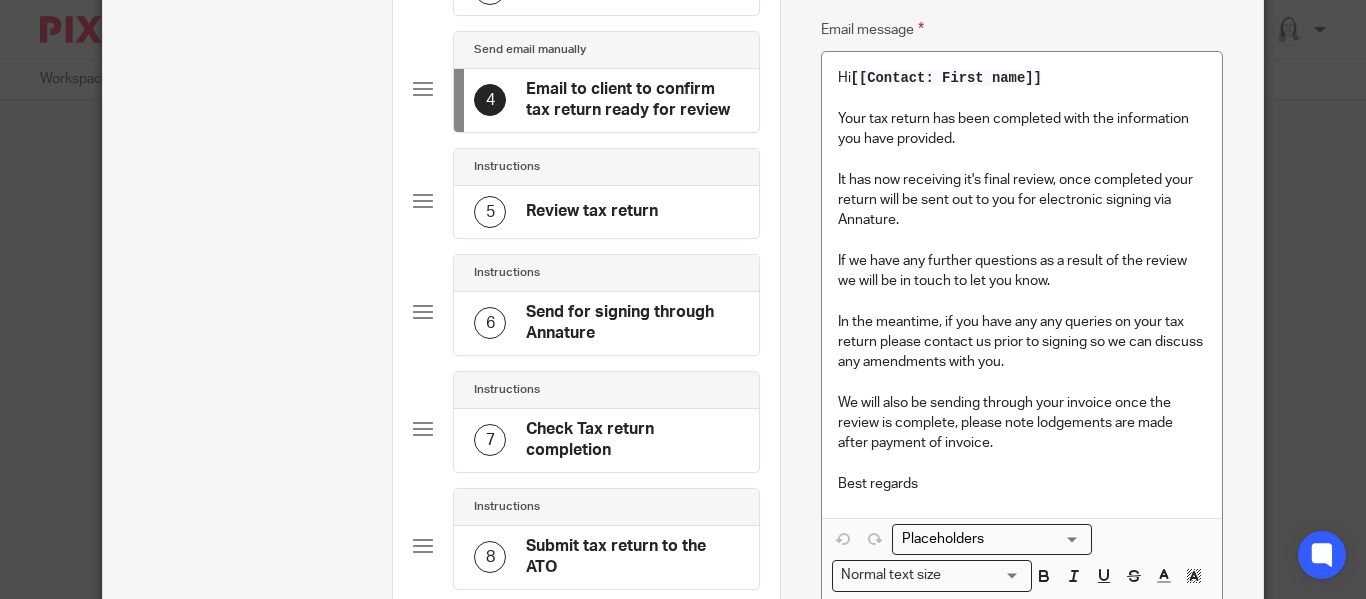 click on "Review tax return" 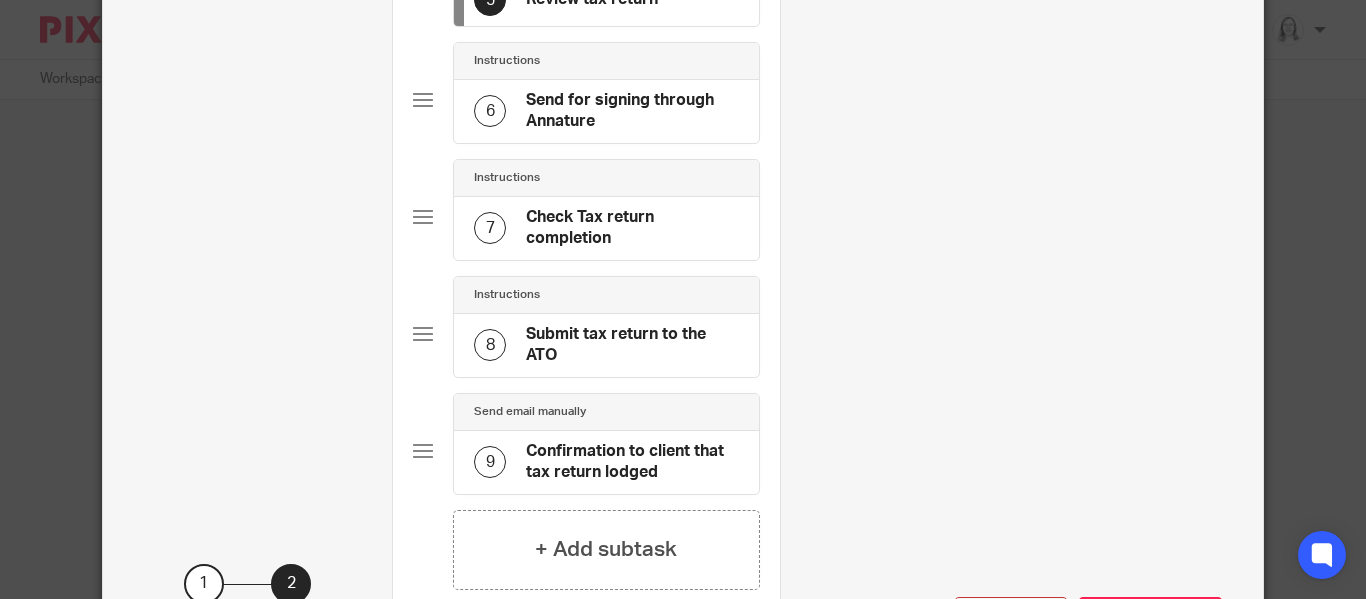 scroll, scrollTop: 747, scrollLeft: 0, axis: vertical 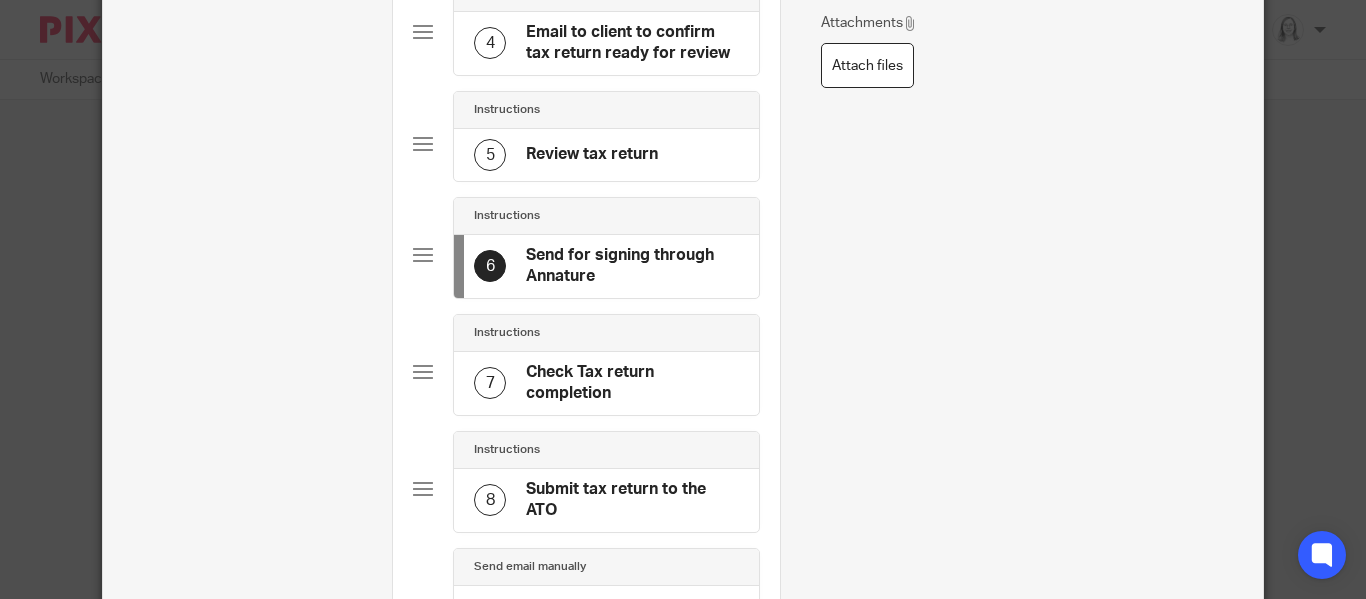 click on "Check Tax return completion" 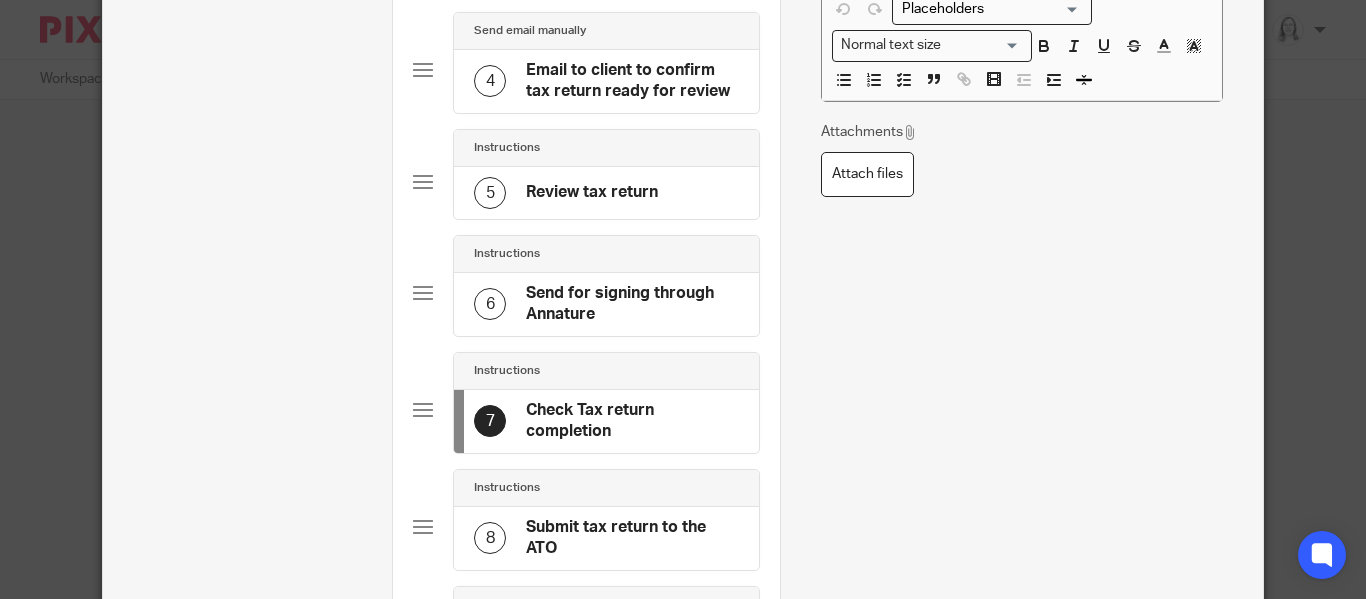 scroll, scrollTop: 691, scrollLeft: 0, axis: vertical 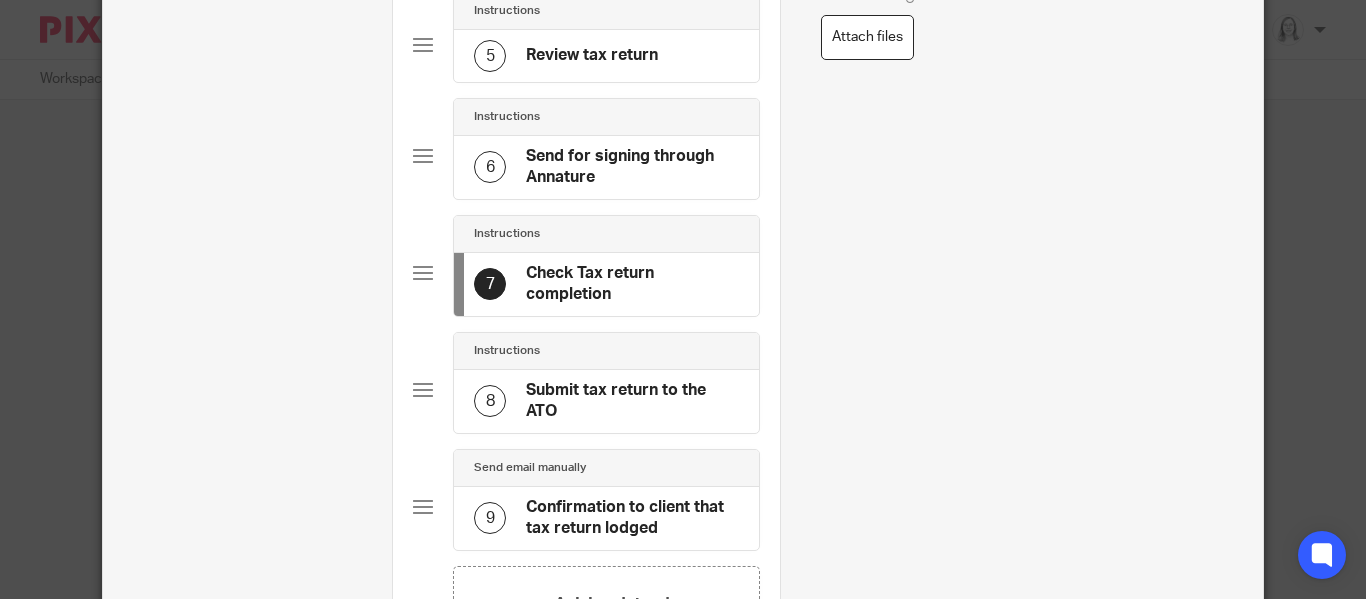 click on "Submit tax return to the ATO" 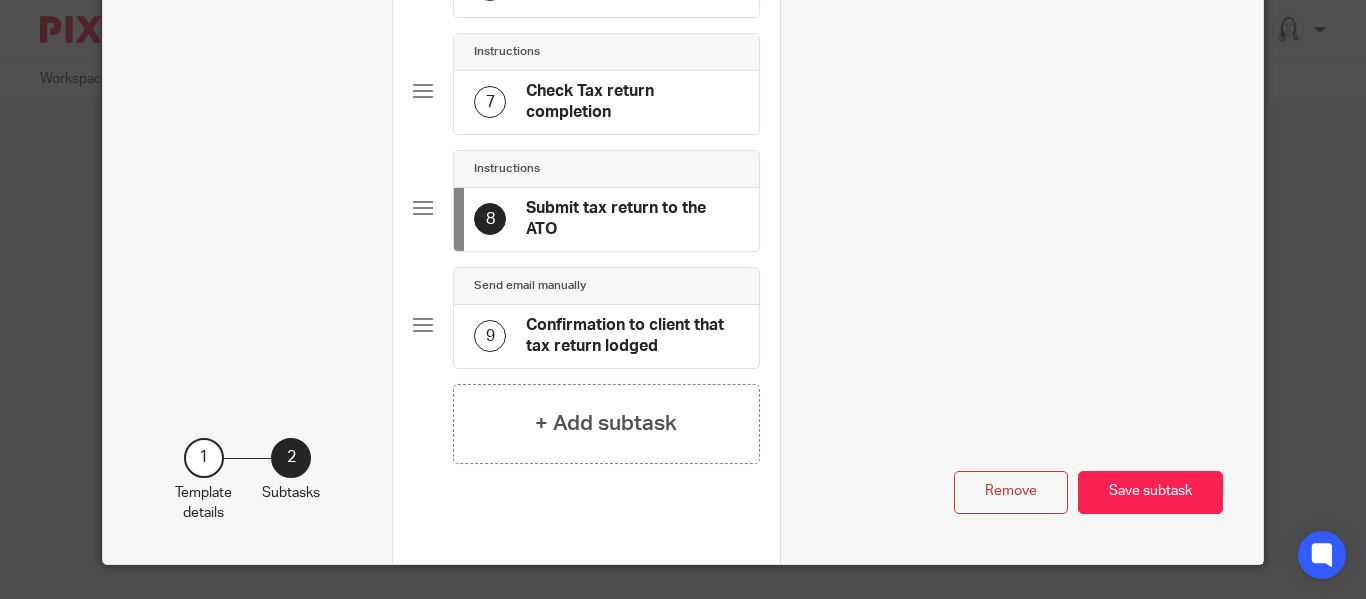 scroll, scrollTop: 919, scrollLeft: 0, axis: vertical 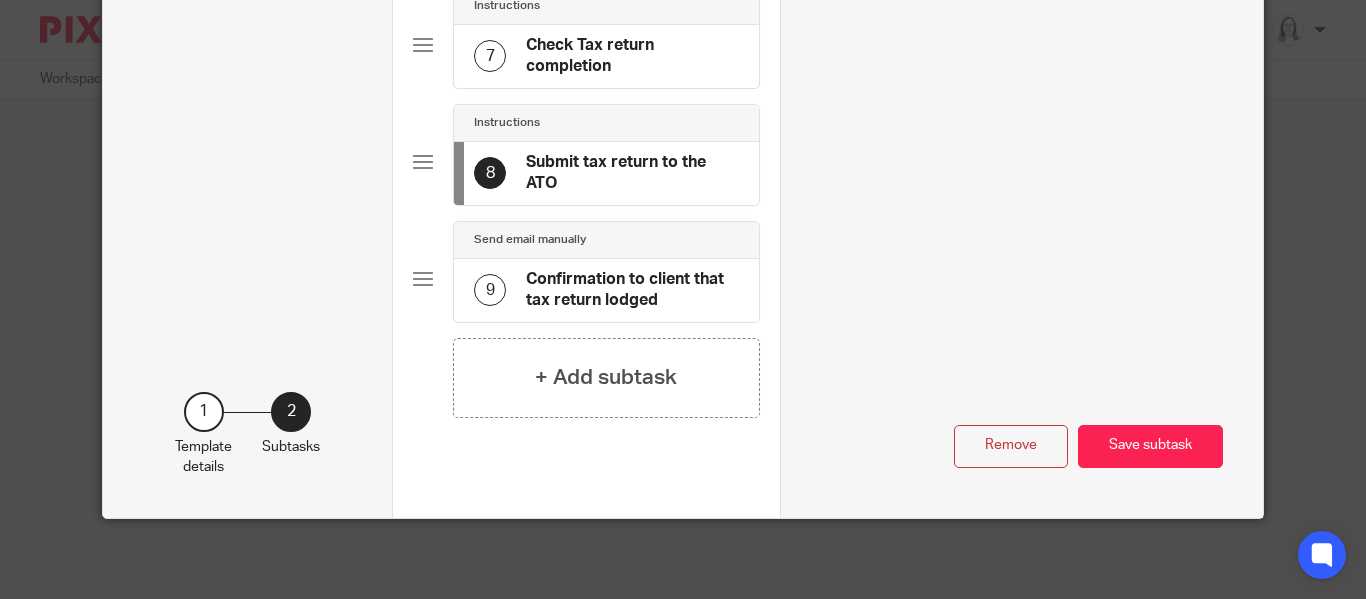 click on "Confirmation to client that tax return lodged" 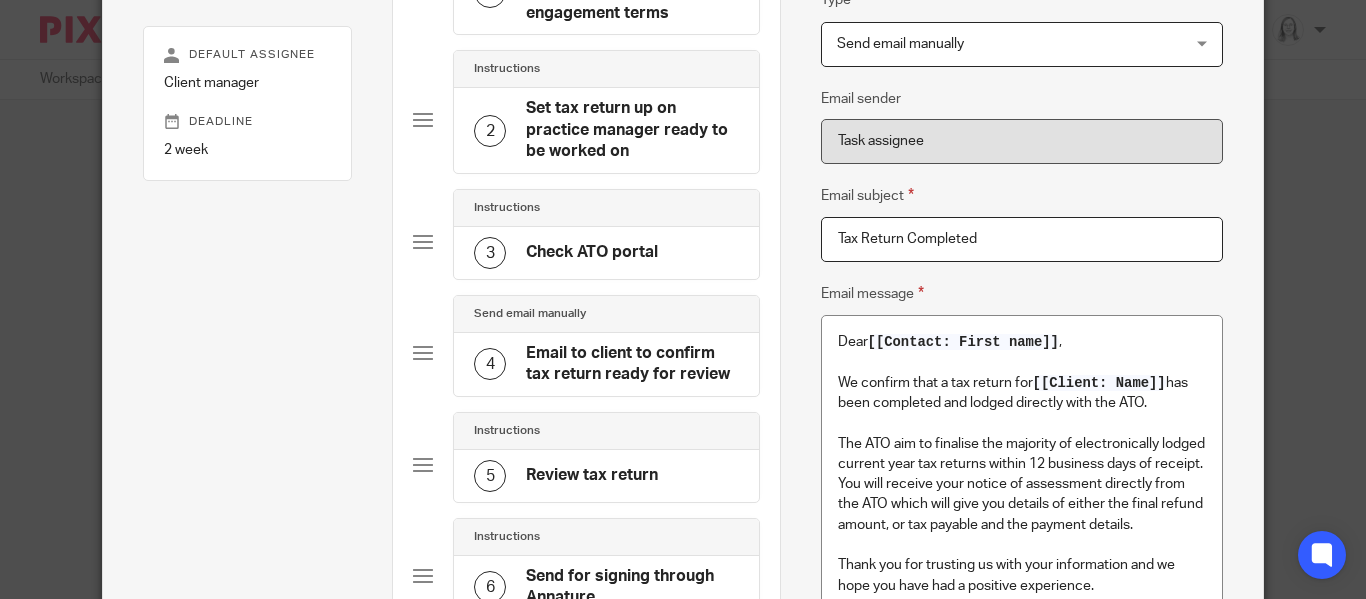 scroll, scrollTop: 273, scrollLeft: 0, axis: vertical 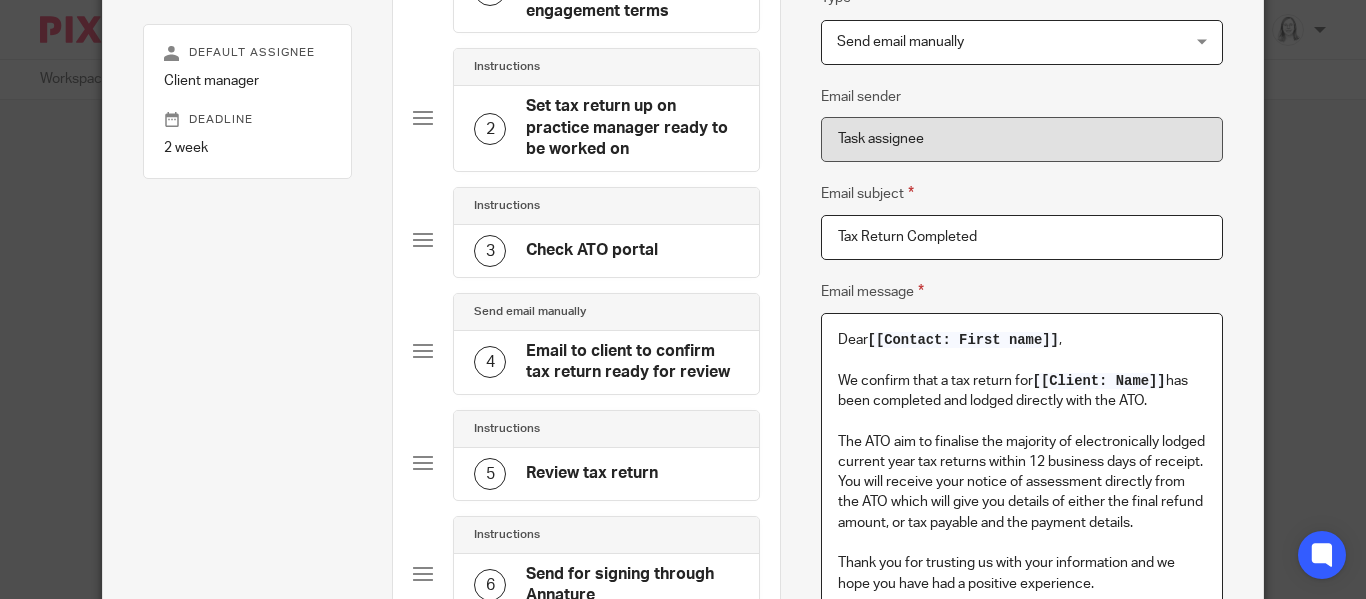 click on "We confirm that a tax return for  [[Client: Name]]  has been completed and lodged directly with the ATO." at bounding box center [1022, 391] 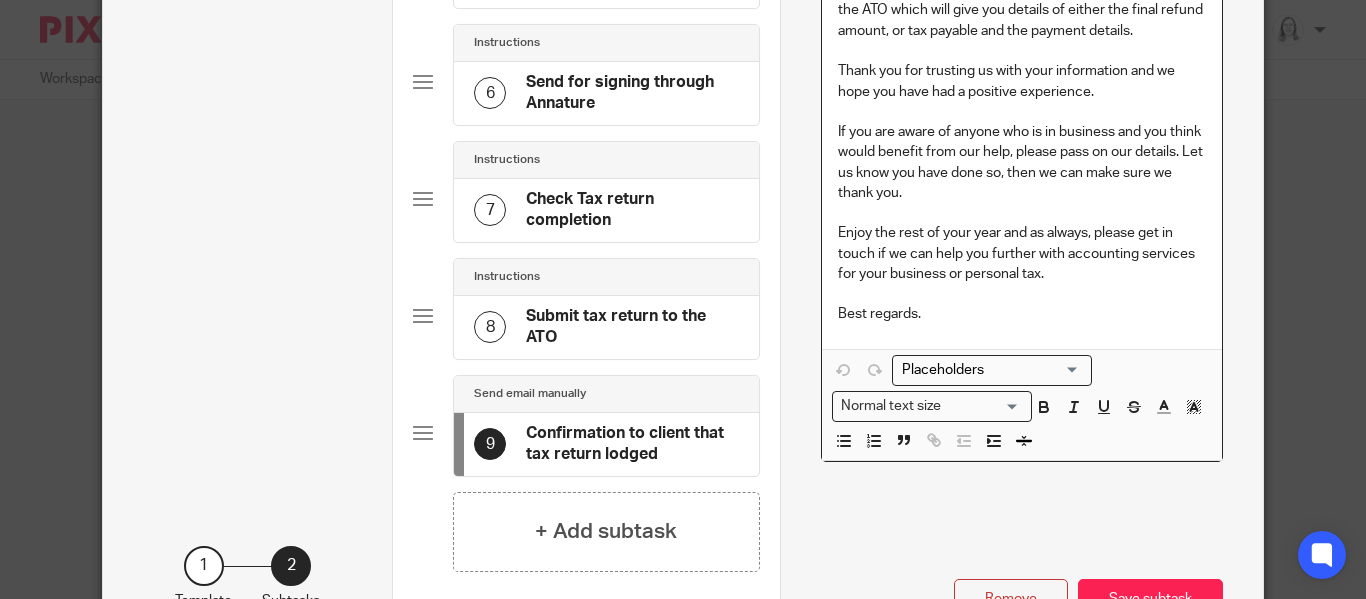scroll, scrollTop: 839, scrollLeft: 0, axis: vertical 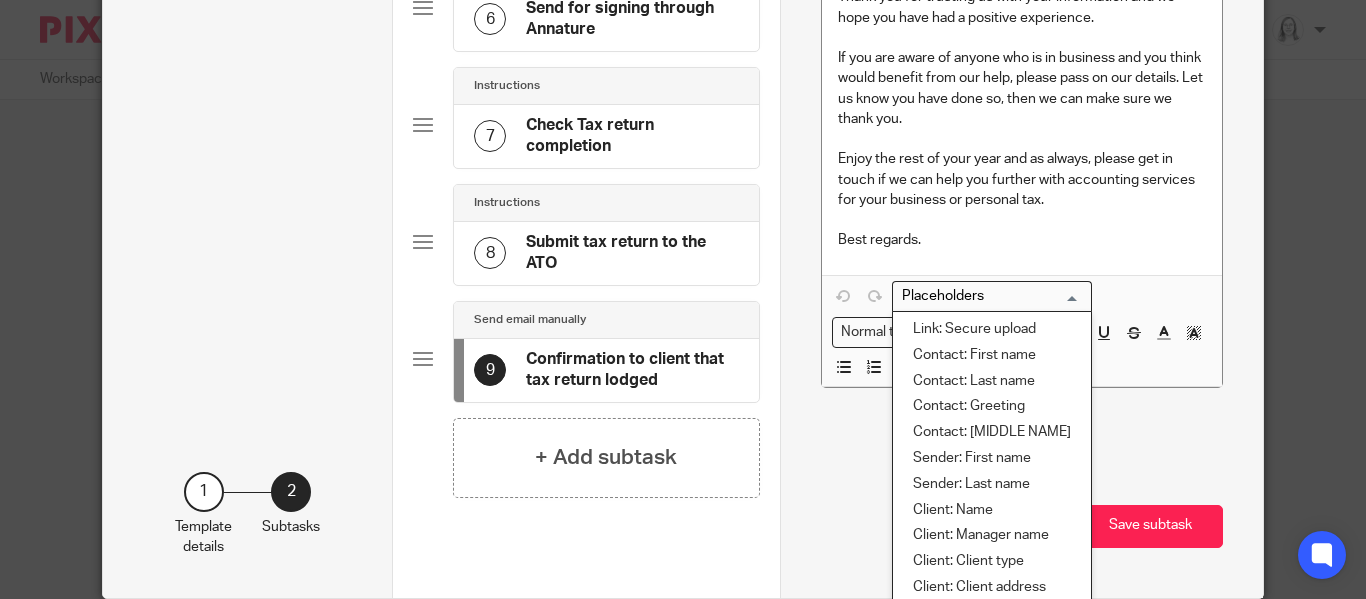 click at bounding box center [987, 296] 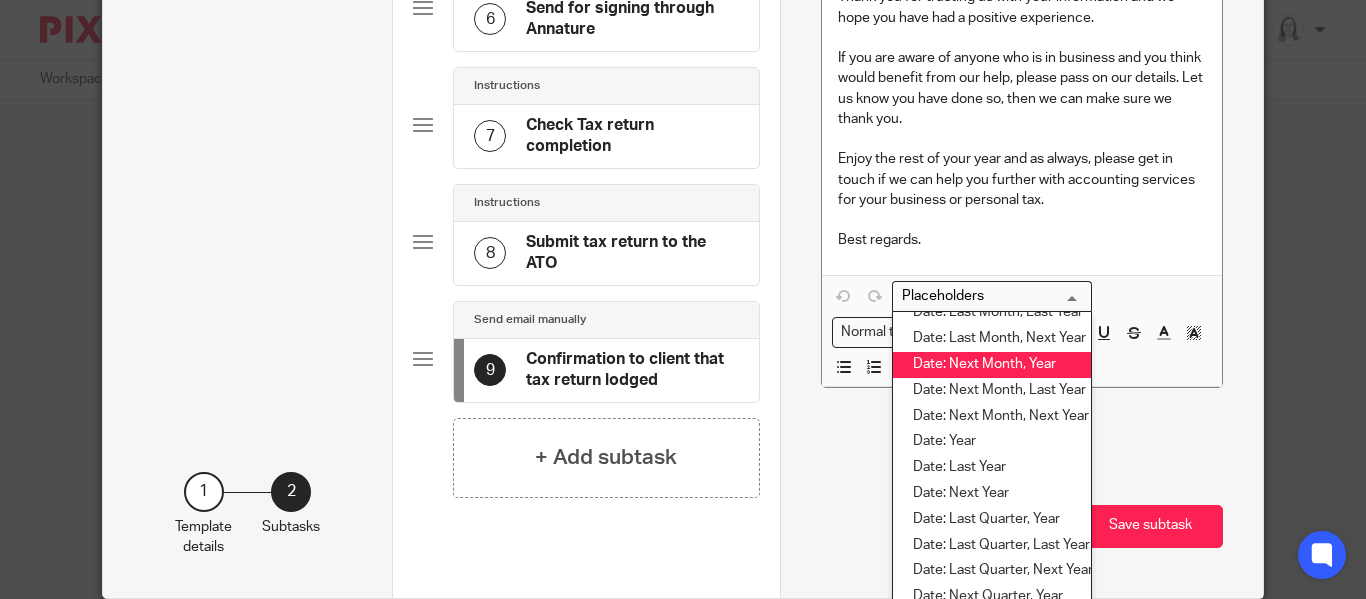 scroll, scrollTop: 1127, scrollLeft: 0, axis: vertical 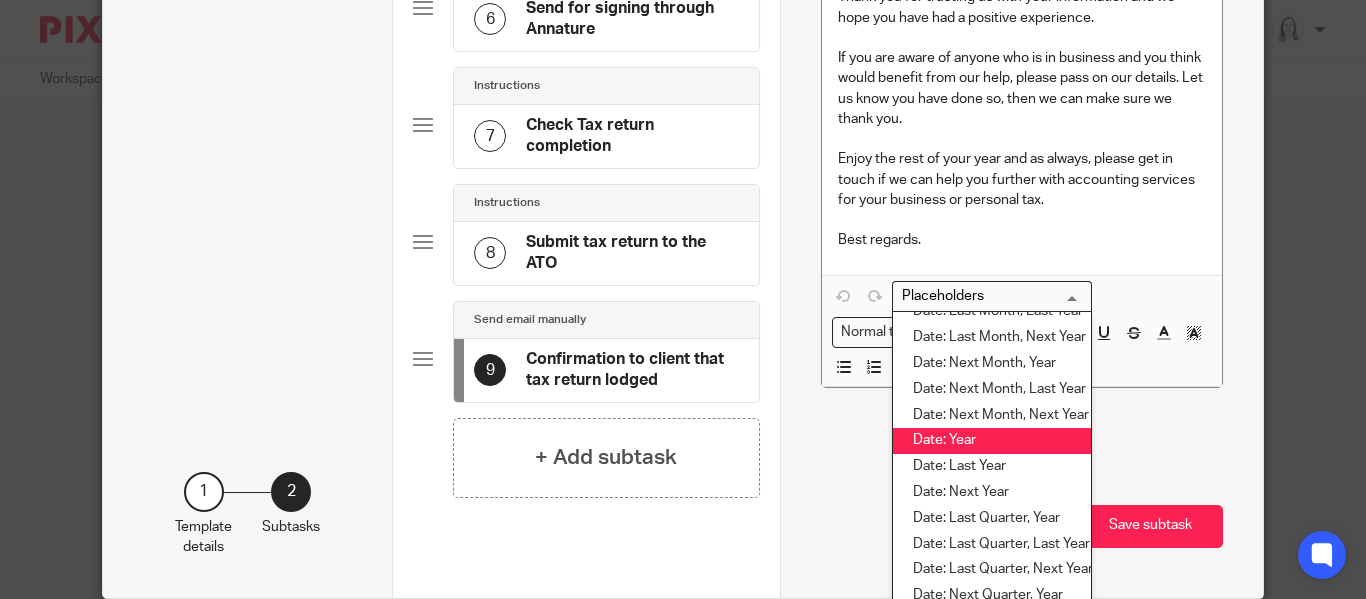 click on "Date: Year" at bounding box center (992, 441) 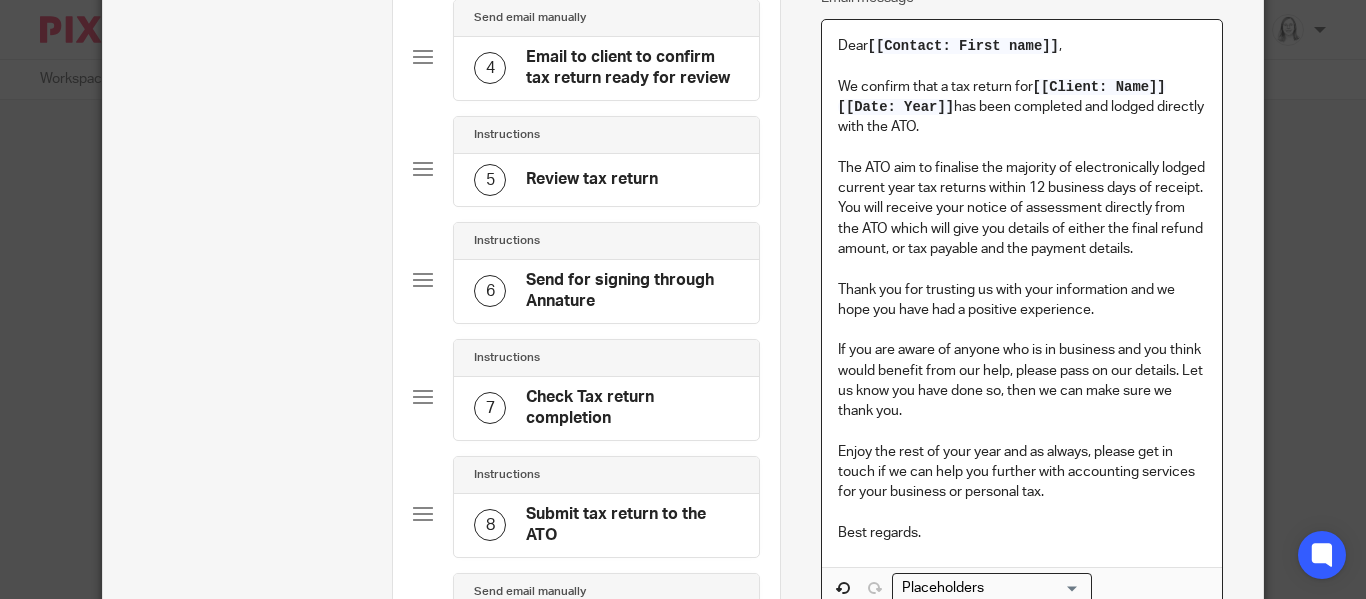 scroll, scrollTop: 572, scrollLeft: 0, axis: vertical 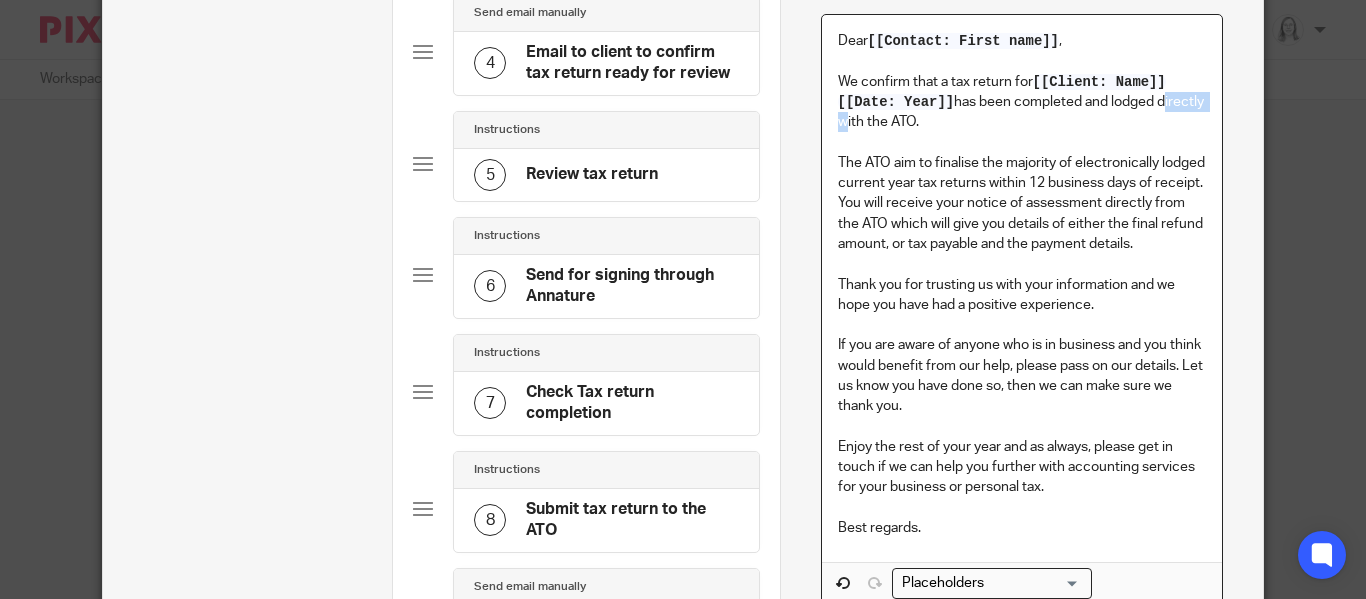 drag, startPoint x: 1158, startPoint y: 99, endPoint x: 1208, endPoint y: 103, distance: 50.159744 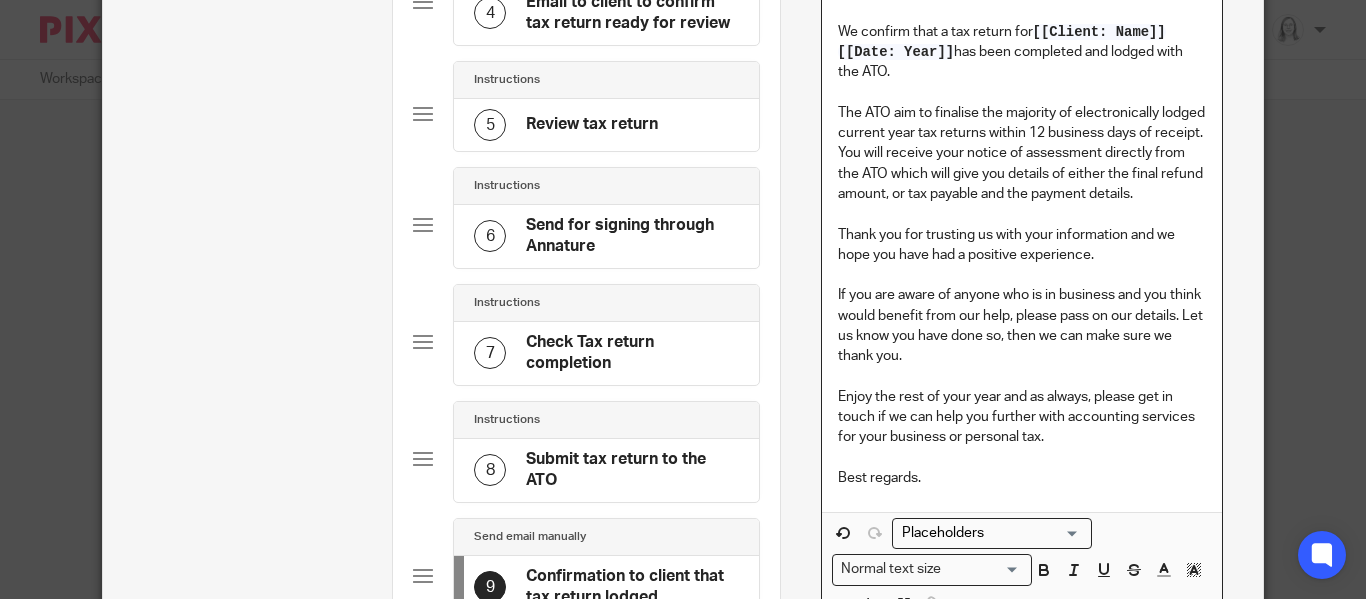 scroll, scrollTop: 626, scrollLeft: 0, axis: vertical 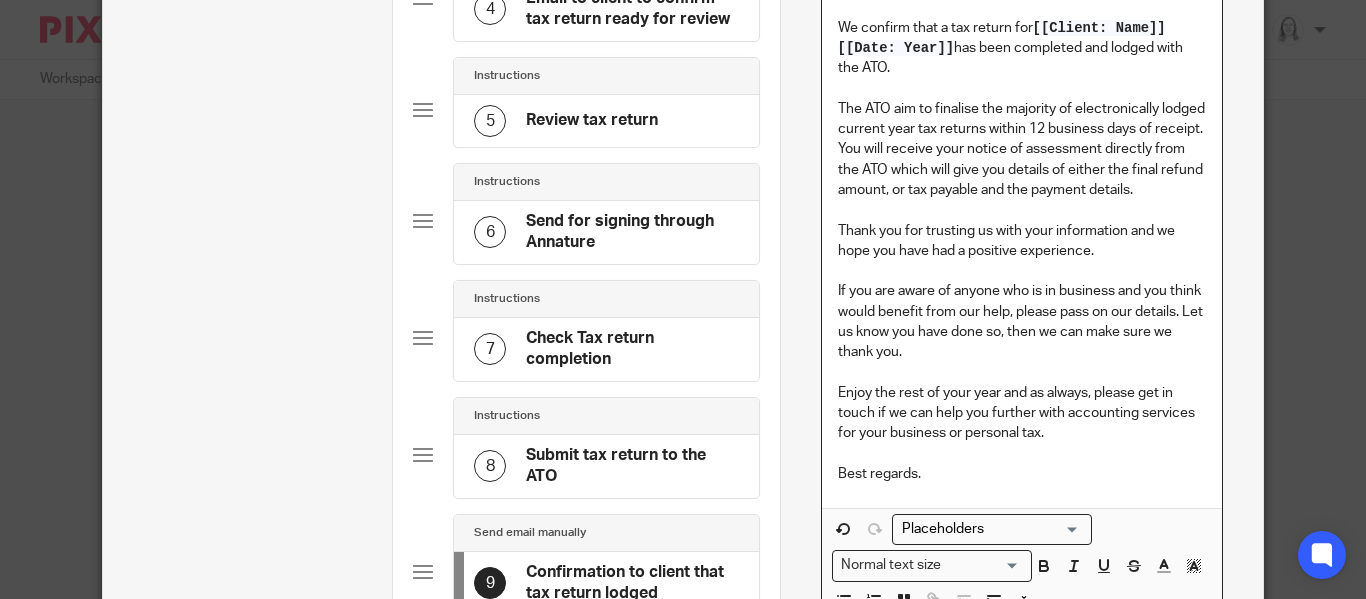 click on "The ATO aim to finalise the majority of electronically lodged current year tax returns within 12 business days of receipt. You will receive your notice of assessment directly from the ATO which will give you details of either the final refund amount, or tax payable and the payment details." at bounding box center (1022, 149) 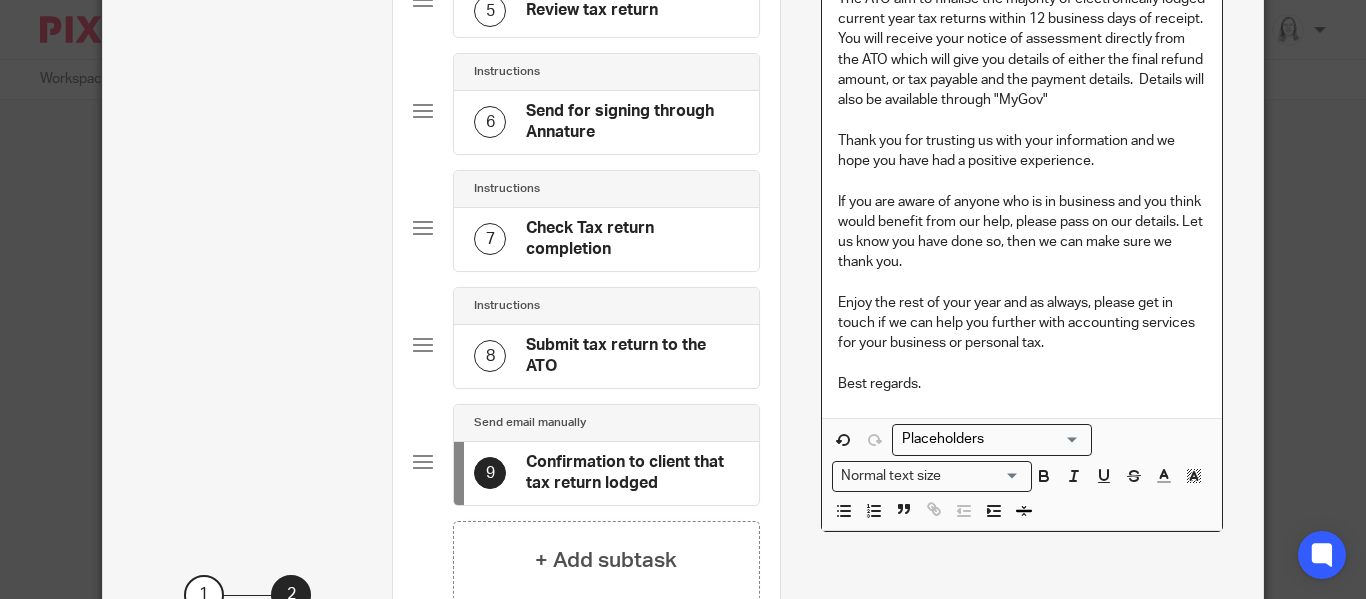 scroll, scrollTop: 738, scrollLeft: 0, axis: vertical 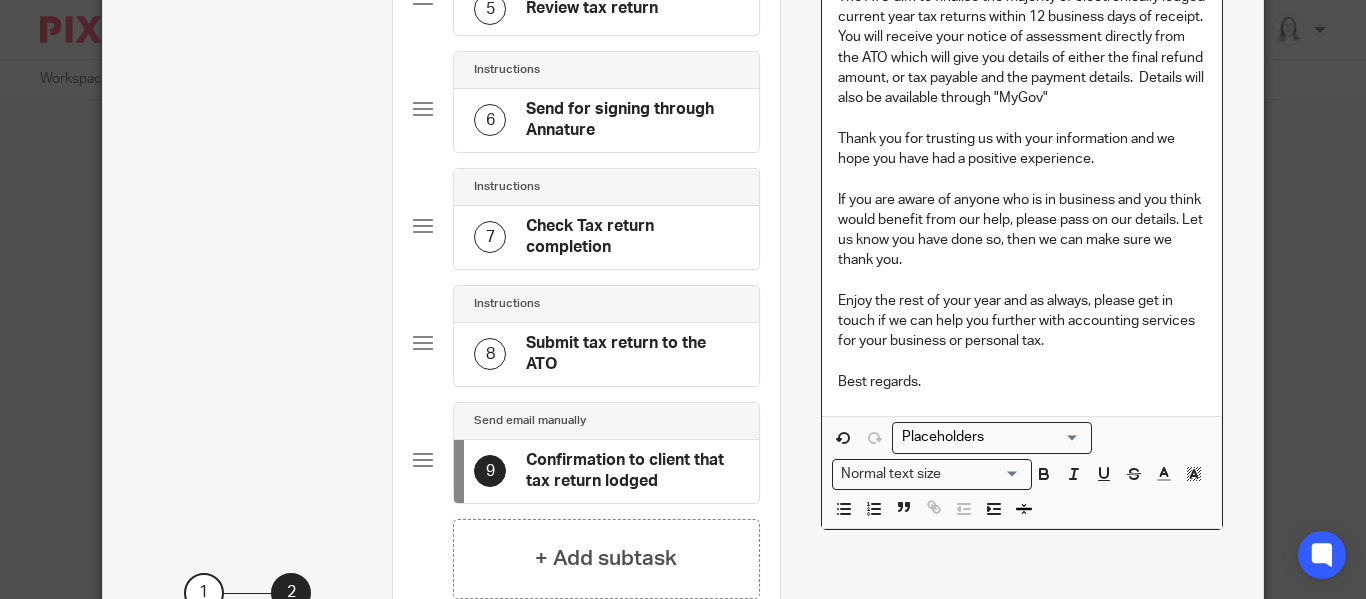 click on "Thank you for trusting us with your information and we hope you have had a positive experience." at bounding box center [1022, 149] 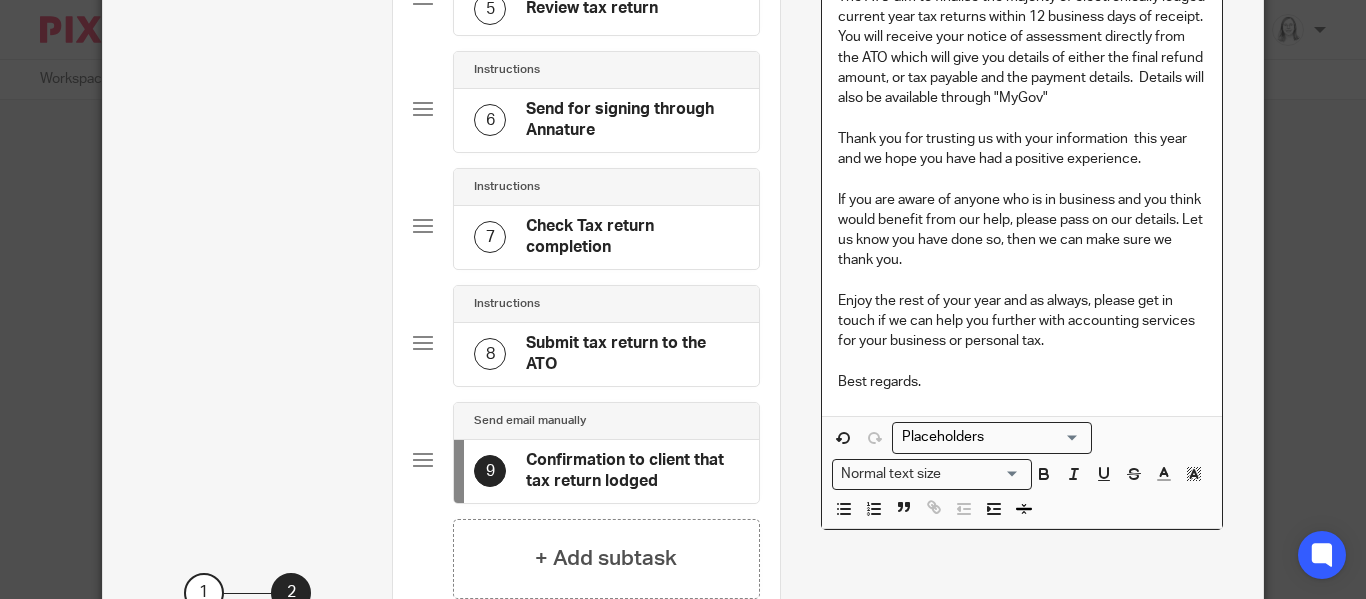 click on "Thank you for trusting us with your information  this year and we hope you have had a positive experience." at bounding box center [1022, 149] 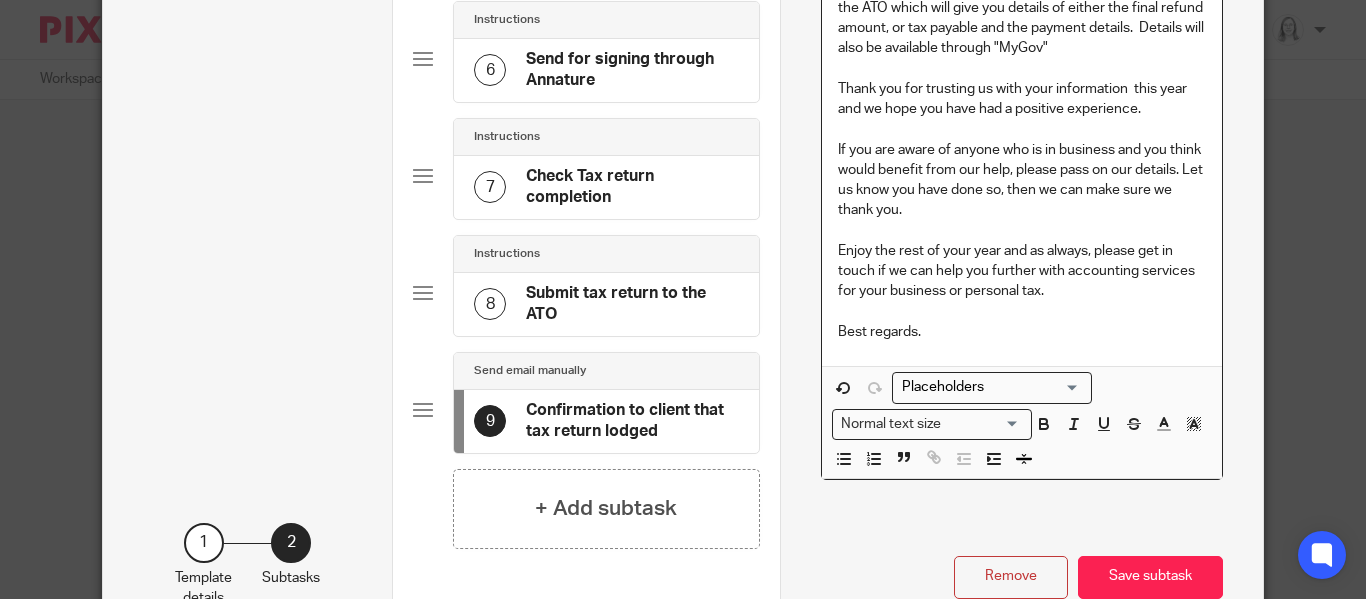 scroll, scrollTop: 791, scrollLeft: 0, axis: vertical 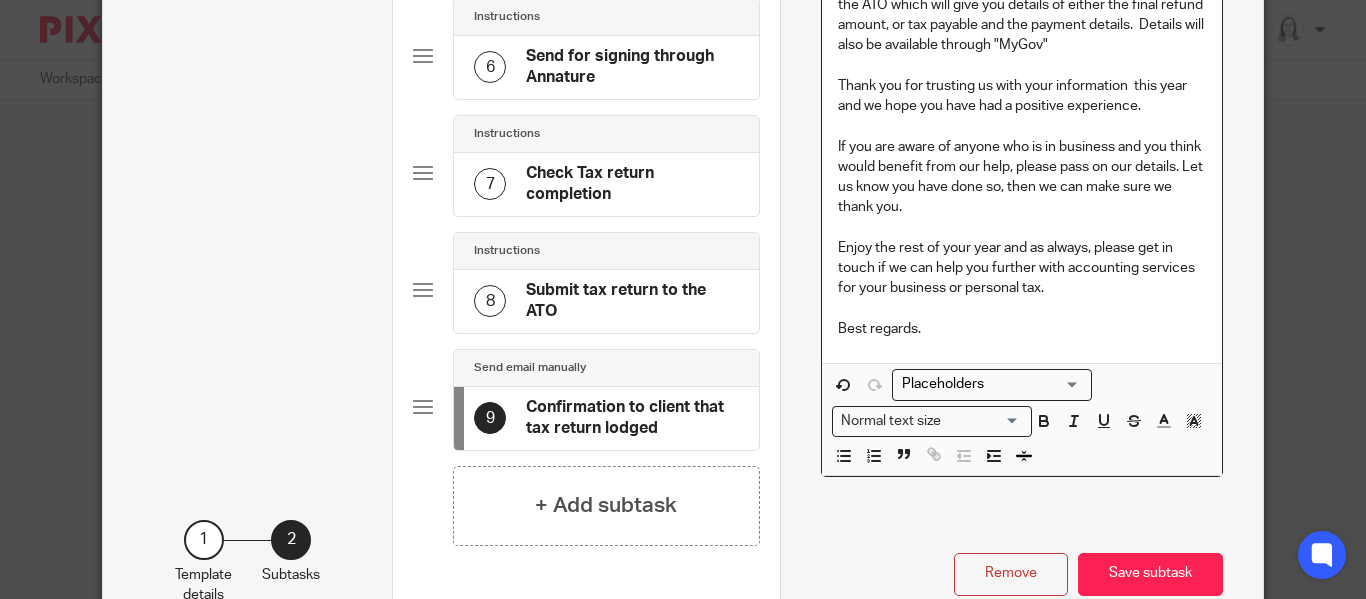 click on "If you are aware of anyone who is in business and you think would benefit from our help, please pass on our details. Let us know you have done so, then we can make sure we thank you." at bounding box center (1022, 177) 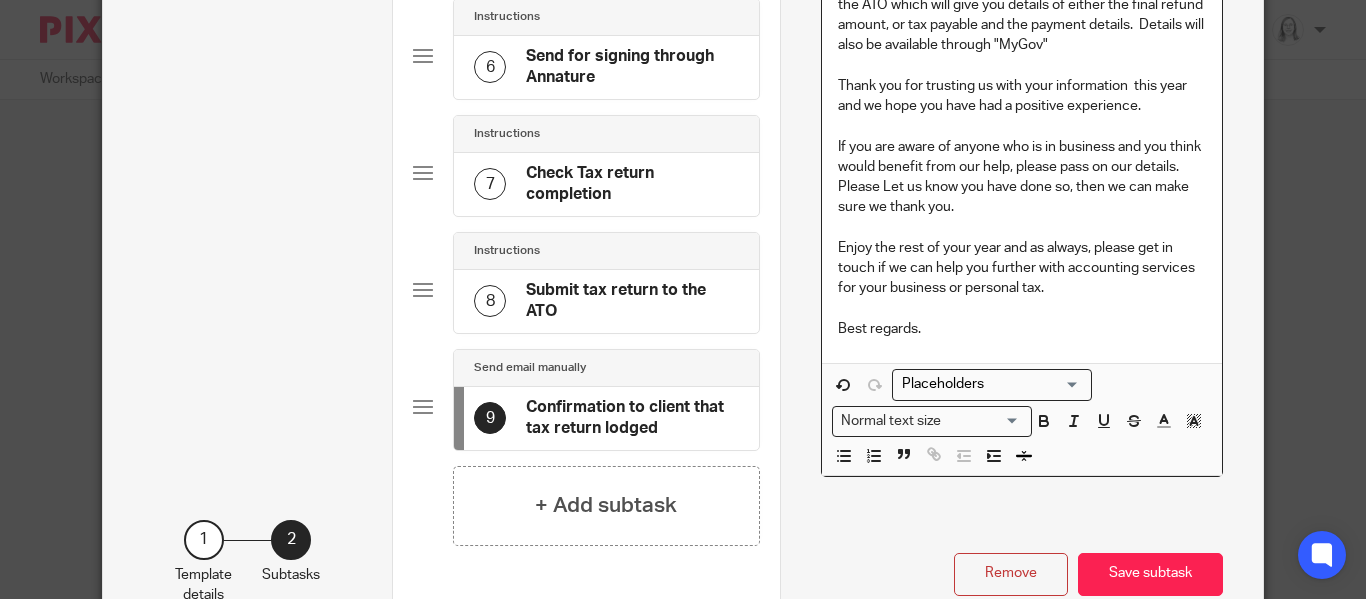 click on "If you are aware of anyone who is in business and you think would benefit from our help, please pass on our details. Please Let us know you have done so, then we can make sure we thank you." at bounding box center (1022, 177) 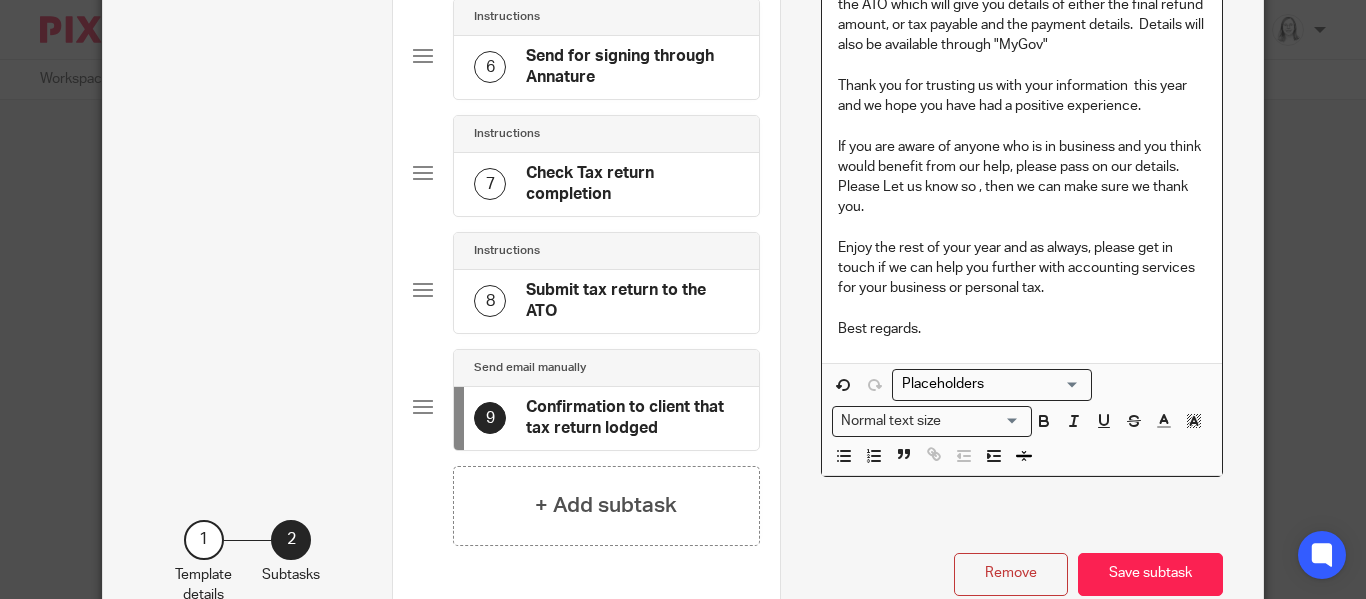 click on "If you are aware of anyone who is in business and you think would benefit from our help, please pass on our details. Please Let us know so , then we can make sure we thank you." at bounding box center [1022, 177] 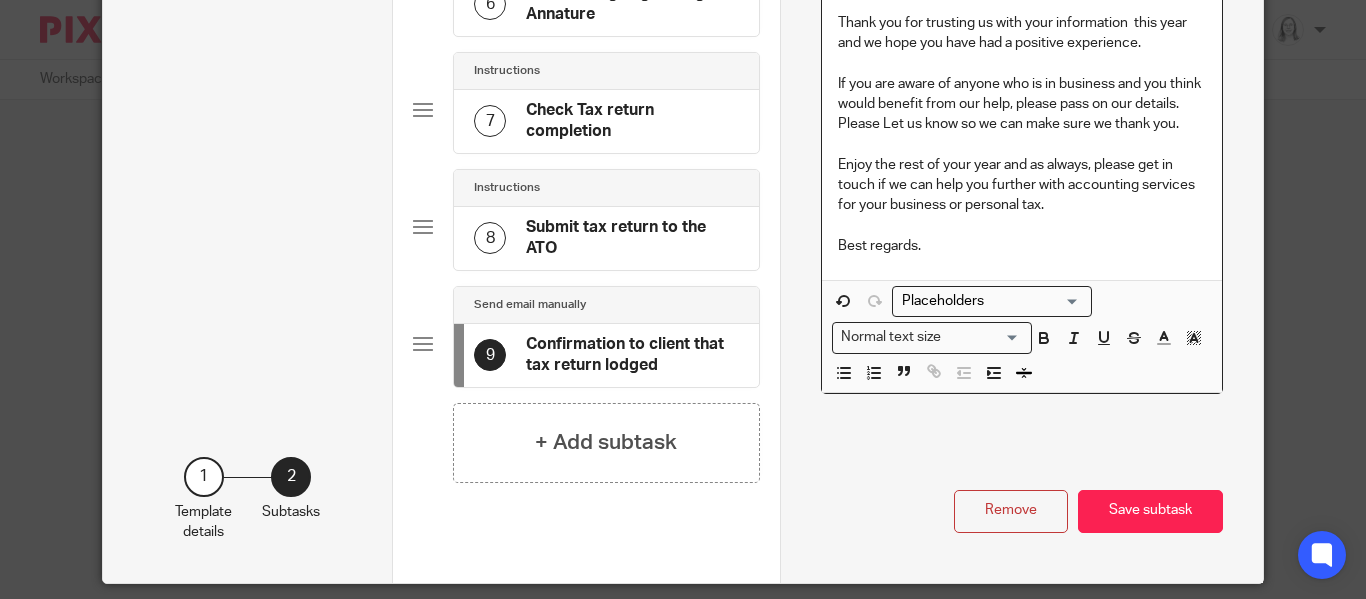 scroll, scrollTop: 832, scrollLeft: 0, axis: vertical 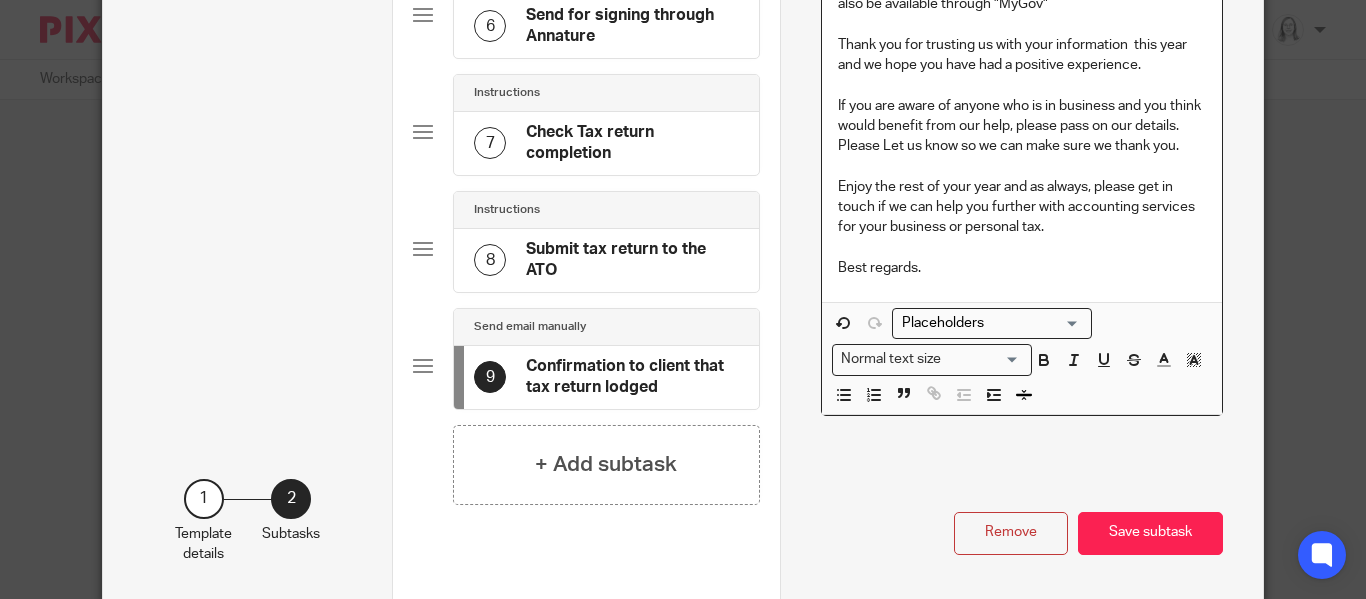 click on "Enjoy the rest of your year and as always, please get in touch if we can help you further with accounting services for your business or personal tax." at bounding box center [1022, 207] 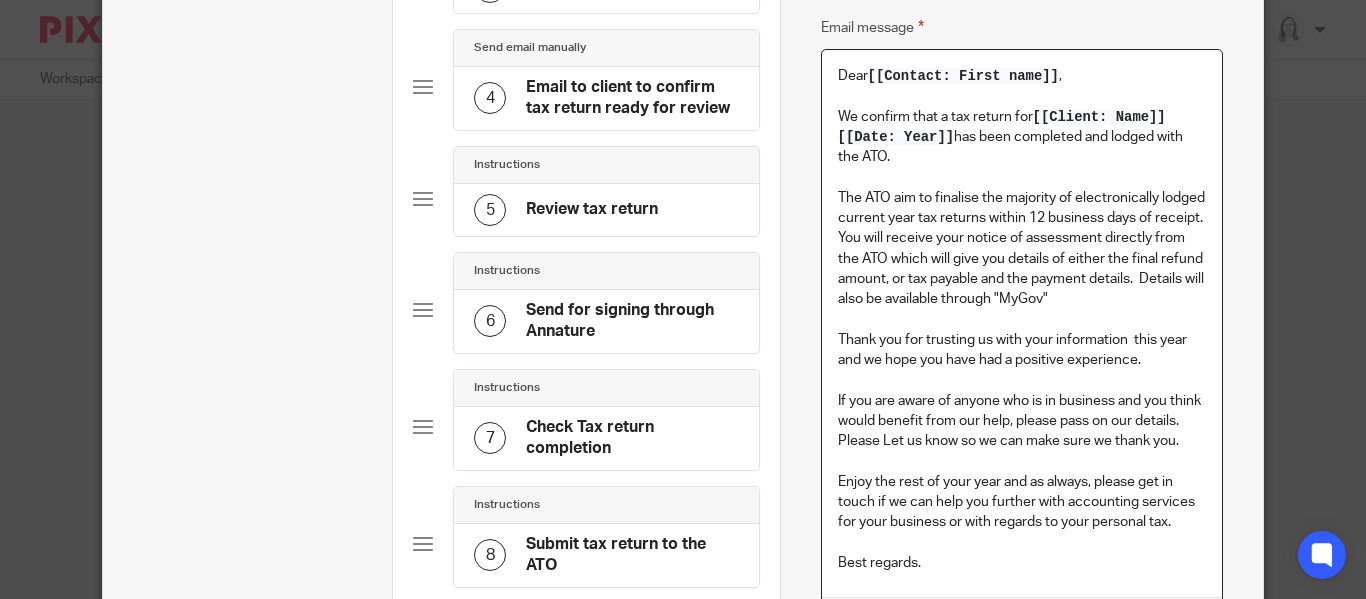 scroll, scrollTop: 544, scrollLeft: 0, axis: vertical 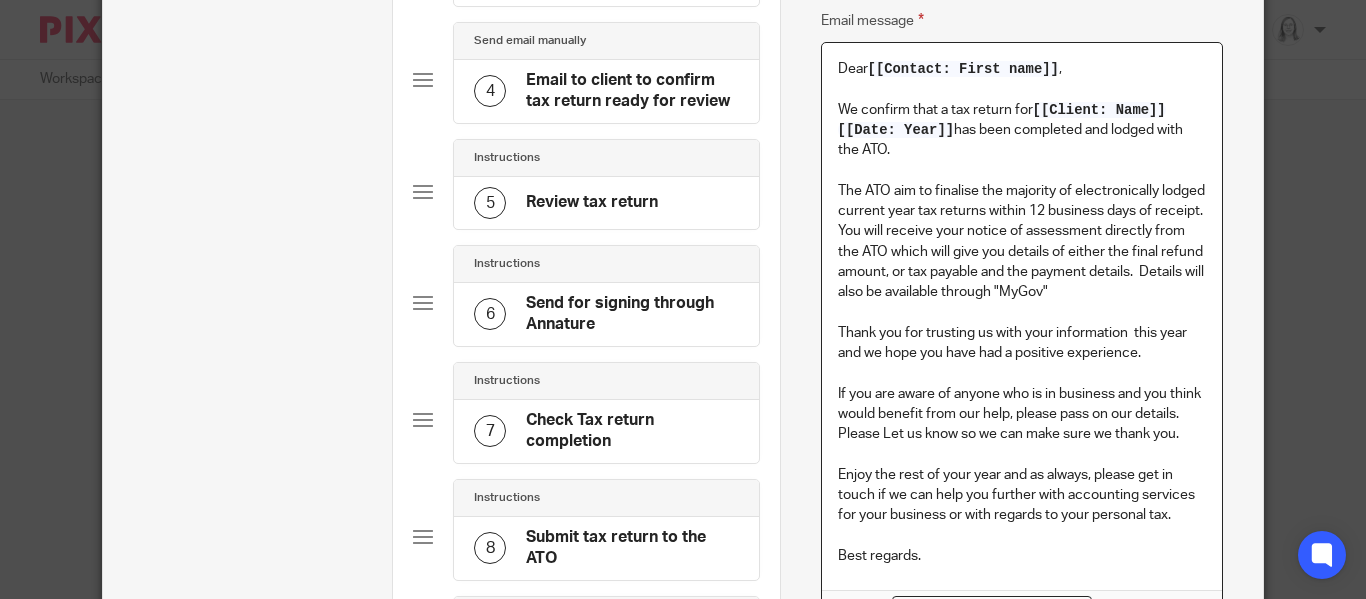 click on "We confirm that a tax return for  [[Client: Name]]   [[Date: Year]]  has been completed and lodged with the ATO." at bounding box center [1022, 130] 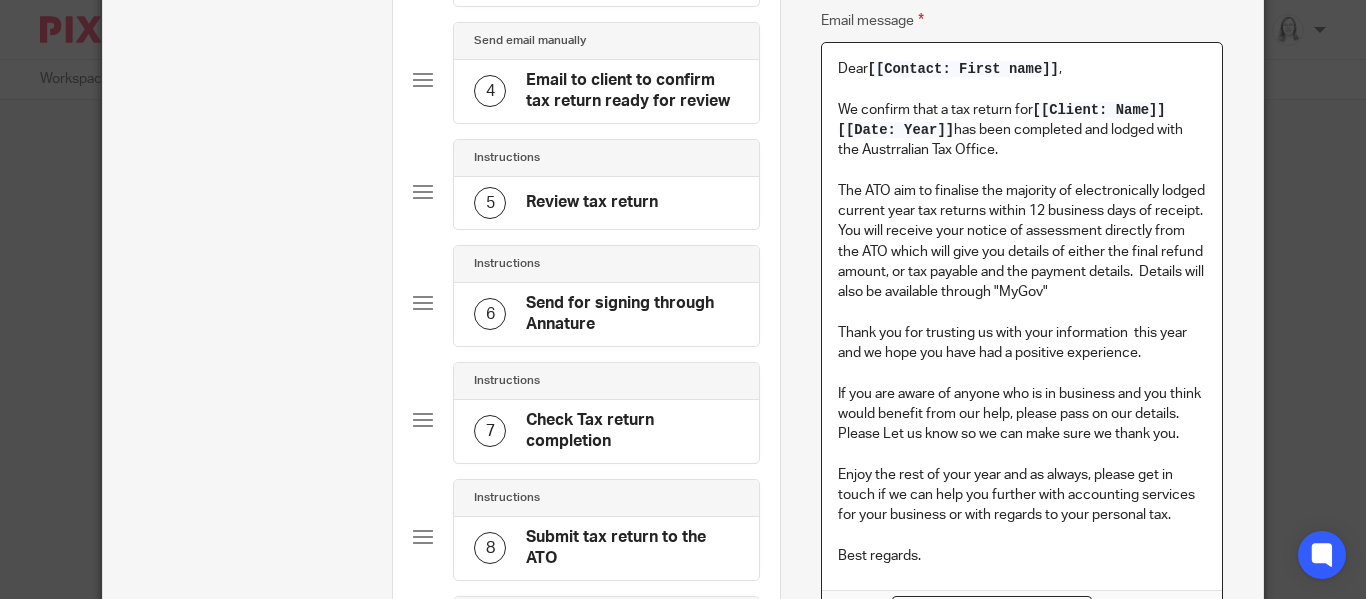 click on "The ATO aim to finalise the majority of electronically lodged current year tax returns within 12 business days of receipt. You will receive your notice of assessment directly from the ATO which will give you details of either the final refund amount, or tax payable and the payment details.  Details will also be available through "MyGov"" at bounding box center (1022, 242) 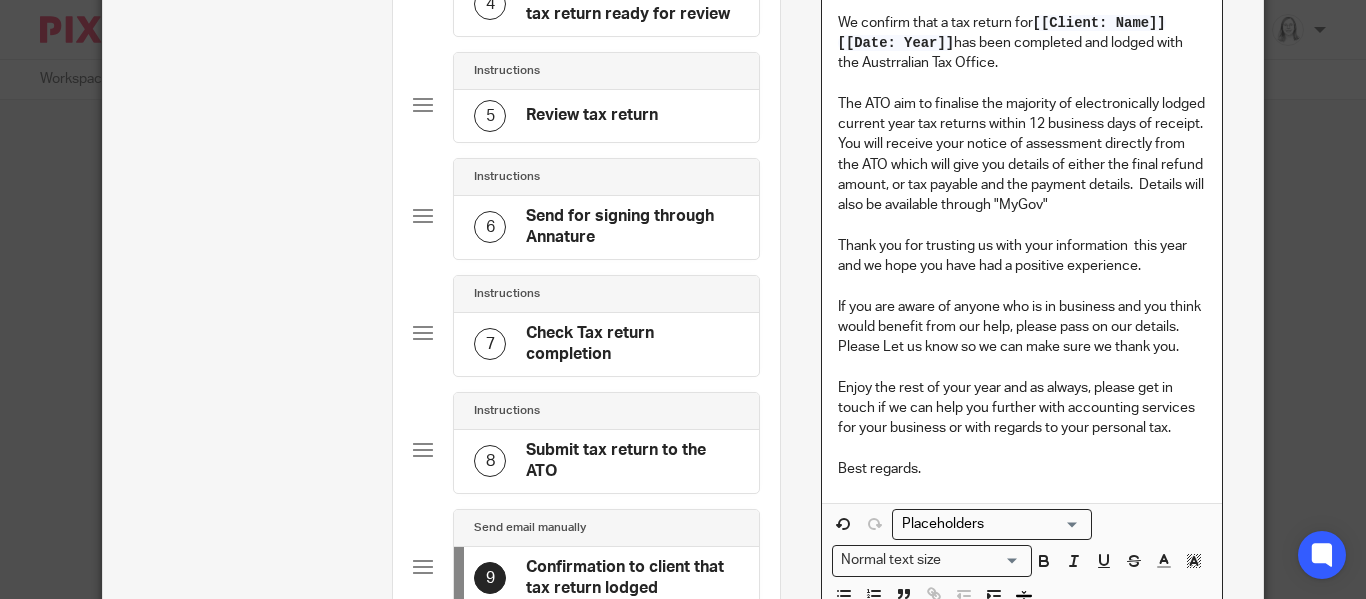 scroll, scrollTop: 635, scrollLeft: 0, axis: vertical 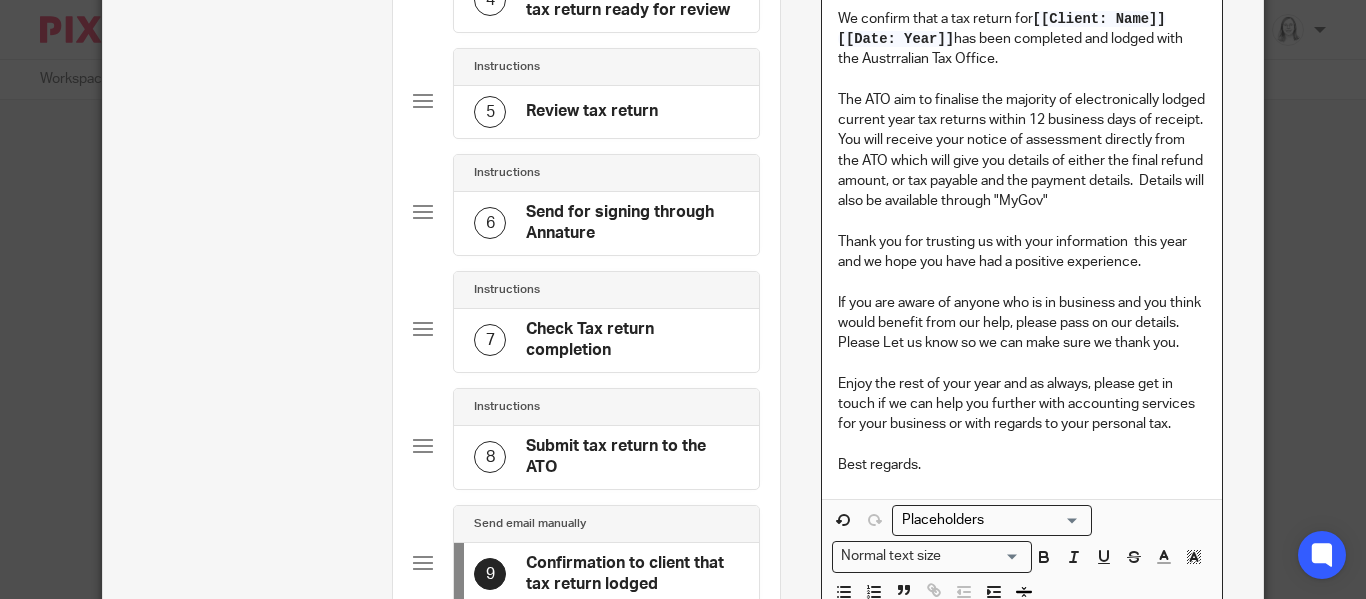 click on "The ATO aim to finalise the majority of electronically lodged current year tax returns within 12 business days of receipt. You will receive your notice of assessment directly from the ATO which will give you details of either the final refund amount, or tax payable and the payment details.  Details will also be available through "MyGov"" at bounding box center [1022, 151] 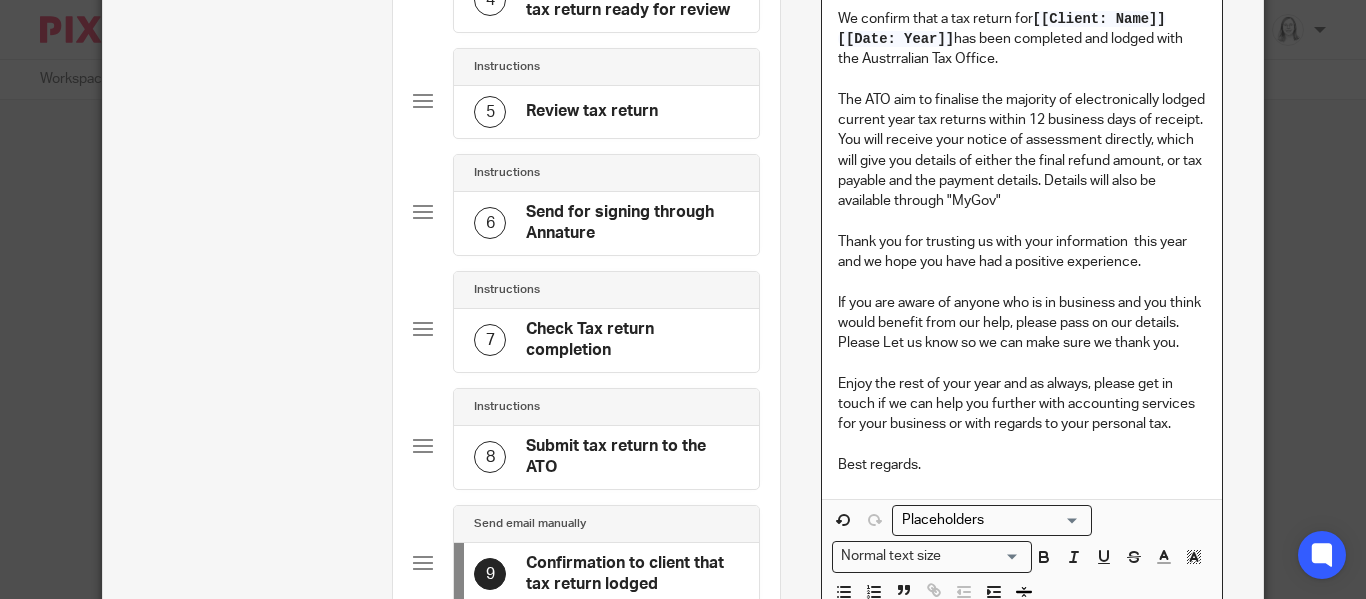 click on "The ATO aim to finalise the majority of electronically lodged current year tax returns within 12 business days of receipt. You will receive your notice of assessment directly, which will give you details of either the final refund amount, or tax payable and the payment details.  Details will also be available through "MyGov"" at bounding box center (1022, 151) 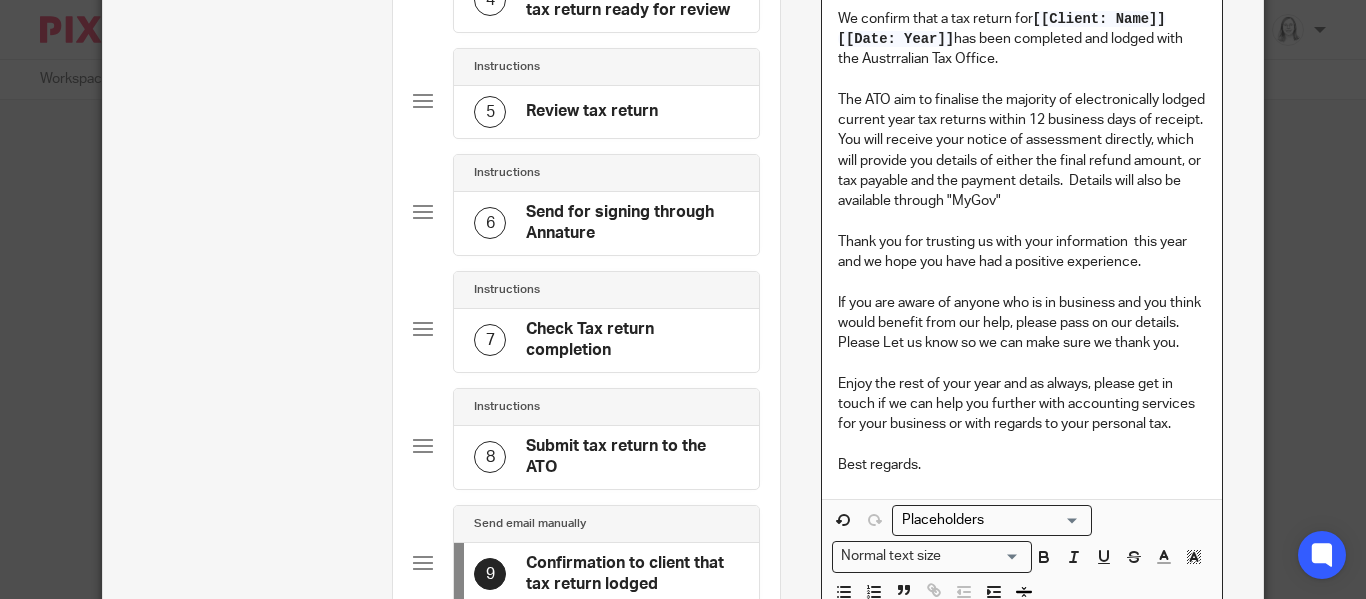 click on "The ATO aim to finalise the majority of electronically lodged current year tax returns within 12 business days of receipt. You will receive your notice of assessment directly, which will provide you details of either the final refund amount, or tax payable and the payment details.  Details will also be available through "MyGov"" at bounding box center (1022, 151) 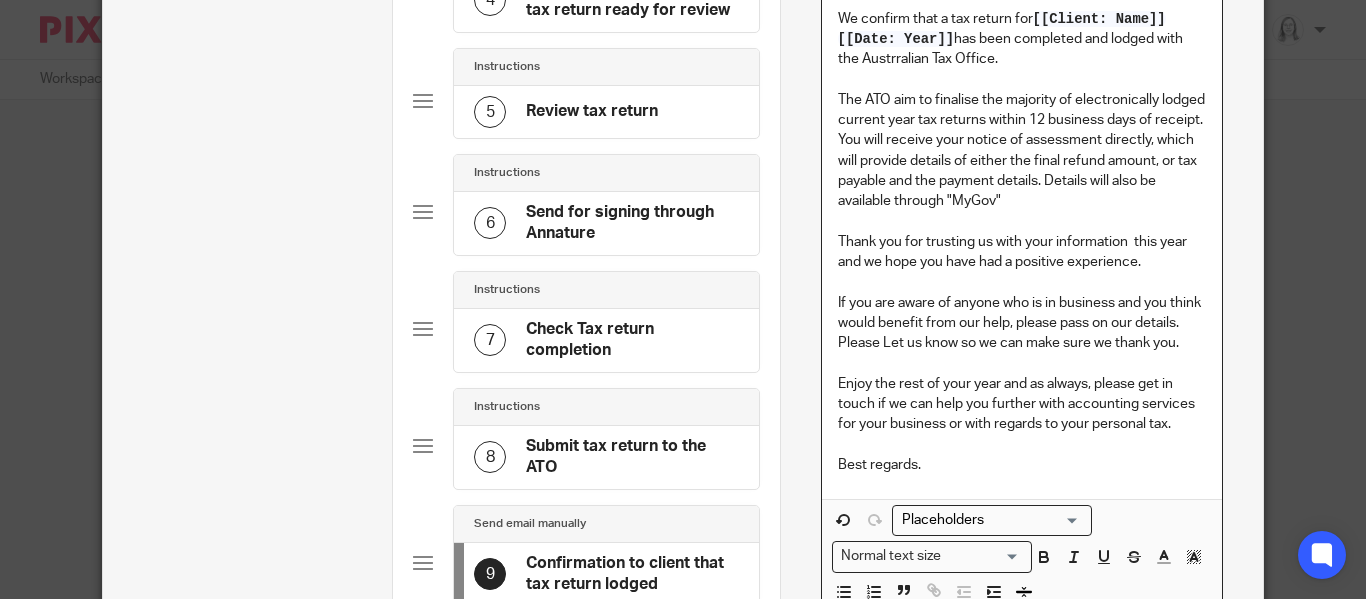 drag, startPoint x: 1015, startPoint y: 155, endPoint x: 1052, endPoint y: 167, distance: 38.8973 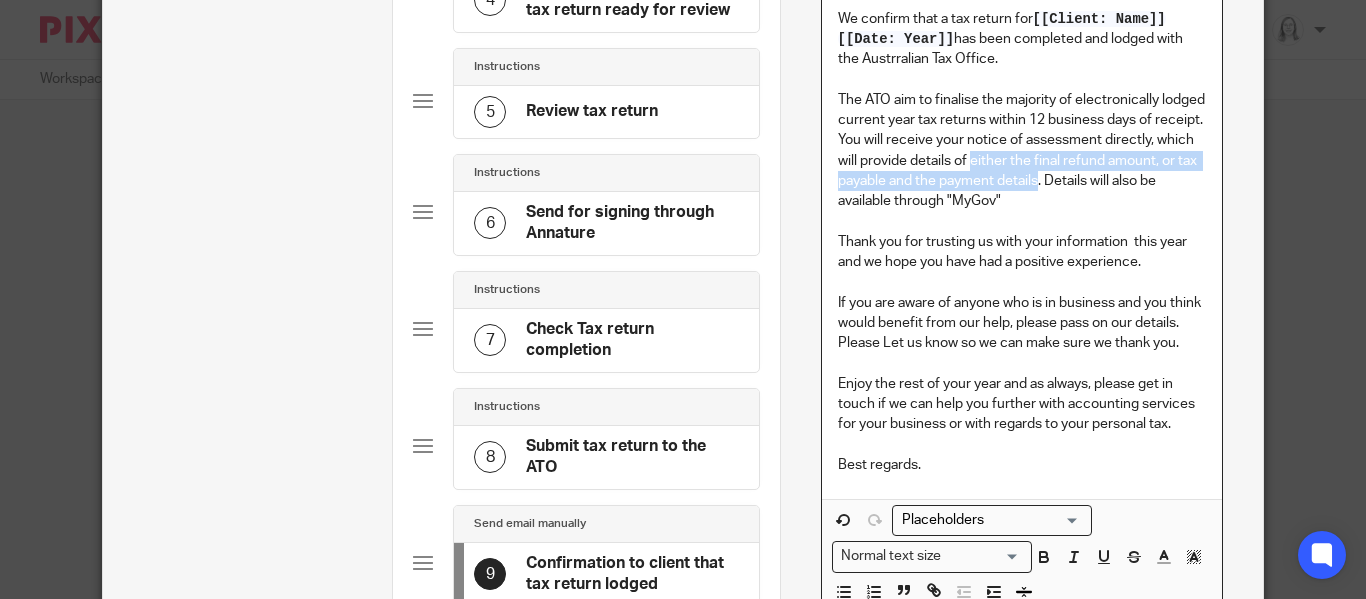 drag, startPoint x: 1014, startPoint y: 154, endPoint x: 1078, endPoint y: 176, distance: 67.6757 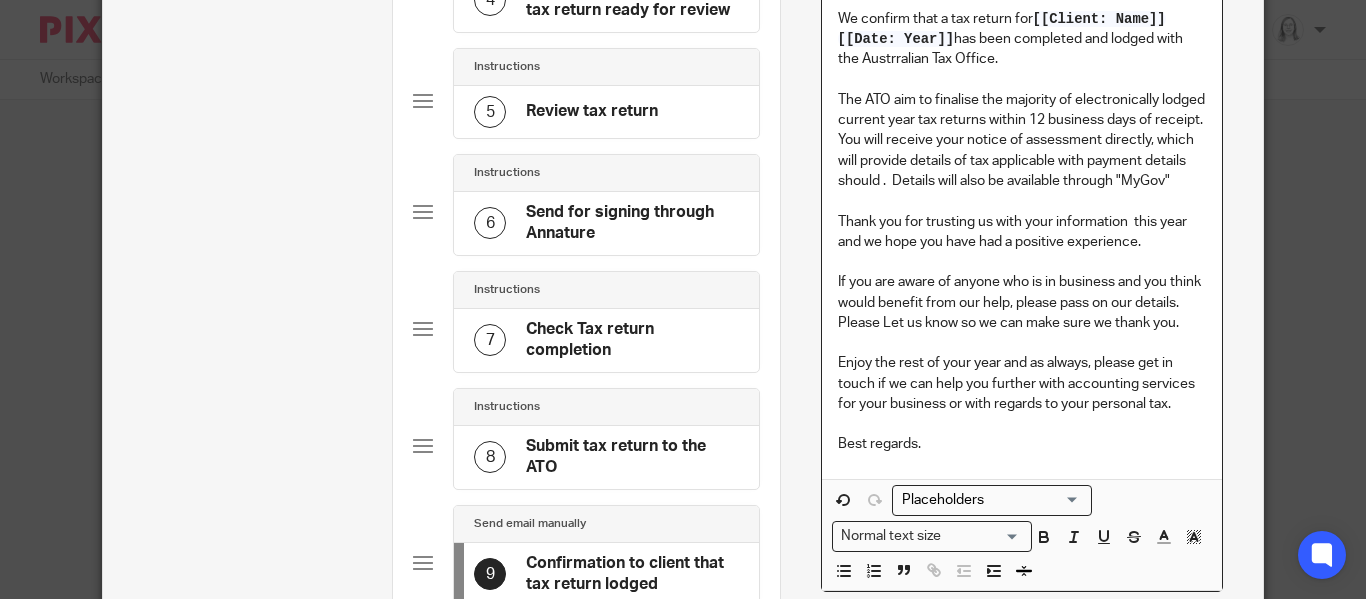 click on "The ATO aim to finalise the majority of electronically lodged current year tax returns within 12 business days of receipt. You will receive your notice of assessment directly, which will provide details of tax applicable with payment details should .  Details will also be available through "MyGov"" at bounding box center (1022, 140) 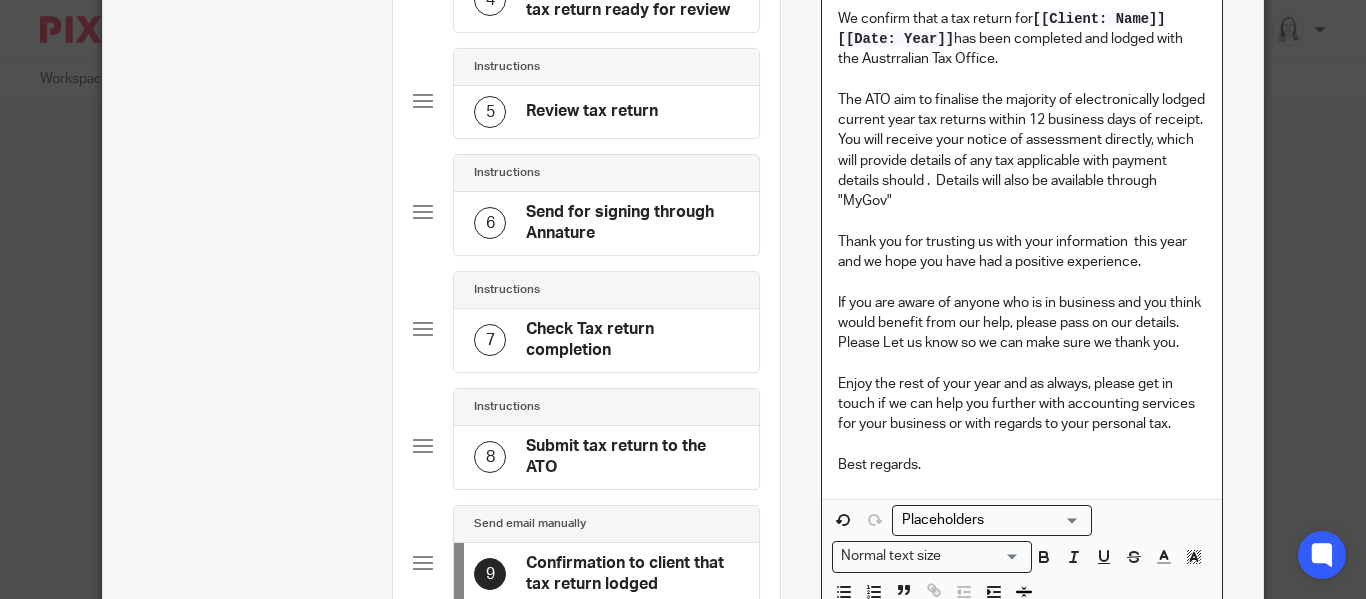 click on "The ATO aim to finalise the majority of electronically lodged current year tax returns within 12 business days of receipt. You will receive your notice of assessment directly, which will provide details of any tax applicable with payment details should .  Details will also be available through "MyGov"" at bounding box center (1022, 151) 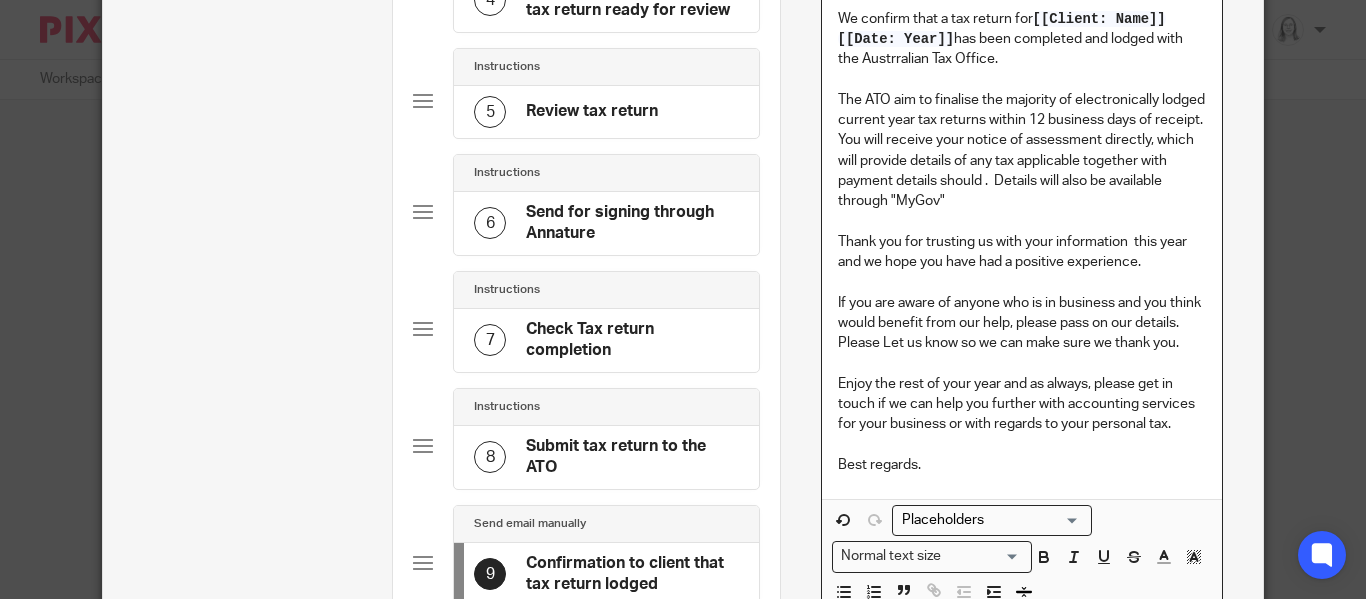 click on "The ATO aim to finalise the majority of electronically lodged current year tax returns within 12 business days of receipt. You will receive your notice of assessment directly, which will provide details of any tax applicable together with payment details should .  Details will also be available through "MyGov"" at bounding box center (1022, 151) 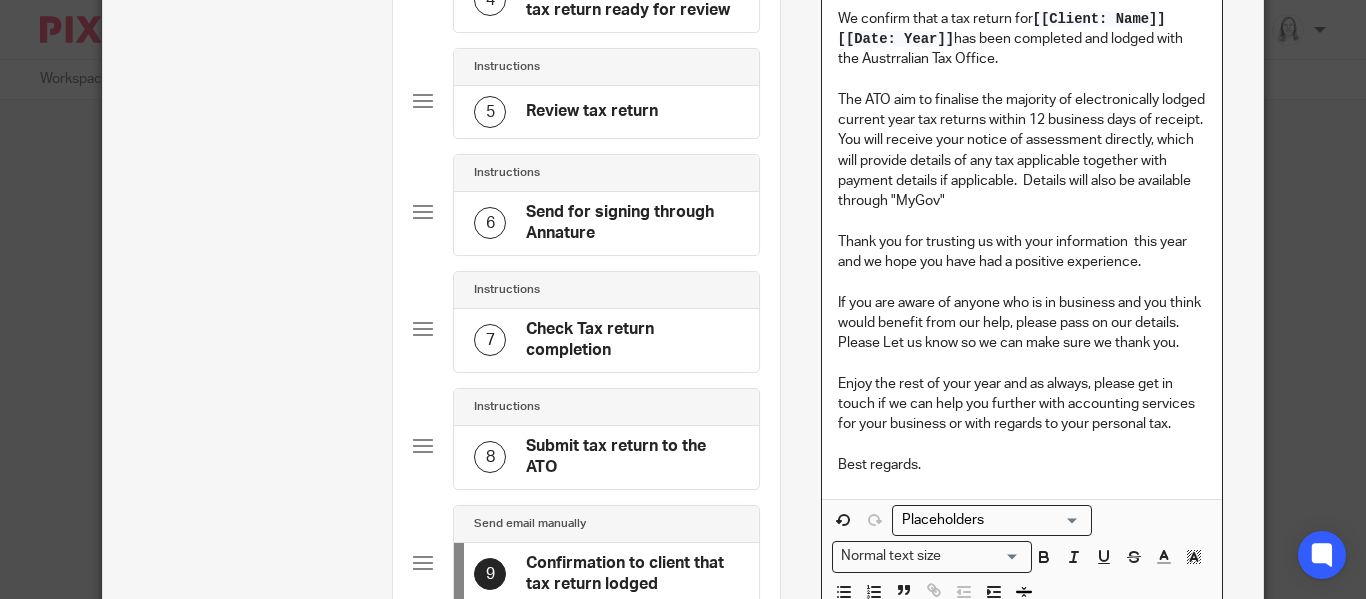 click on "The ATO aim to finalise the majority of electronically lodged current year tax returns within 12 business days of receipt. You will receive your notice of assessment directly, which will provide details of any tax applicable together with payment details if applicable.  Details will also be available through "MyGov"" at bounding box center (1022, 151) 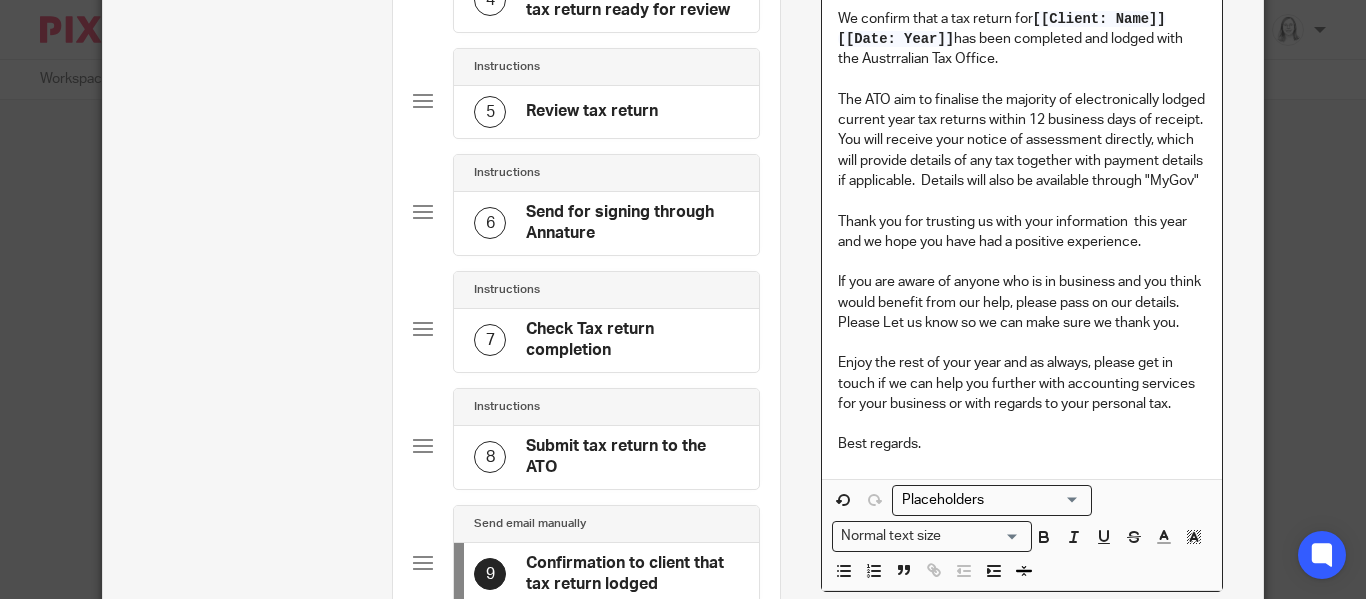 click on "The ATO aim to finalise the majority of electronically lodged current year tax returns within 12 business days of receipt. You will receive your notice of assessment directly, which will provide details of any tax together with payment details if applicable.  Details will also be available through "MyGov"" at bounding box center [1022, 140] 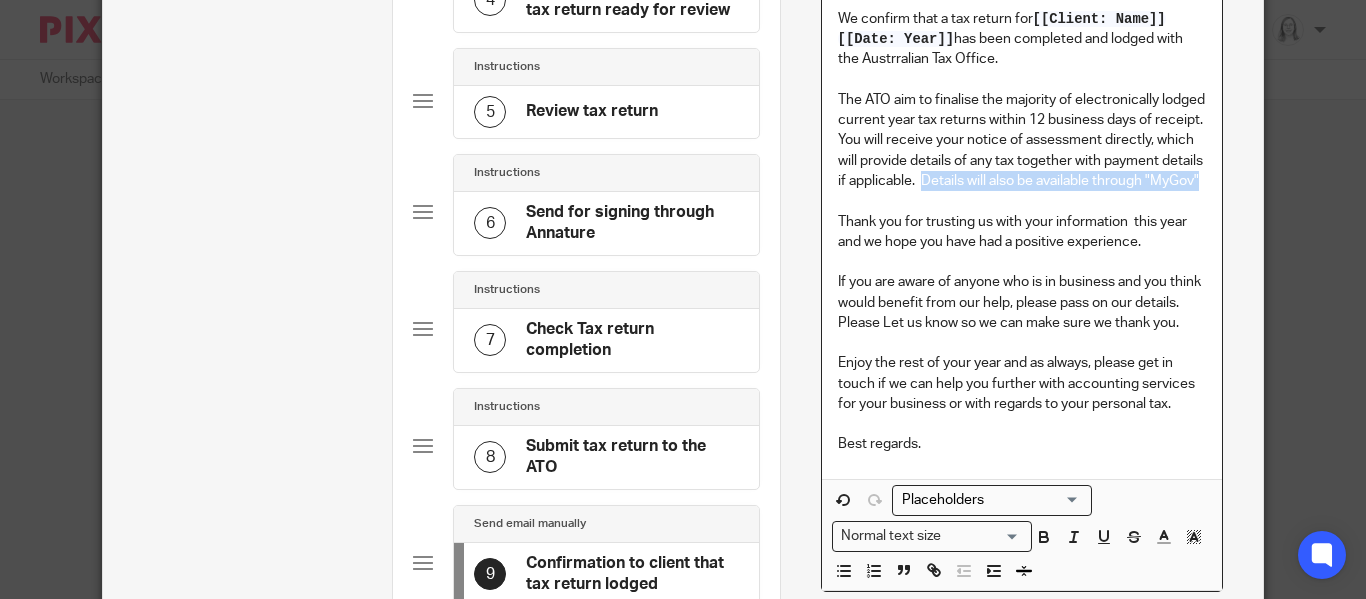 drag, startPoint x: 968, startPoint y: 179, endPoint x: 1032, endPoint y: 200, distance: 67.357254 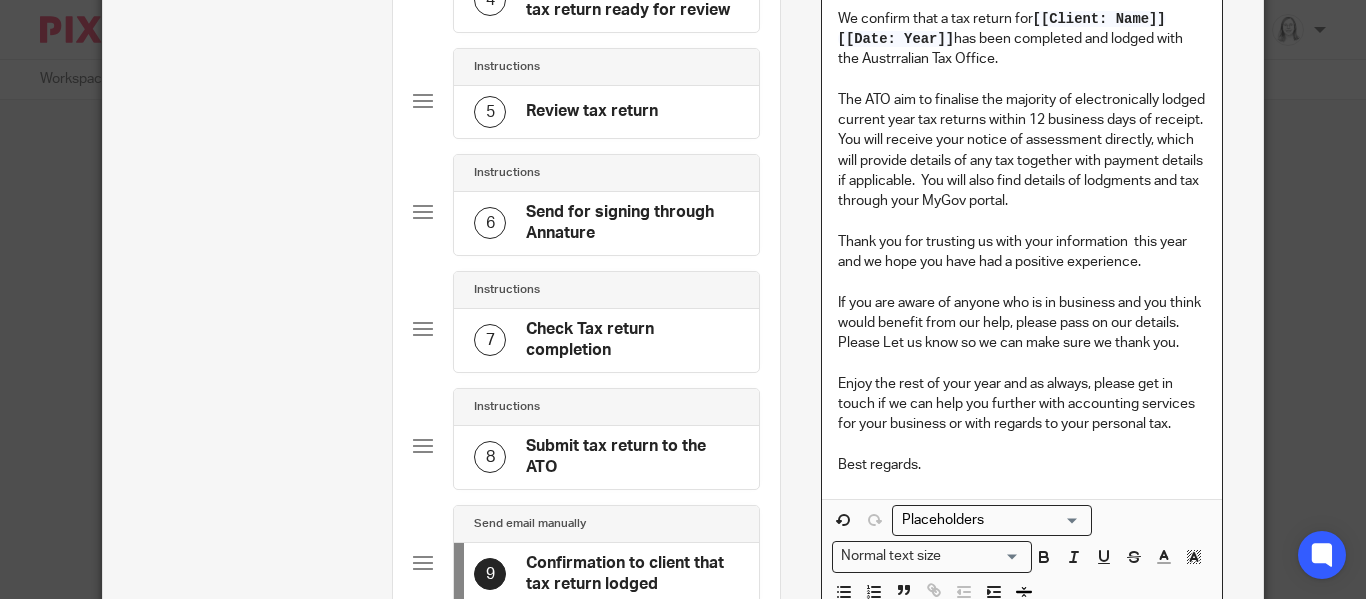 click on "The ATO aim to finalise the majority of electronically lodged current year tax returns within 12 business days of receipt. You will receive your notice of assessment directly, which will provide details of any tax together with payment details if applicable.  You will also find details of lodgments and tax through your MyGov portal." at bounding box center (1022, 151) 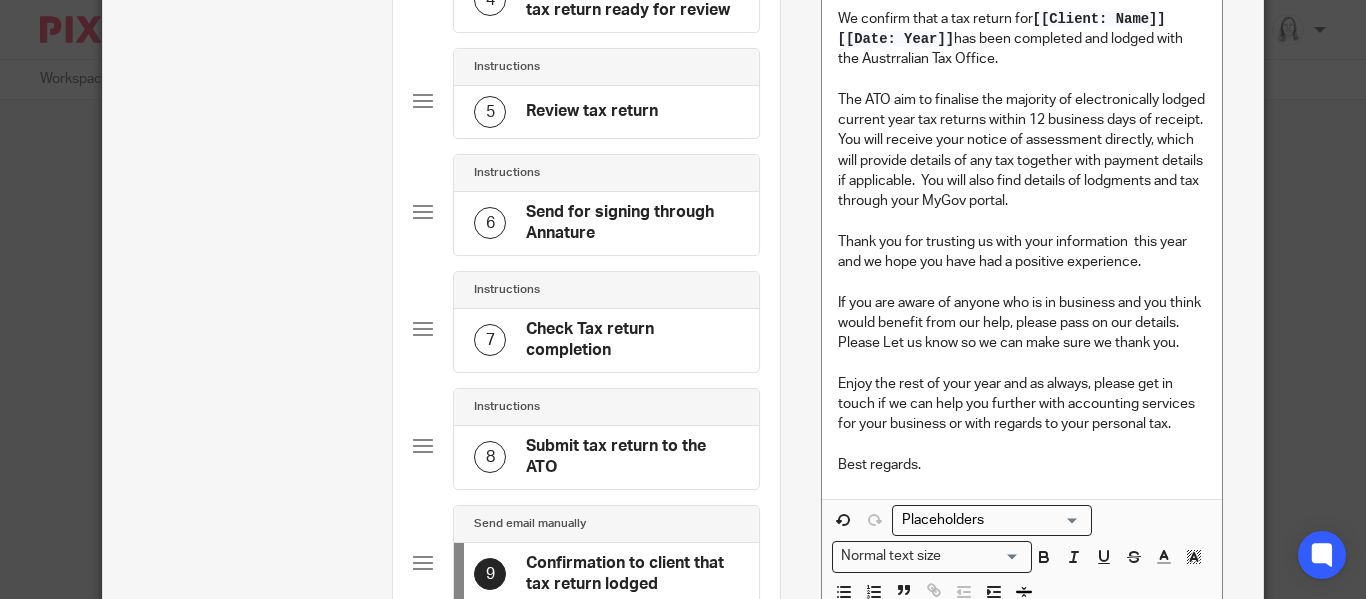 click at bounding box center [0, 0] 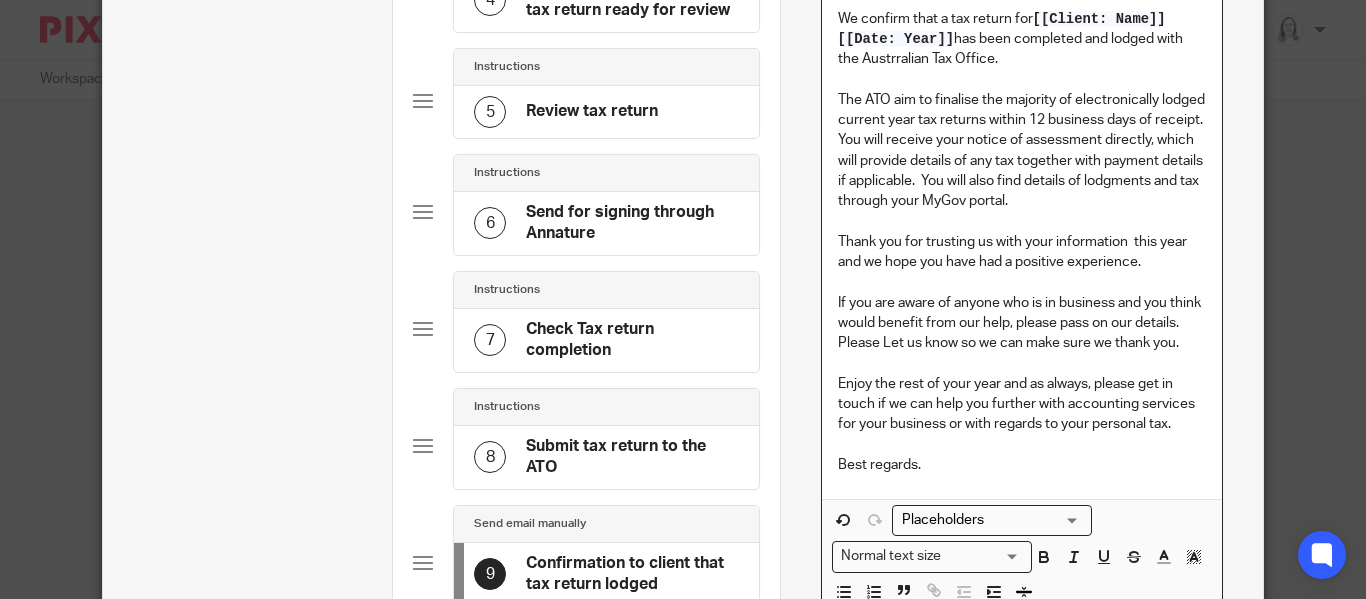 click on "The ATO aim to finalise the majority of electronically lodged current year tax returns within 12 business days of receipt. You will receive your notice of assessment directly, which will provide details of any tax together with payment details if applicable.  You will also find details of lodgments and tax through your MyGov portal." at bounding box center [1022, 151] 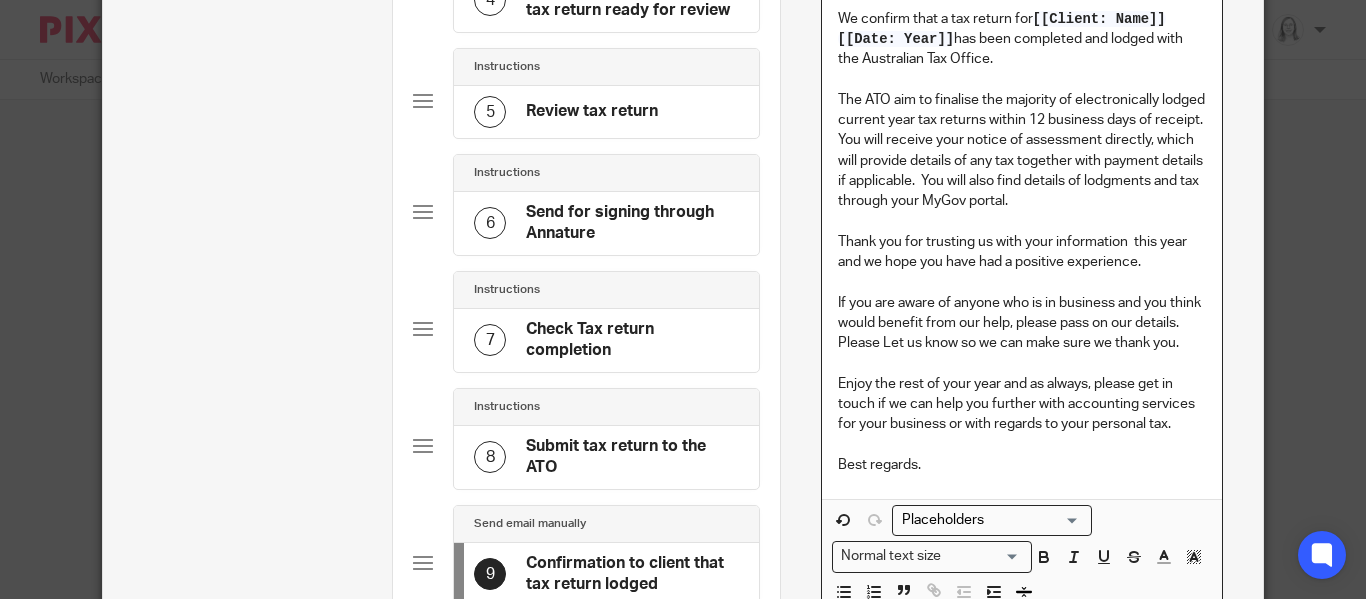 click on "The ATO aim to finalise the majority of electronically lodged current year tax returns within 12 business days of receipt. You will receive your notice of assessment directly, which will provide details of any tax together with payment details if applicable.  You will also find details of lodgments and tax through your MyGov portal." at bounding box center [1022, 151] 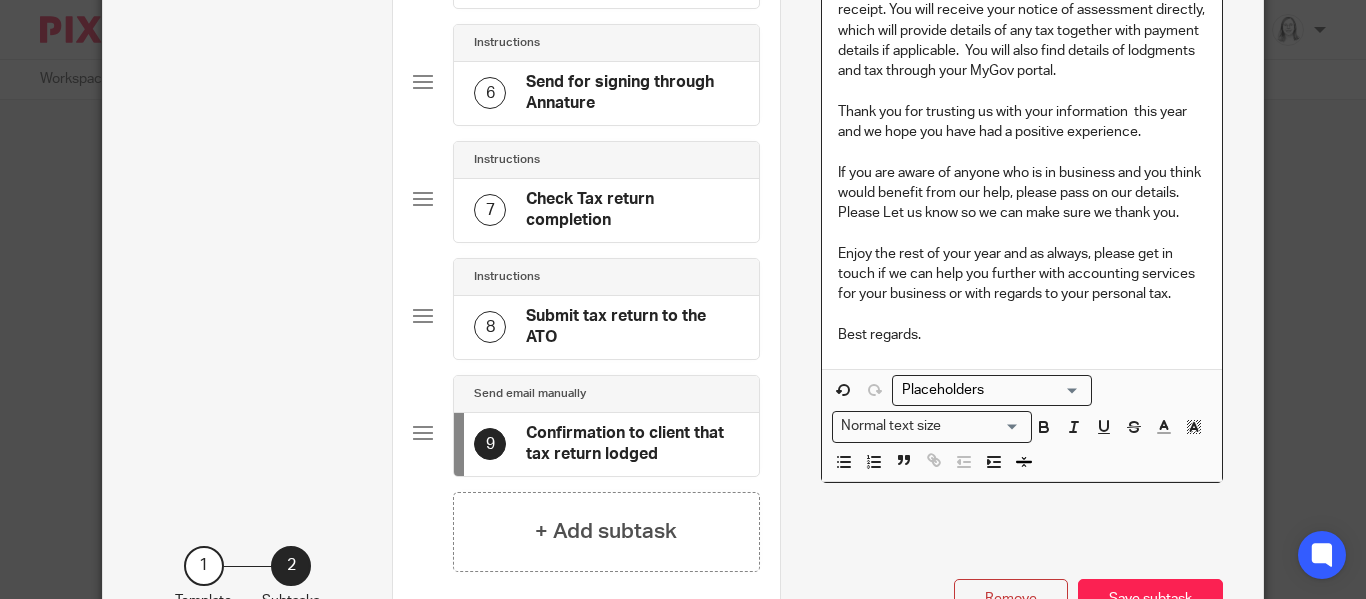 scroll, scrollTop: 766, scrollLeft: 0, axis: vertical 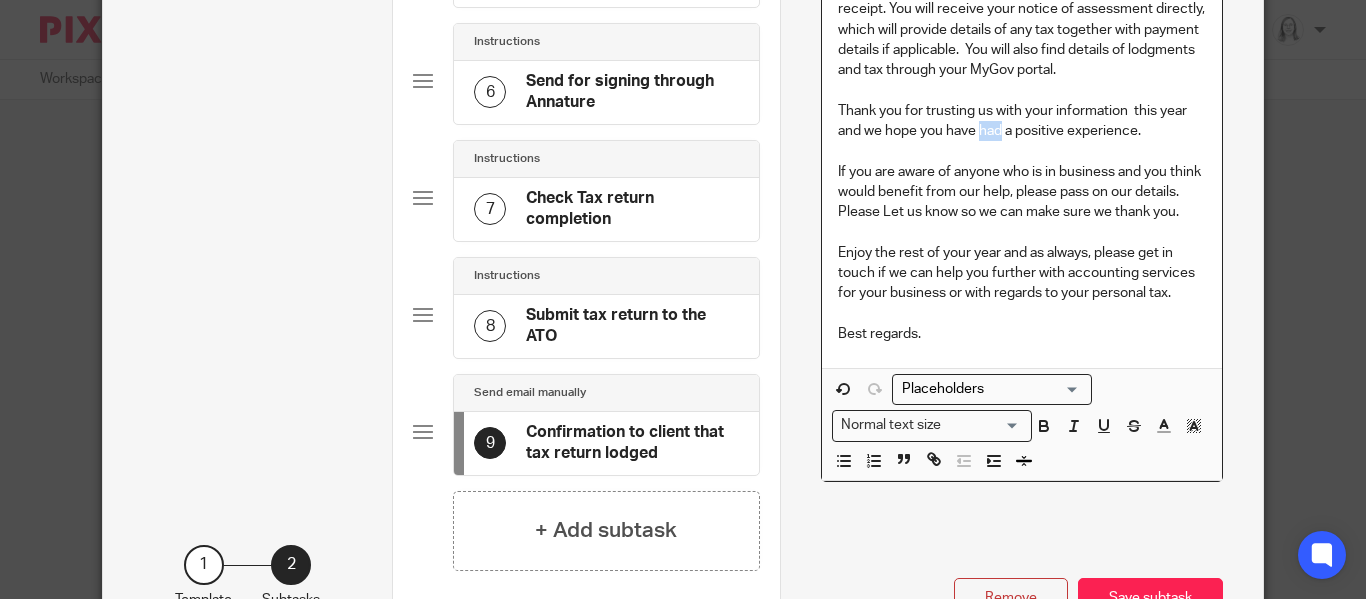 drag, startPoint x: 1003, startPoint y: 126, endPoint x: 982, endPoint y: 126, distance: 21 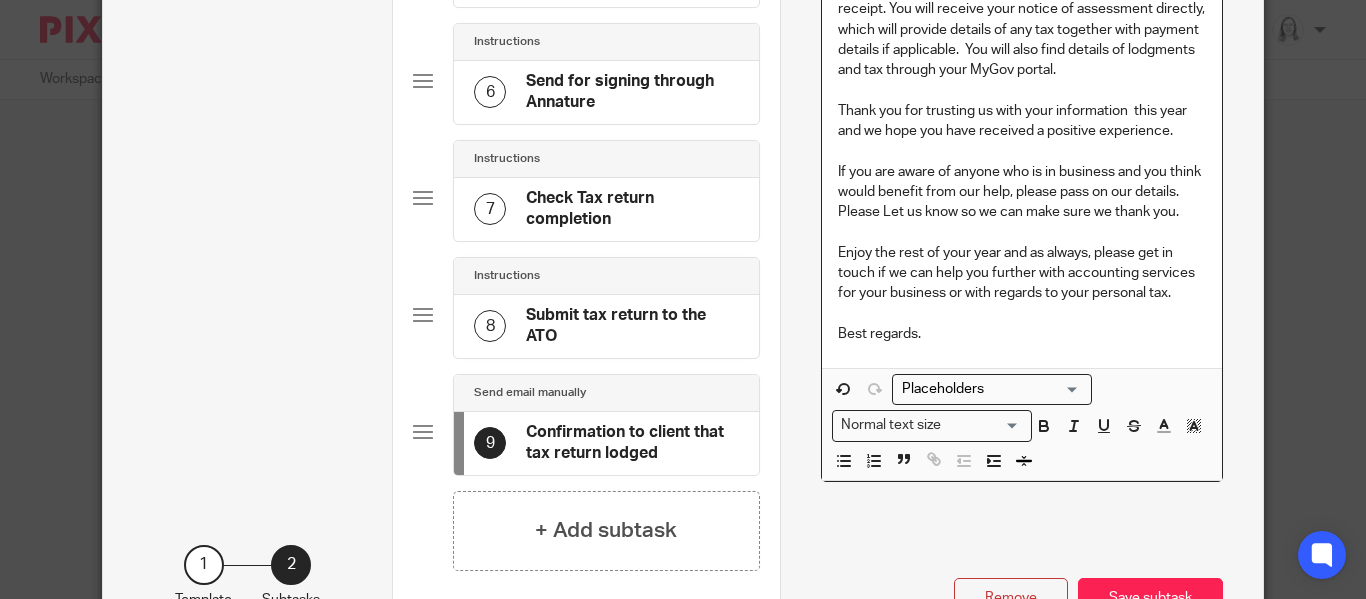 click on "If you are aware of anyone who is in business and you think would benefit from our help, please pass on our details. Please Let us know so we can make sure we thank you." at bounding box center (1022, 192) 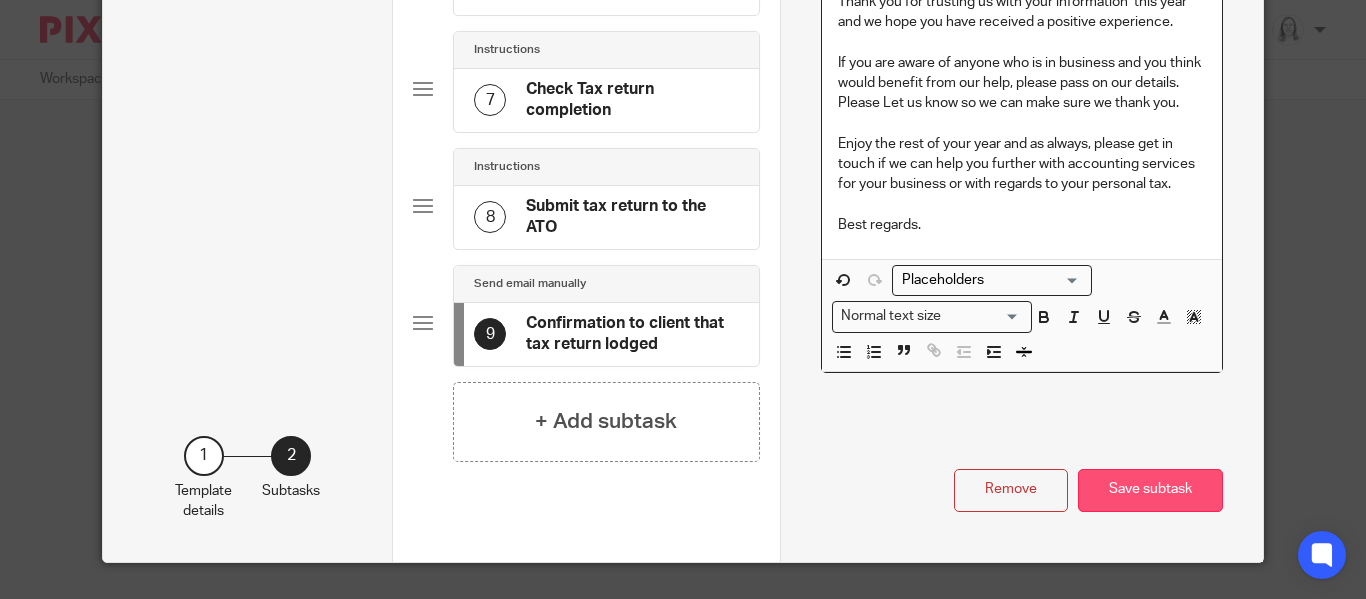 scroll, scrollTop: 919, scrollLeft: 0, axis: vertical 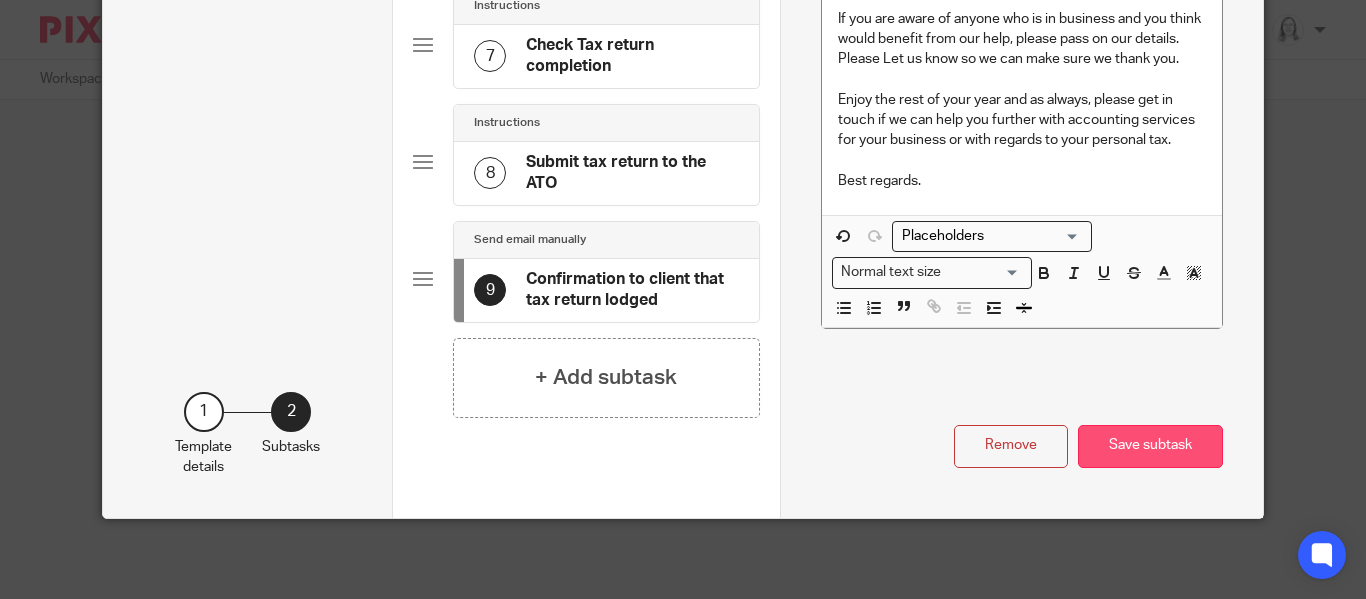 click on "Save subtask" at bounding box center [1150, 446] 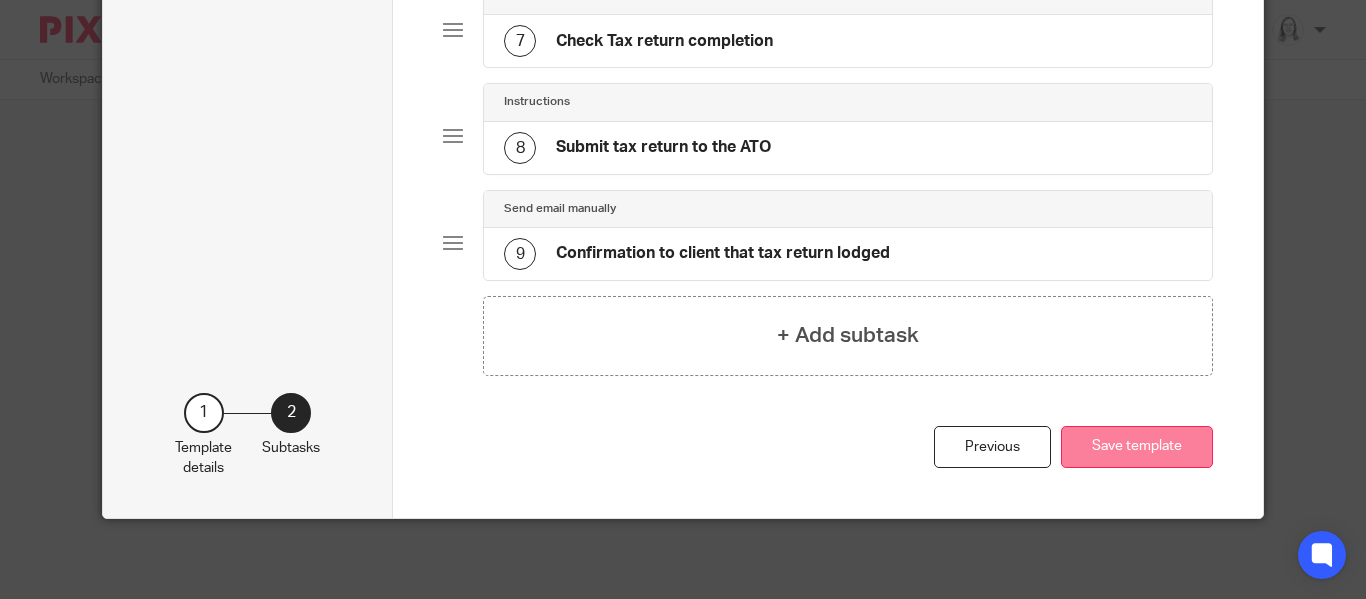 click on "Save template" at bounding box center (1137, 447) 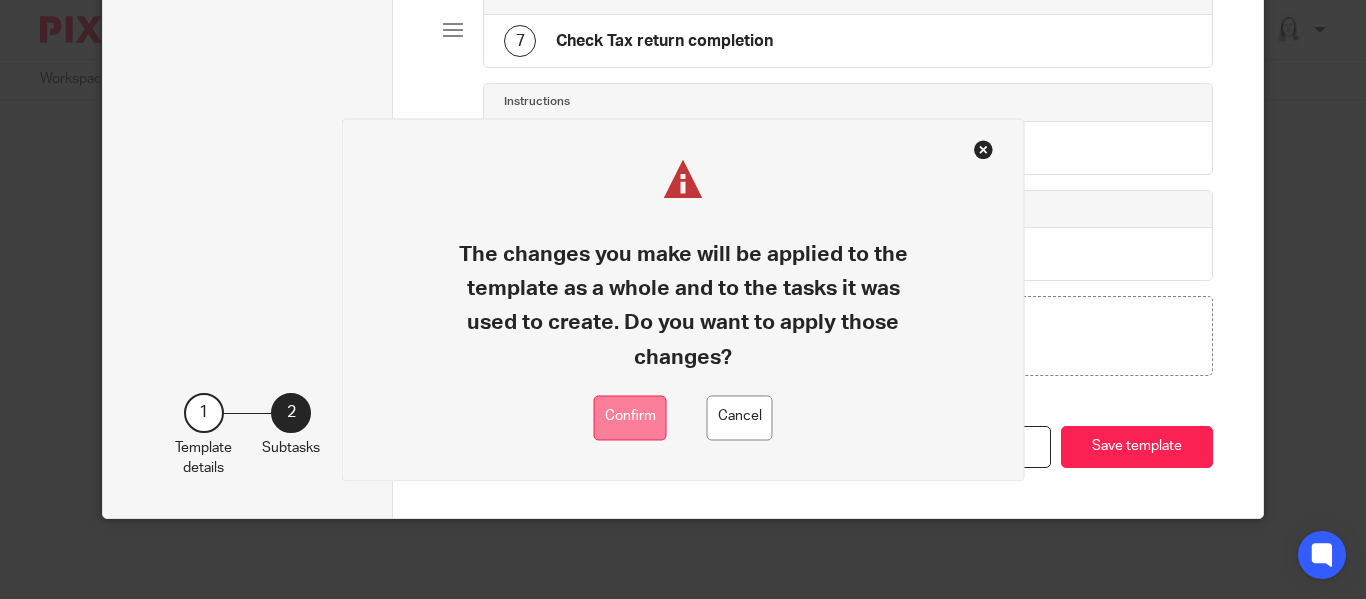 click on "Confirm" at bounding box center [630, 417] 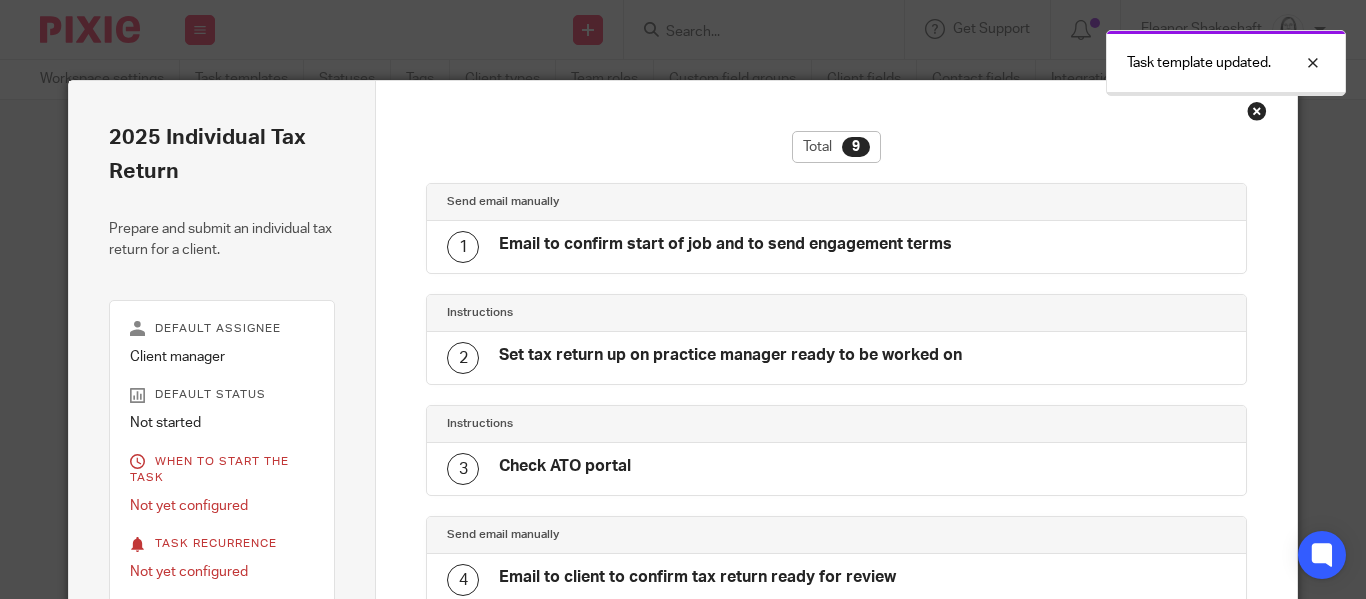 scroll, scrollTop: 0, scrollLeft: 0, axis: both 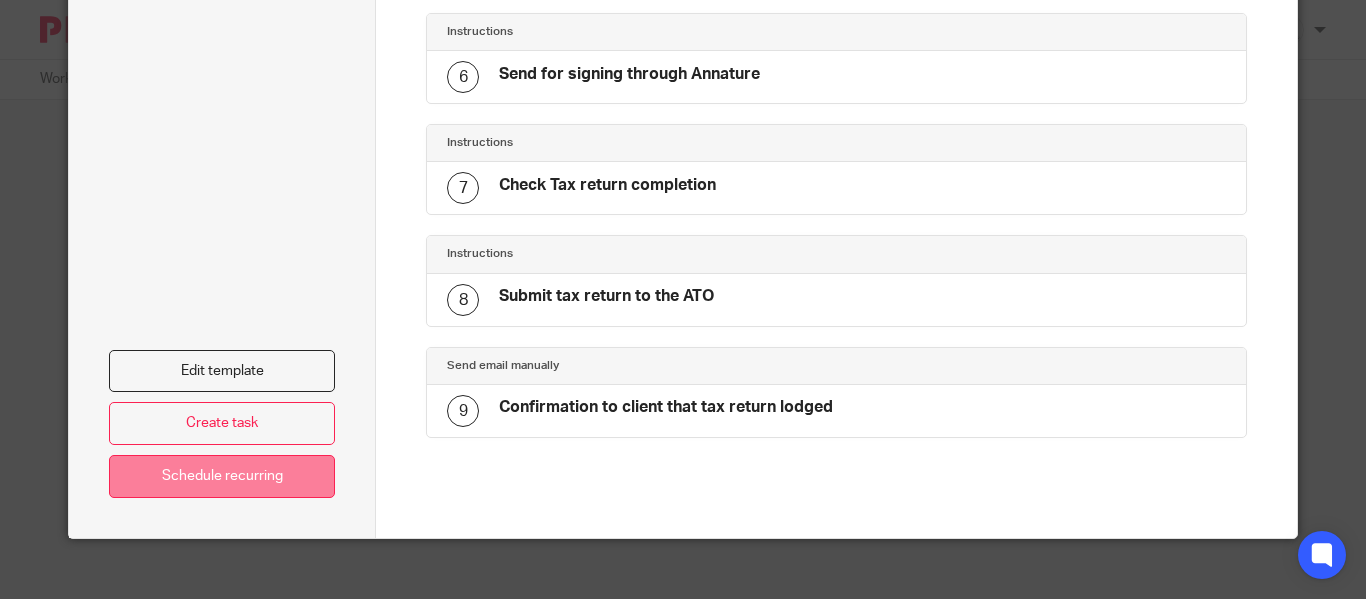 click on "Schedule recurring" at bounding box center [222, 476] 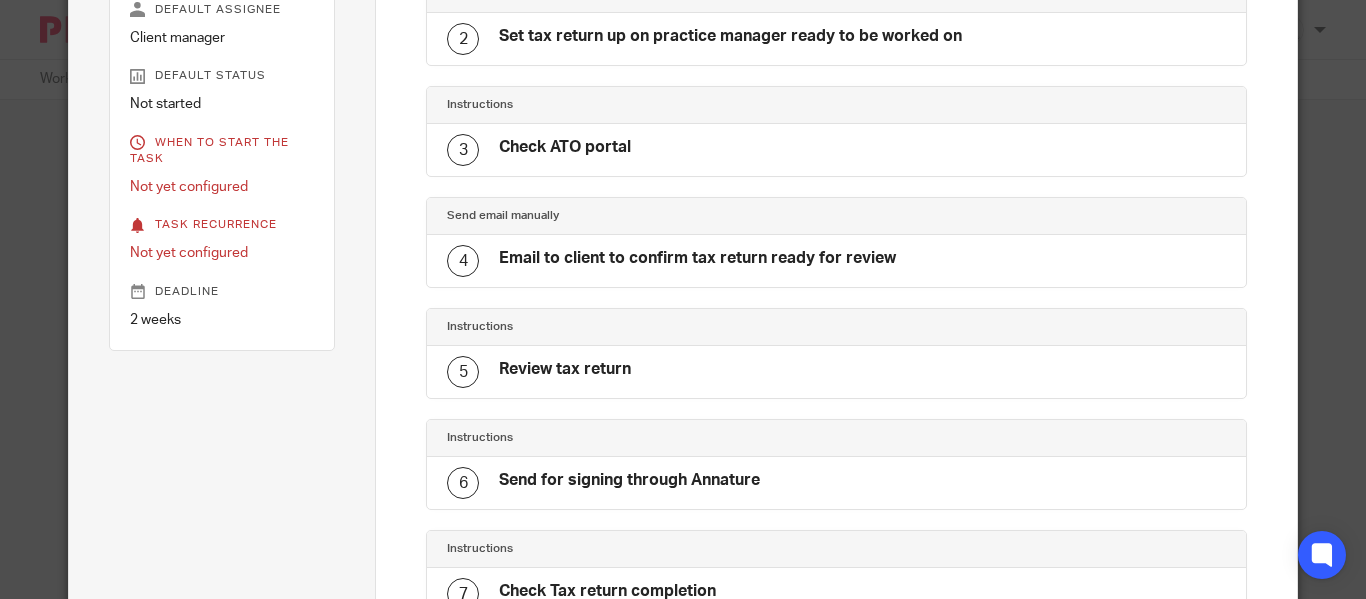 scroll, scrollTop: 304, scrollLeft: 0, axis: vertical 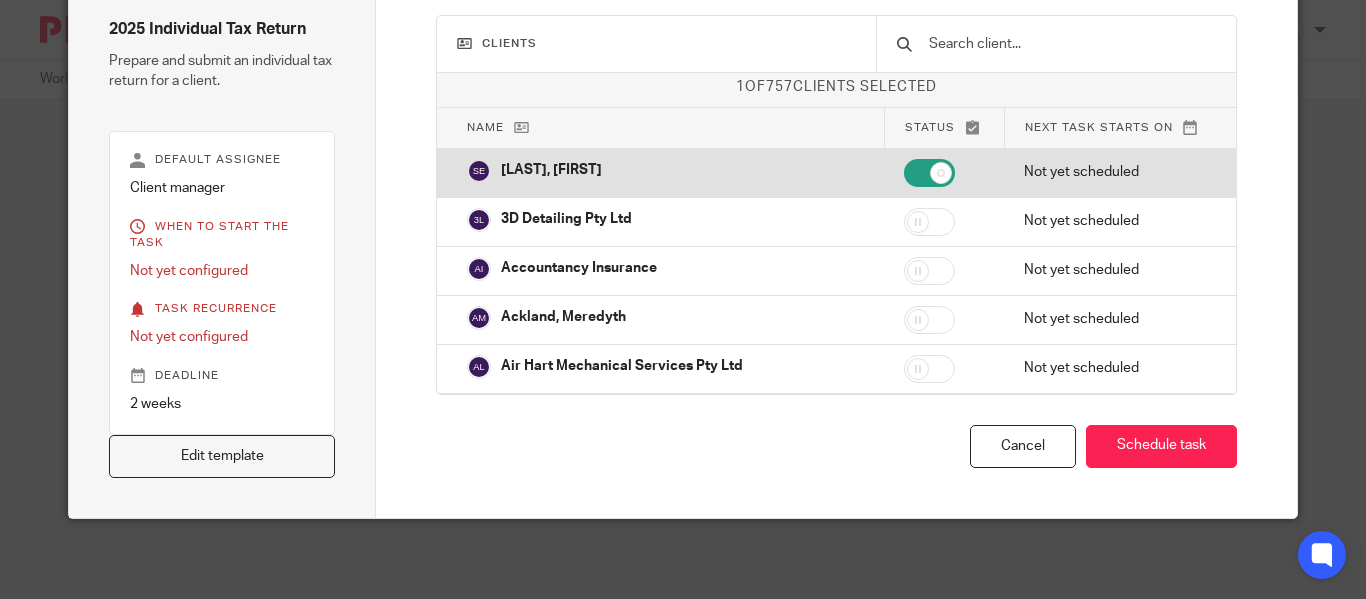 click at bounding box center [929, 173] 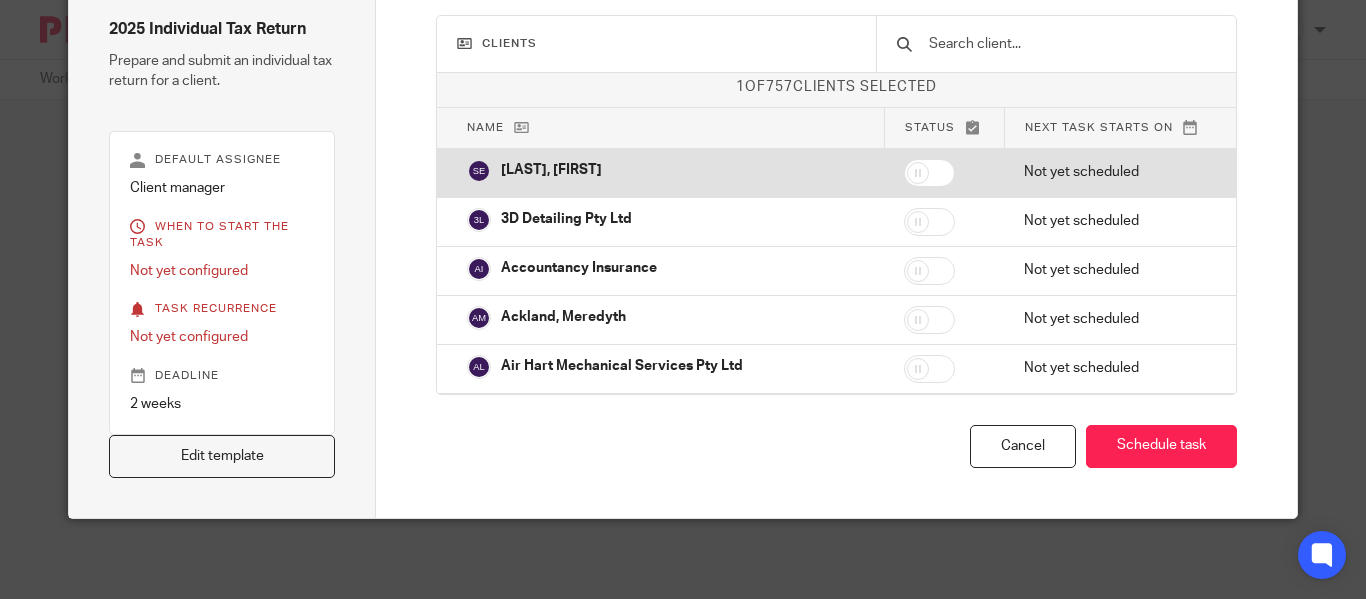 checkbox on "false" 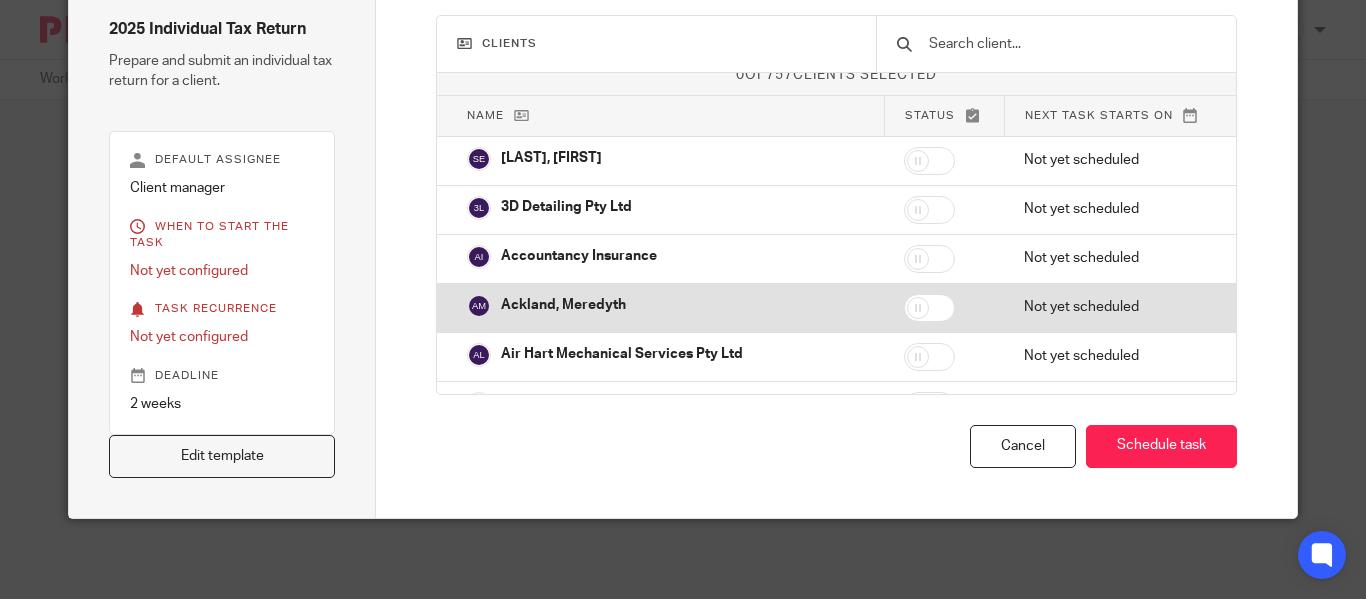 scroll, scrollTop: 4, scrollLeft: 0, axis: vertical 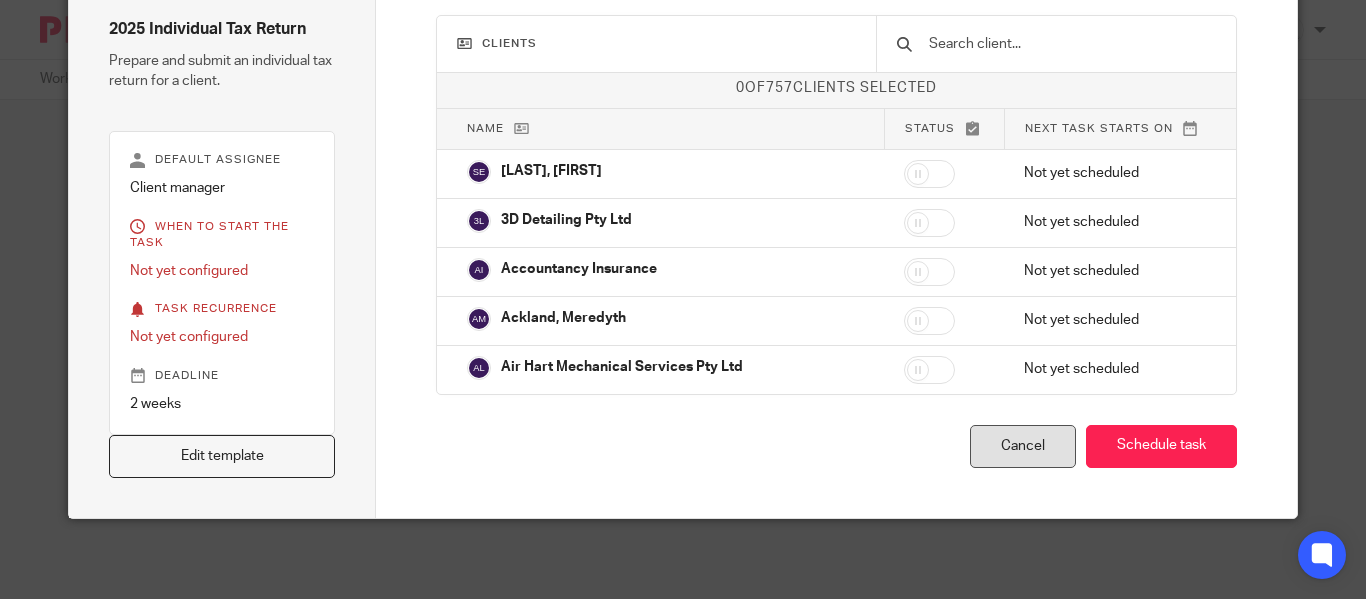 click on "Cancel" at bounding box center [1023, 446] 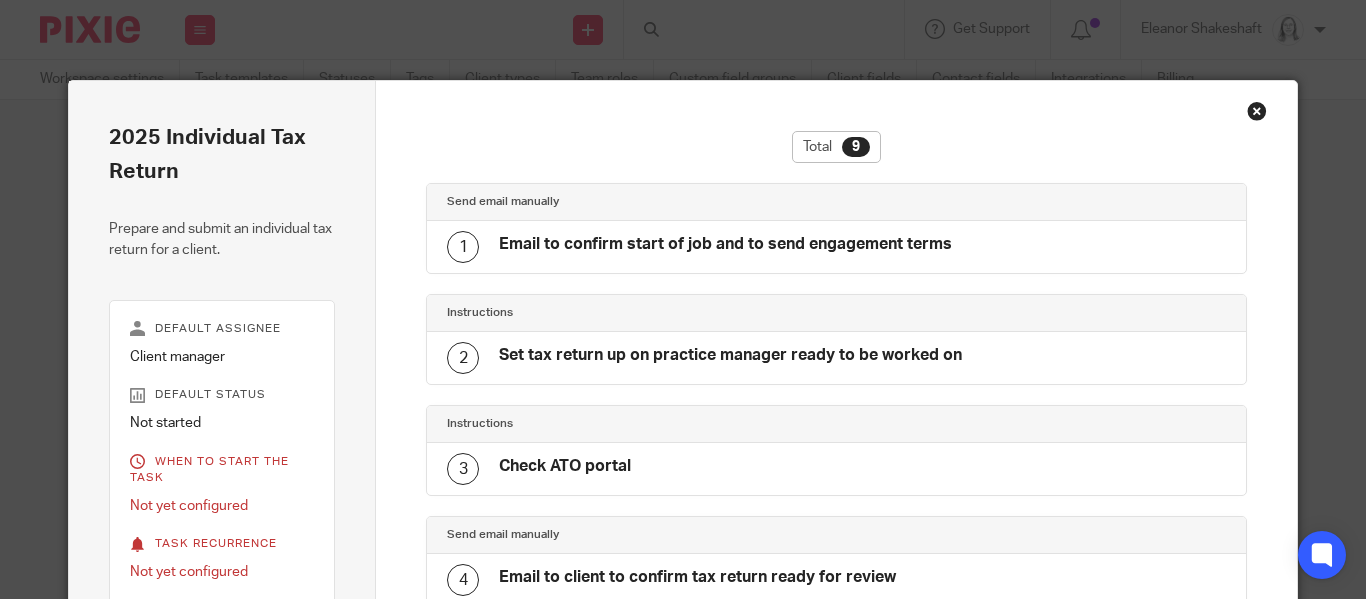 scroll, scrollTop: 0, scrollLeft: 0, axis: both 